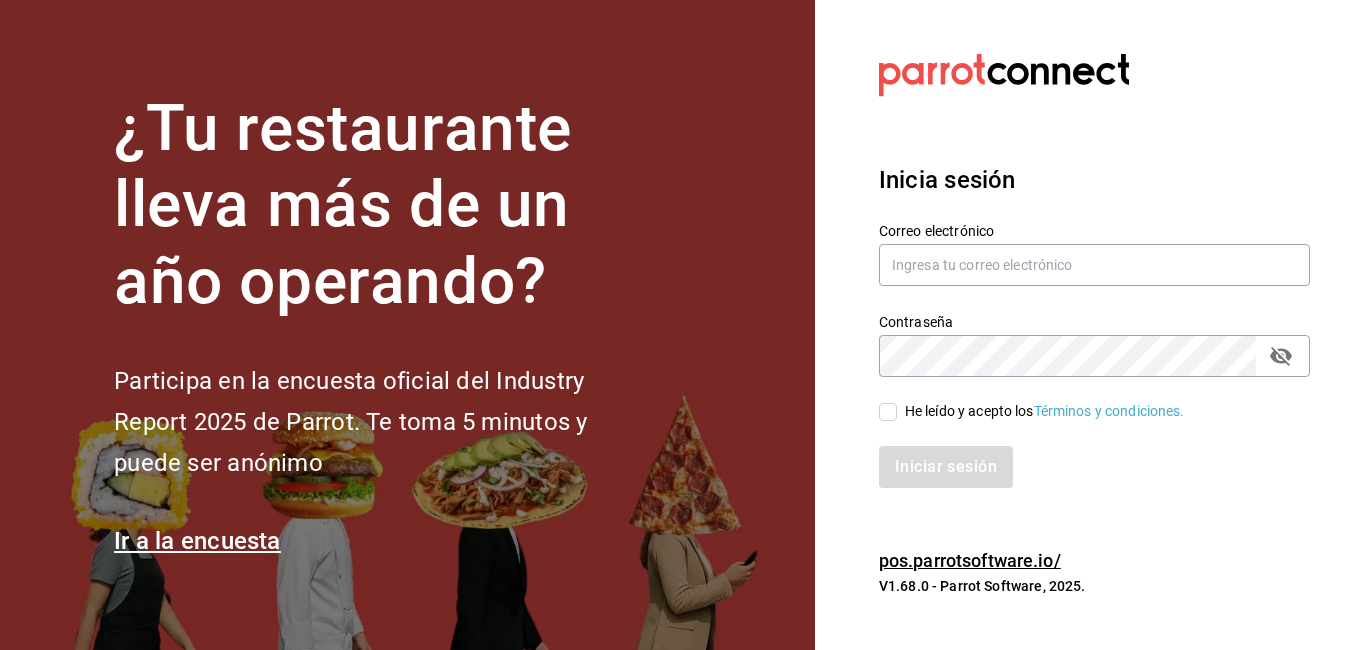 scroll, scrollTop: 0, scrollLeft: 0, axis: both 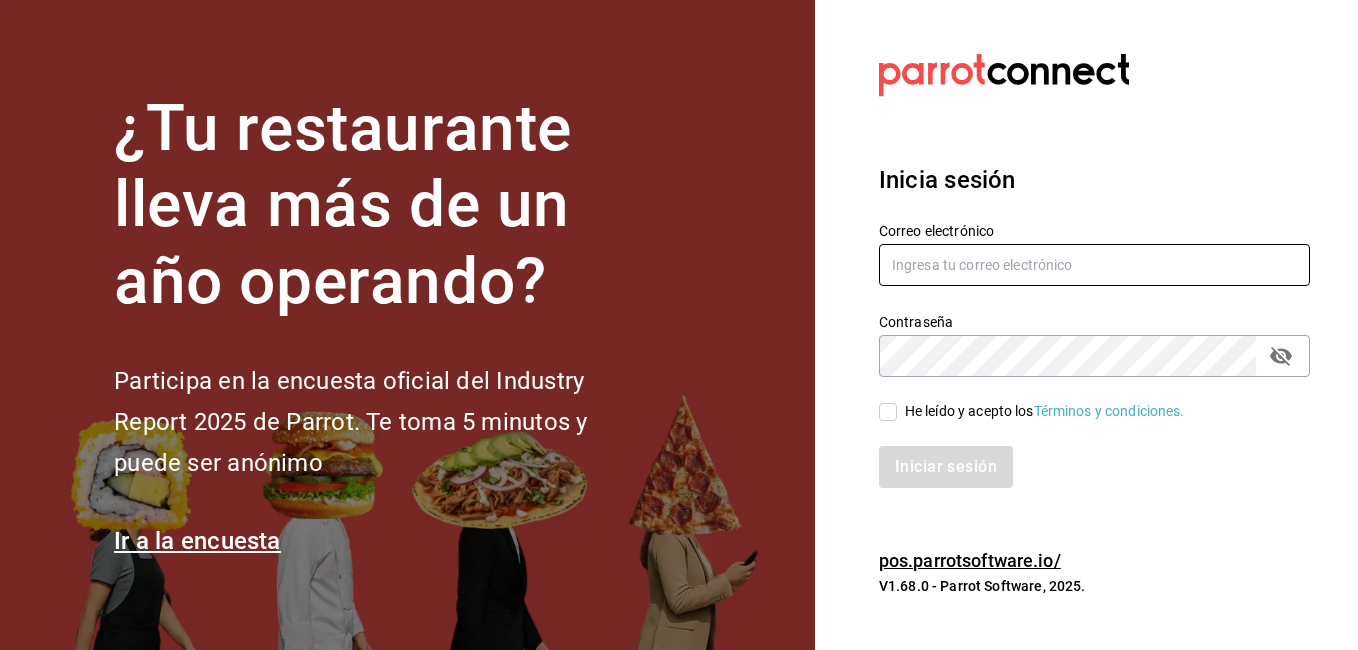 click at bounding box center (1094, 265) 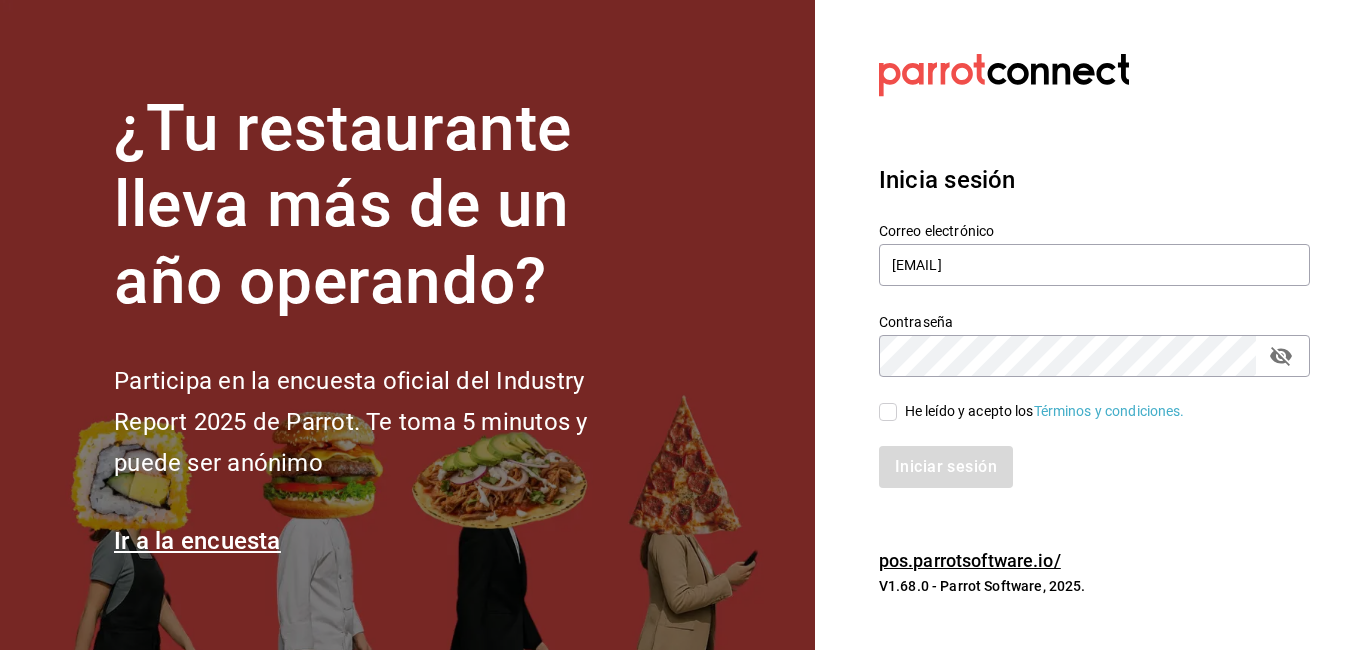 click on "He leído y acepto los  Términos y condiciones." at bounding box center (888, 412) 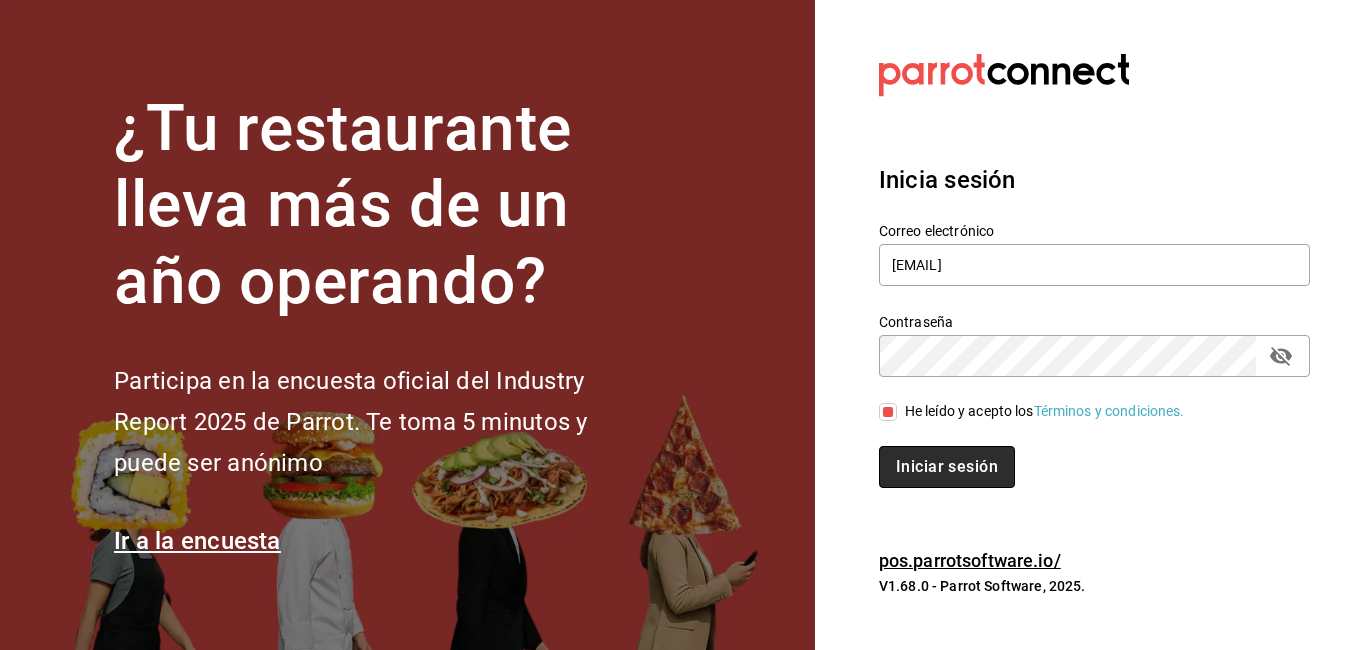 click on "Iniciar sesión" at bounding box center (947, 467) 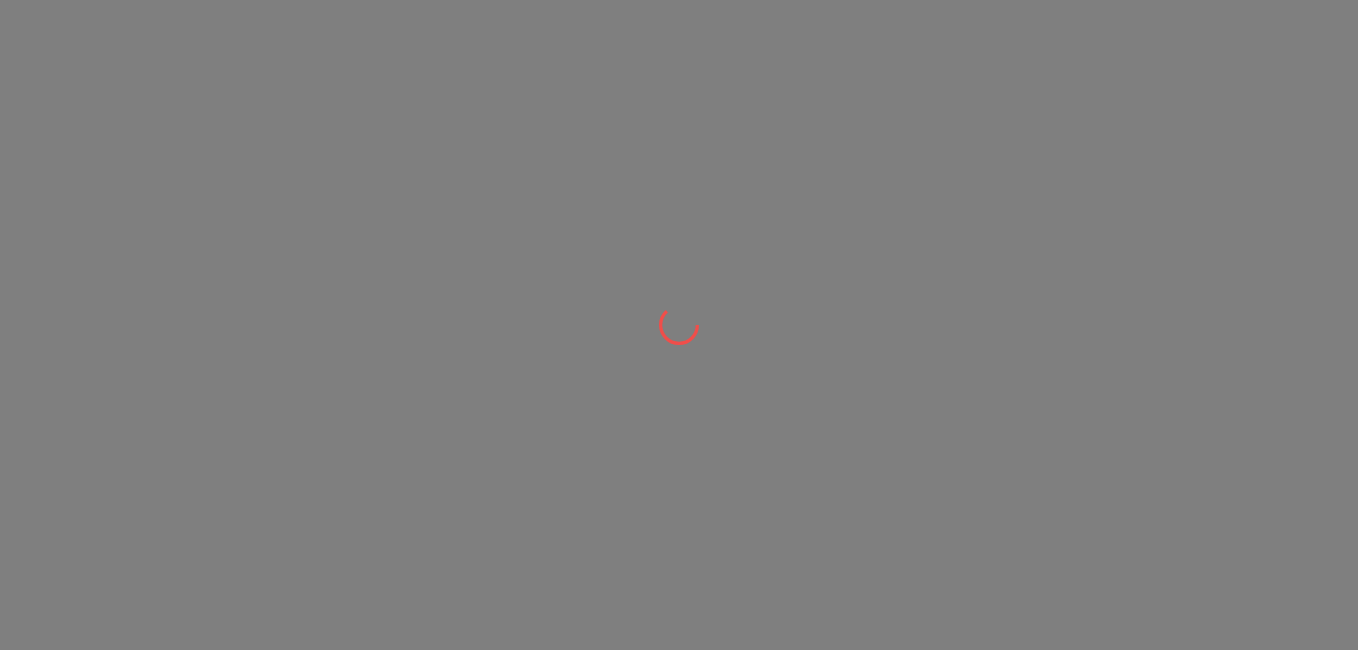 scroll, scrollTop: 0, scrollLeft: 0, axis: both 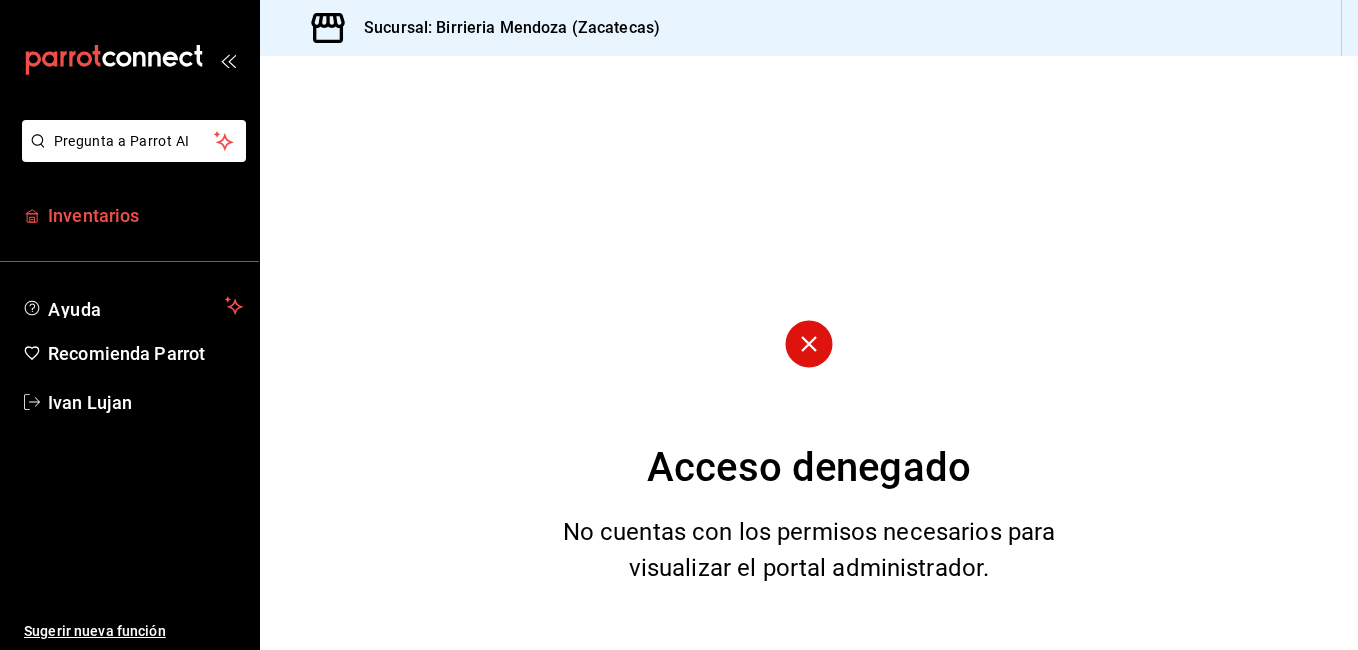 click on "Inventarios" at bounding box center [145, 215] 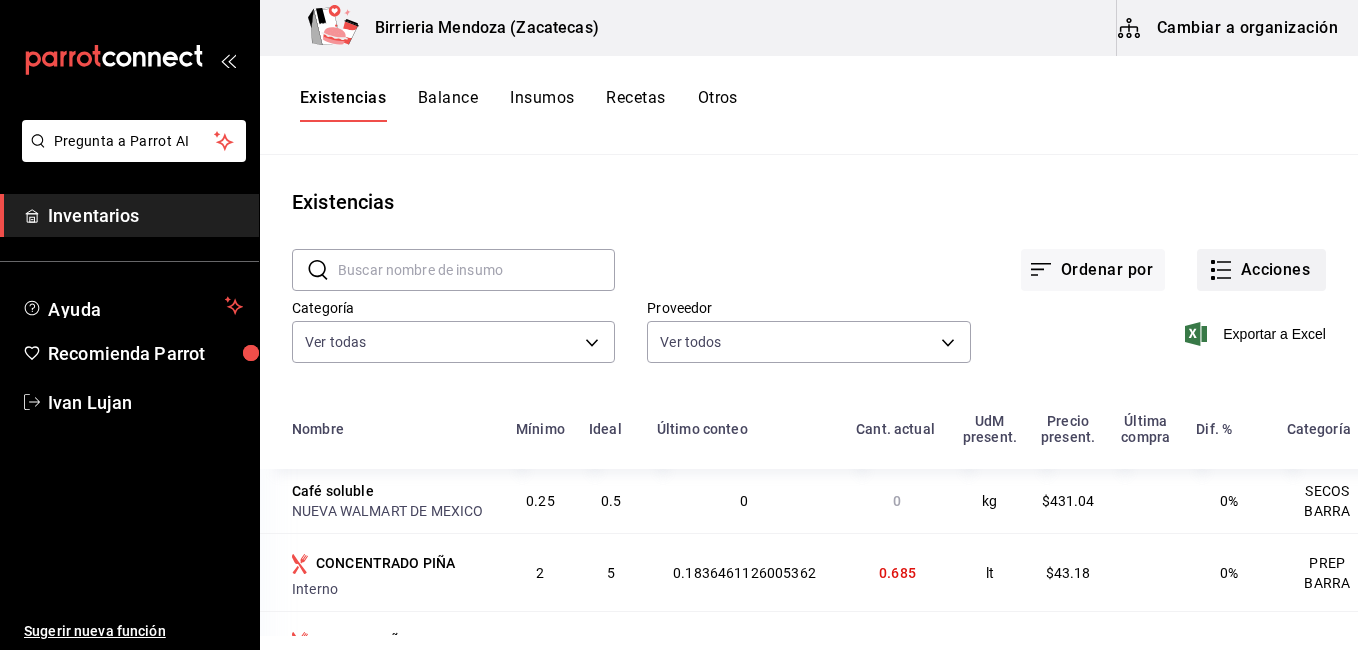 click on "Acciones" at bounding box center (1261, 270) 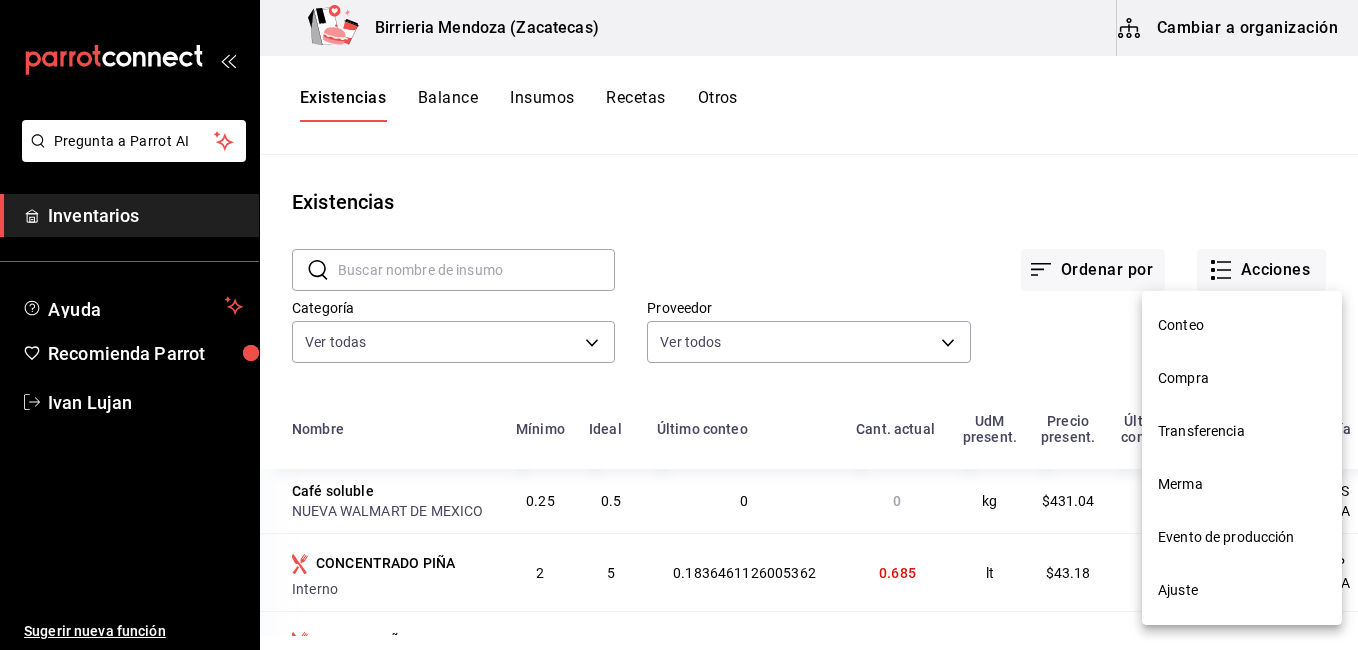 click on "Compra" at bounding box center (1242, 378) 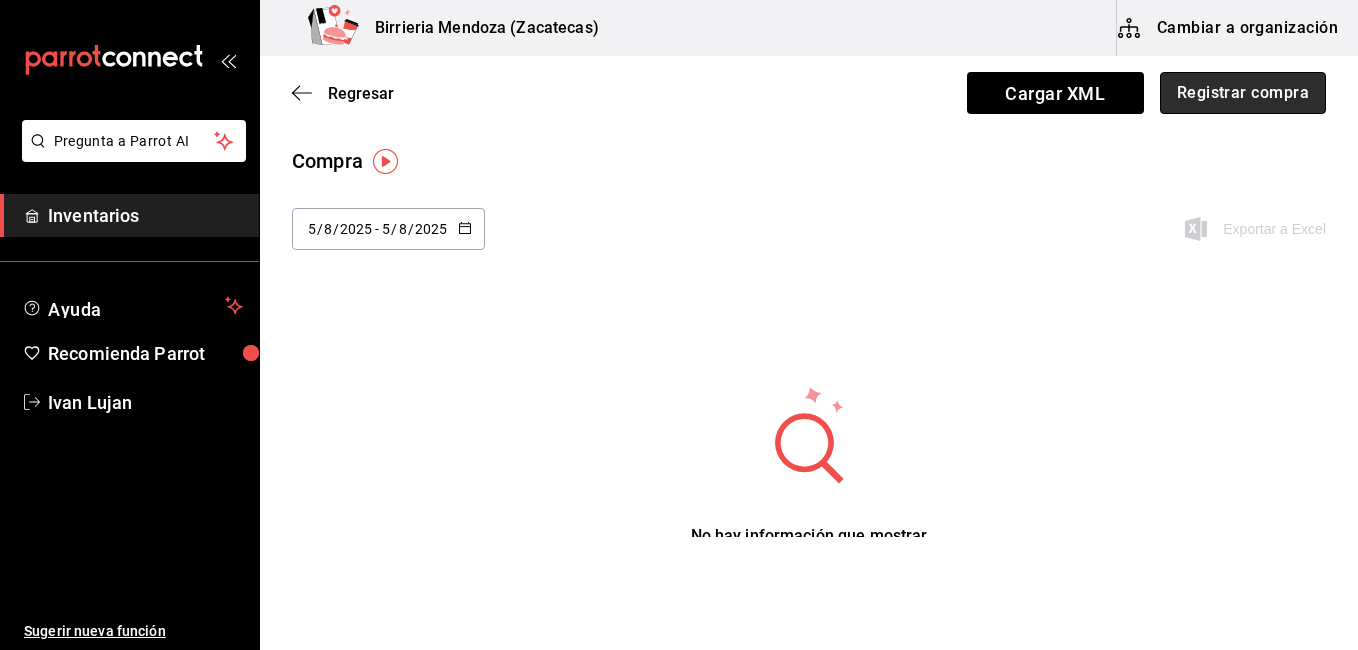click on "Registrar compra" at bounding box center [1243, 93] 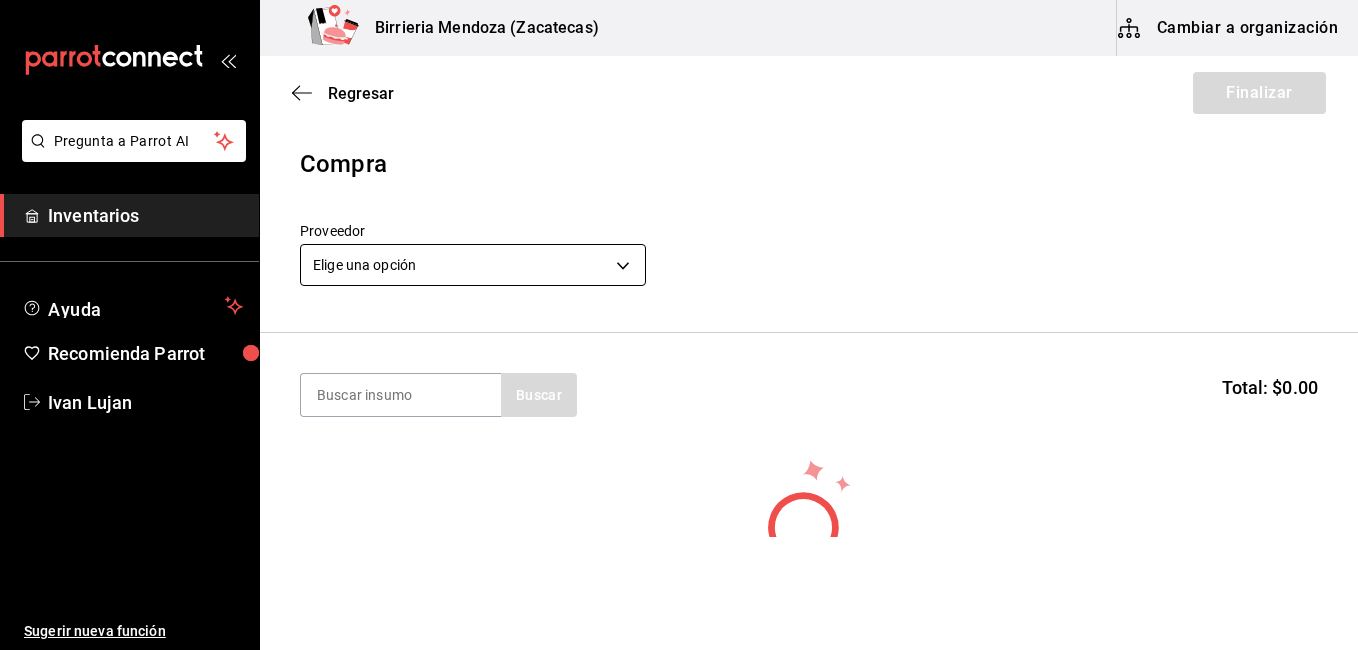 click on "Pregunta a Parrot AI Inventarios   Ayuda Recomienda Parrot   Ivan Lujan   Sugerir nueva función   Birrieria Mendoza (Zacatecas) Cambiar a organización Regresar Finalizar Compra Proveedor Elige una opción default Buscar Total: $0.00 No hay insumos a mostrar. Busca un insumo para agregarlo a la lista GANA 1 MES GRATIS EN TU SUSCRIPCIÓN AQUÍ ¿Recuerdas cómo empezó tu restaurante?
Hoy puedes ayudar a un colega a tener el mismo cambio que tú viviste.
Recomienda Parrot directamente desde tu Portal Administrador.
Es fácil y rápido.
🎁 Por cada restaurante que se una, ganas 1 mes gratis. Ver video tutorial Ir a video Pregunta a Parrot AI Inventarios   Ayuda Recomienda Parrot   Ivan Lujan   Sugerir nueva función   Editar Eliminar Visitar centro de ayuda (81) 2046 6363 soporte@parrotsoftware.io Visitar centro de ayuda (81) 2046 6363 soporte@parrotsoftware.io" at bounding box center [679, 268] 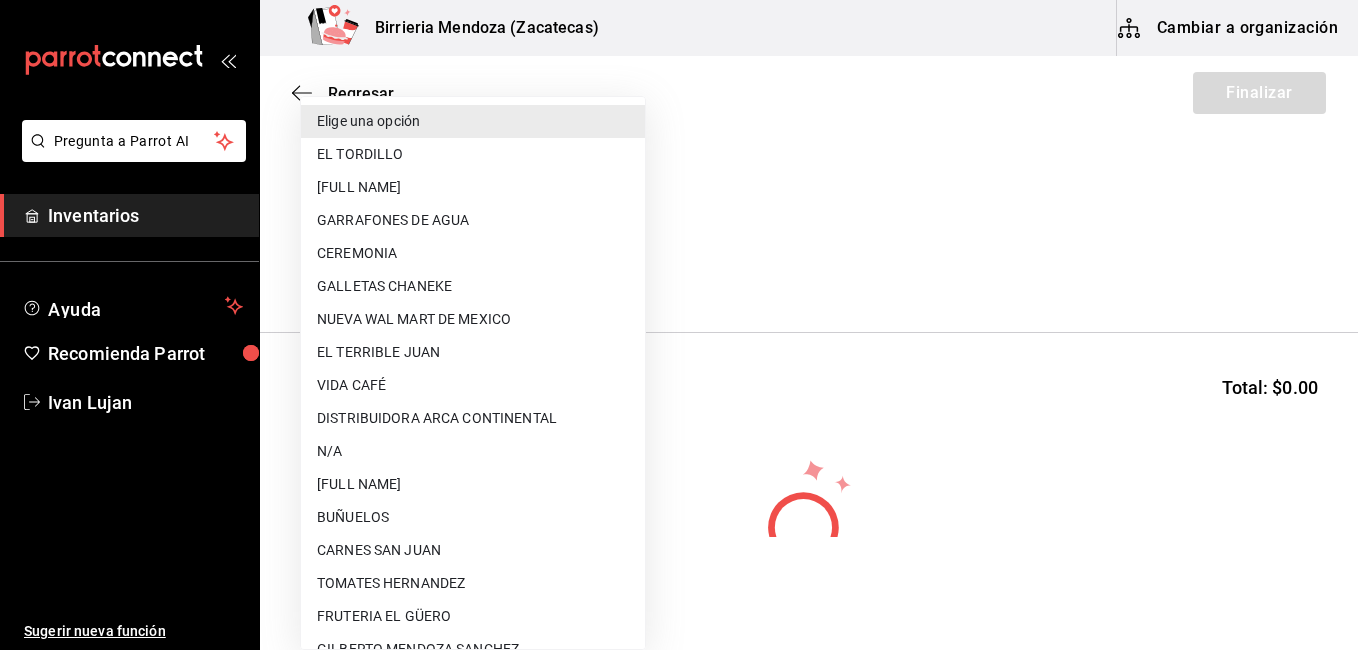 click on "EL TORDILLO" at bounding box center (473, 154) 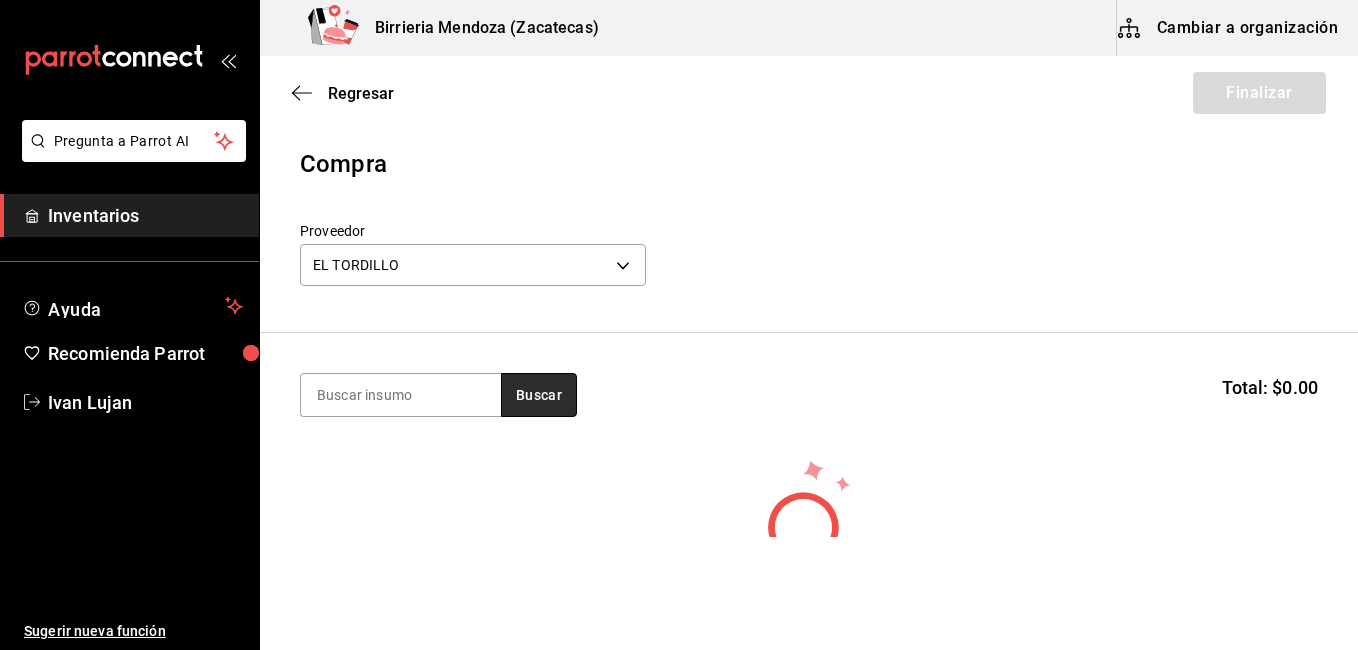 click on "Buscar" at bounding box center (539, 395) 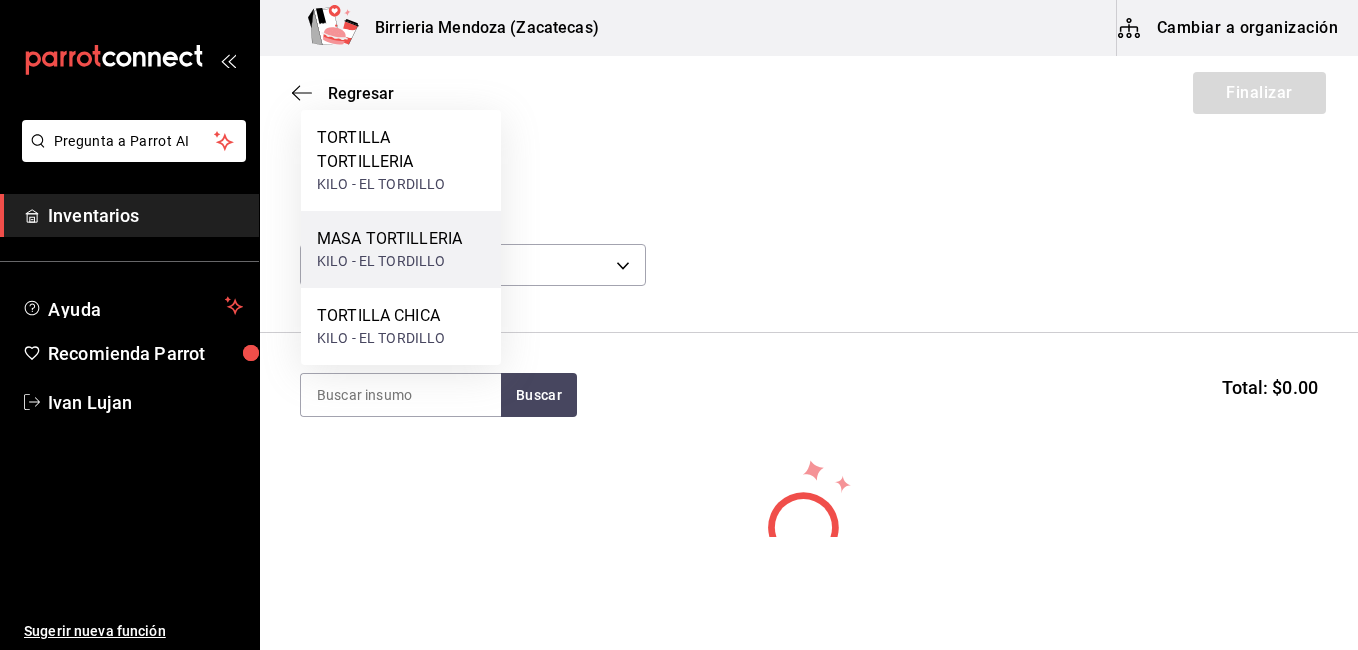 click on "MASA TORTILLERIA" at bounding box center (389, 239) 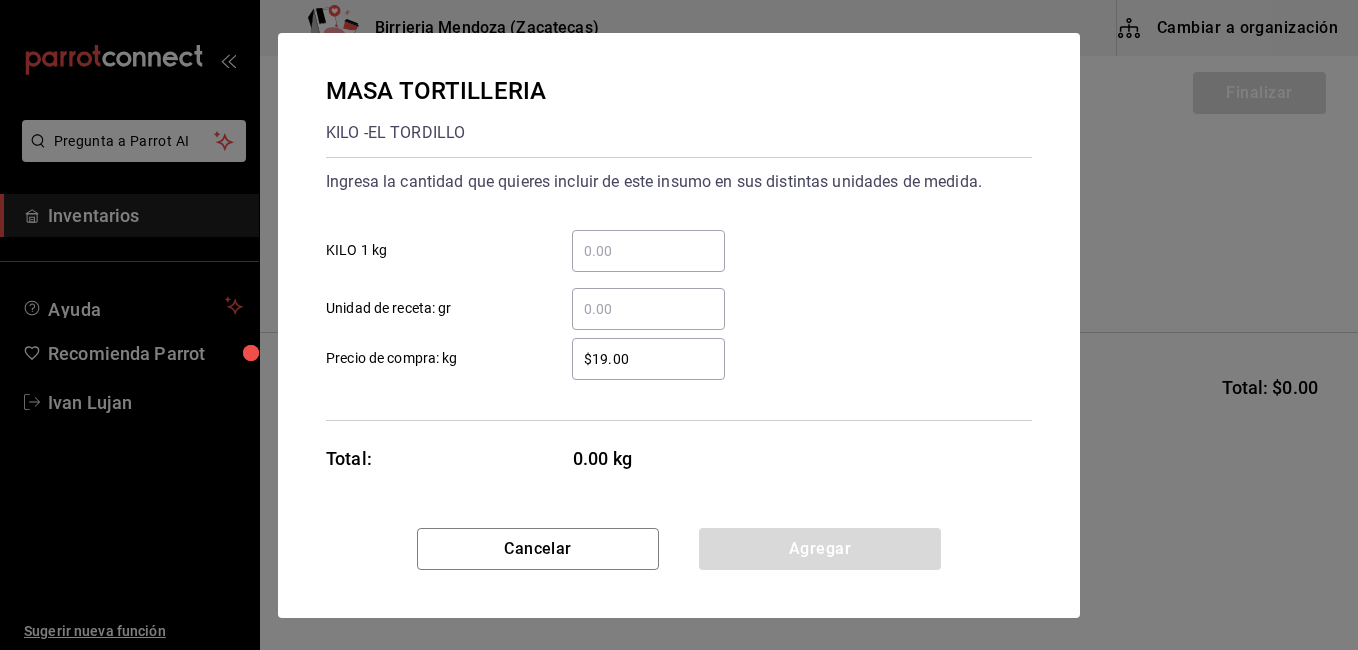 click on "​ KILO 1 kg" at bounding box center [648, 251] 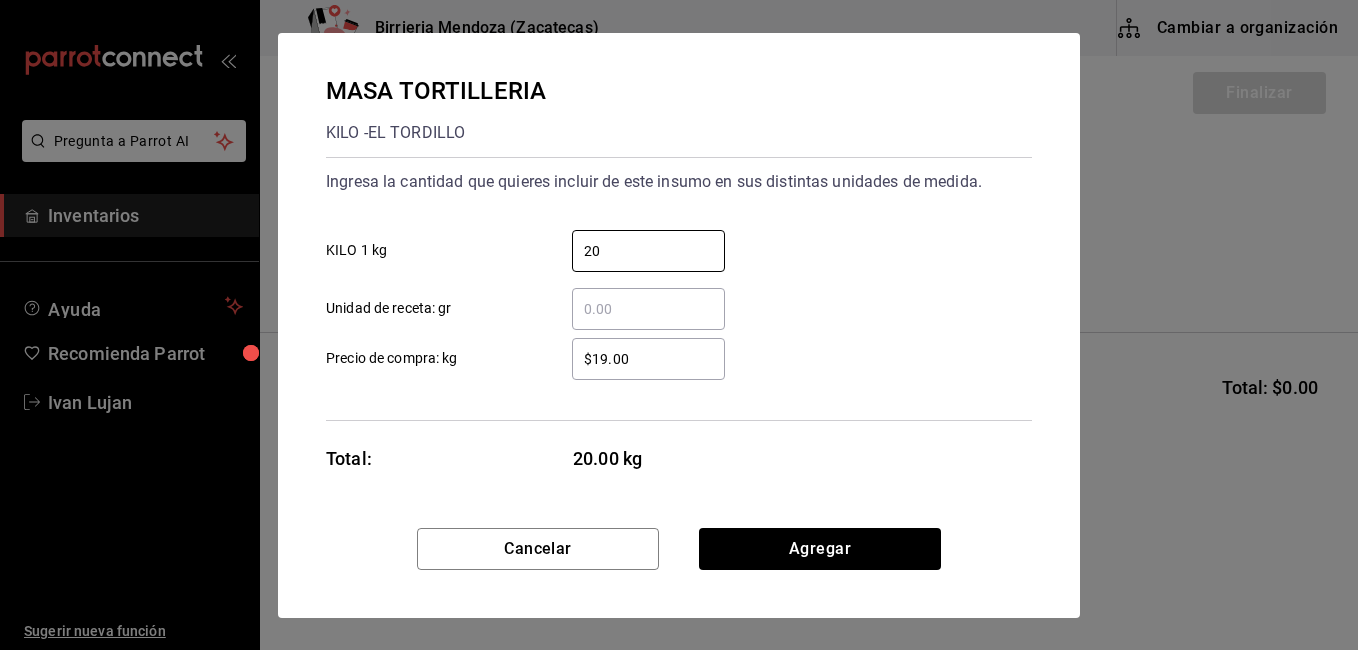 type on "20" 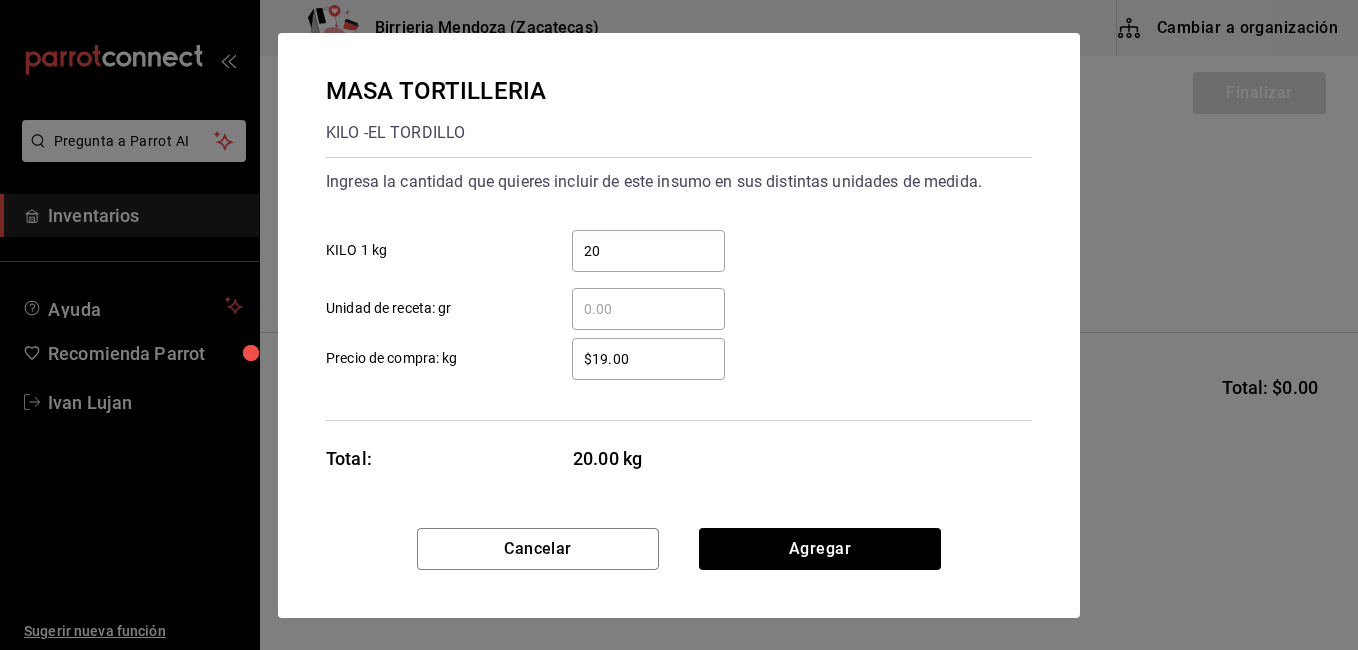 click on "$19.00" at bounding box center [648, 359] 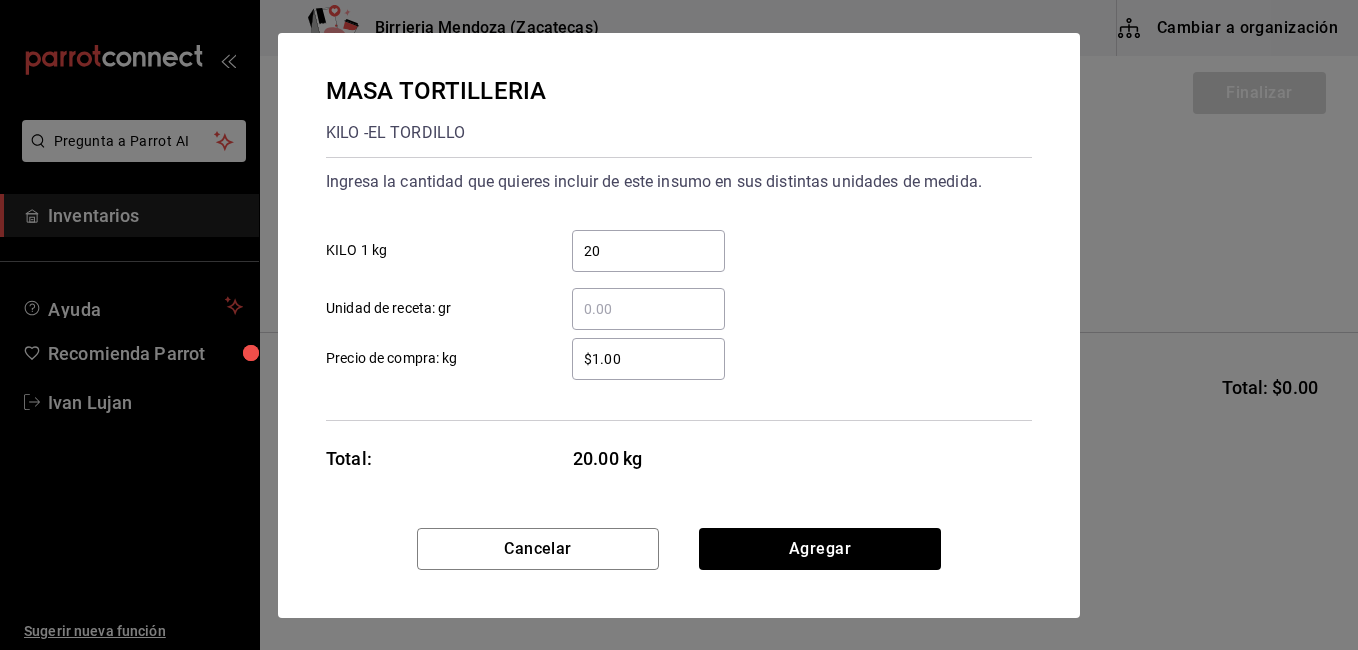 type on "$17.00" 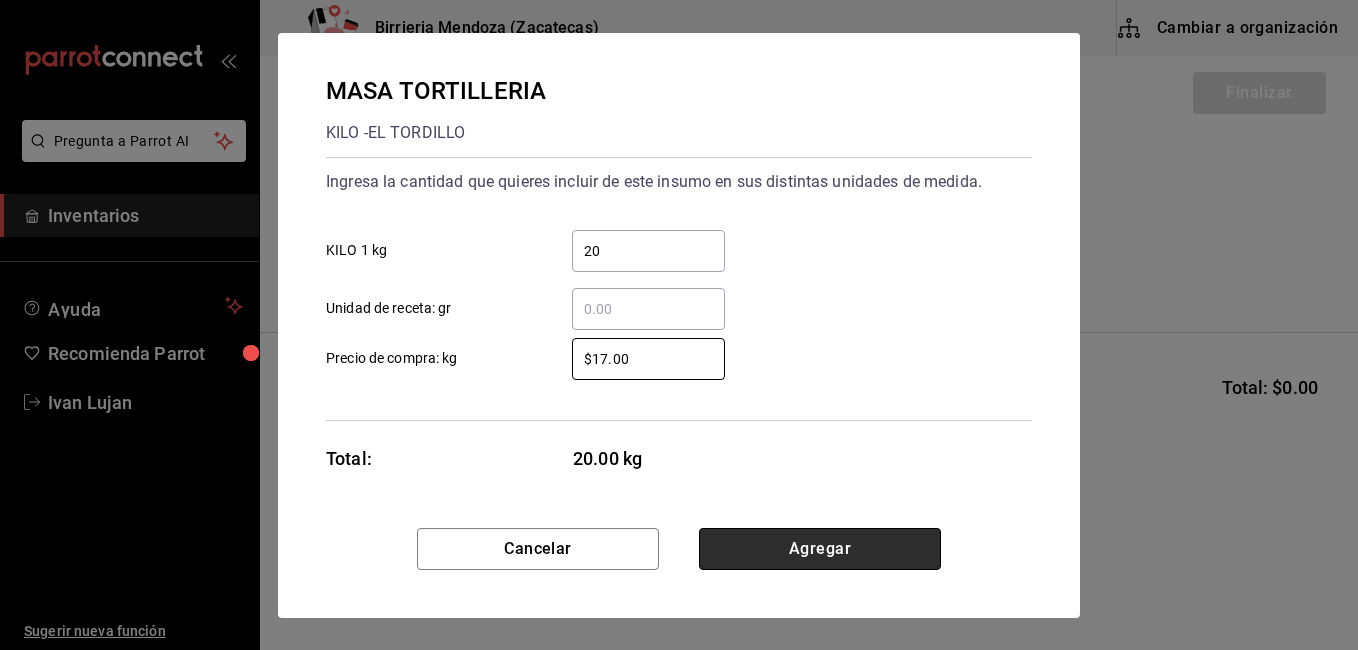 click on "Agregar" at bounding box center [820, 549] 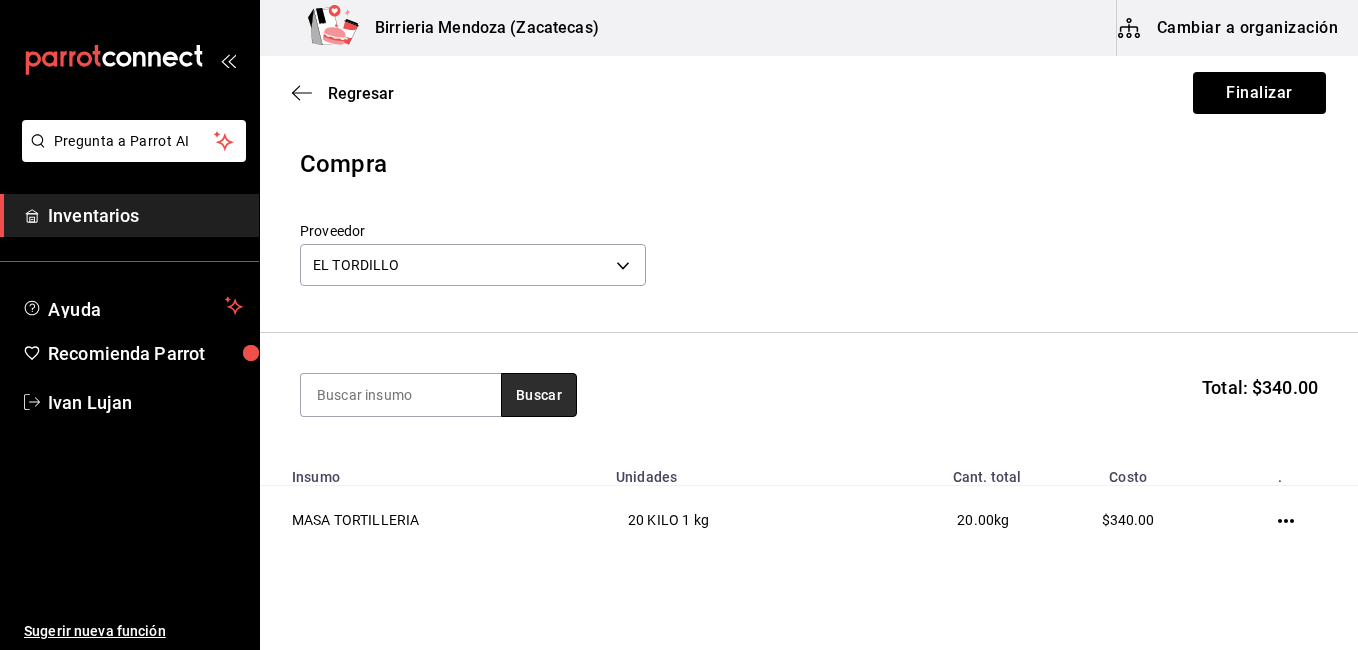 click on "Buscar" at bounding box center (539, 395) 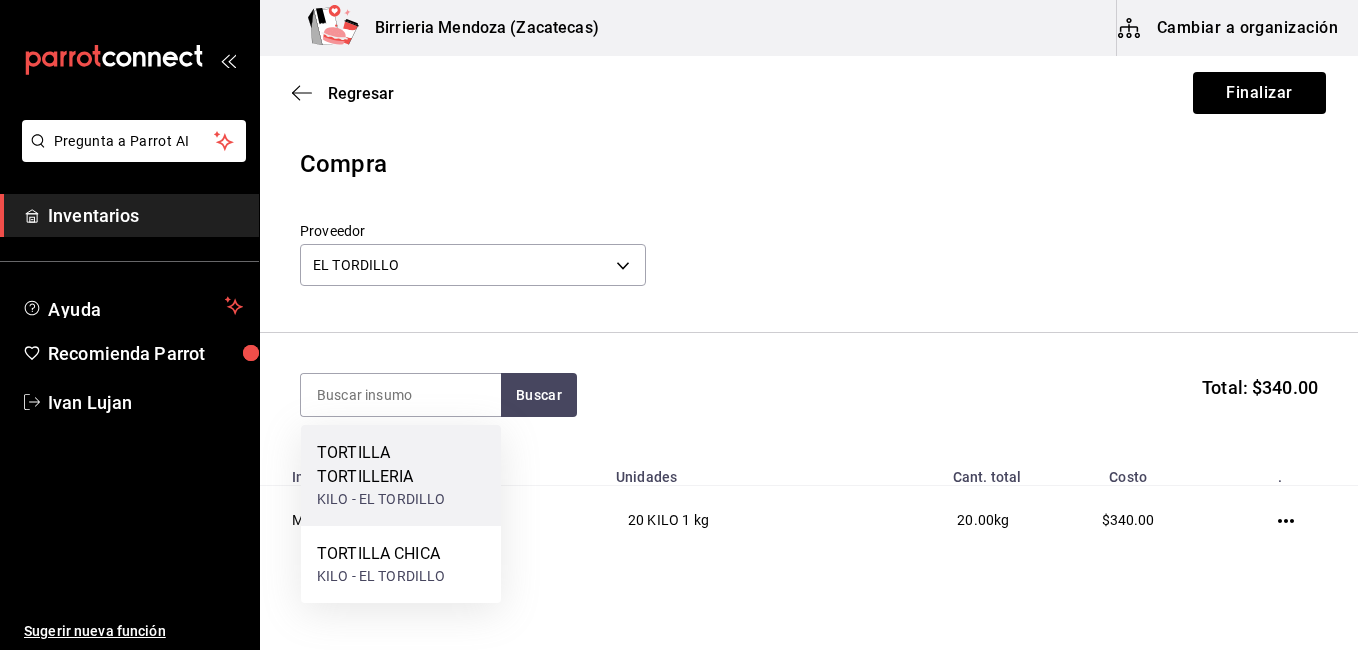 click on "TORTILLA TORTILLERIA" at bounding box center (401, 465) 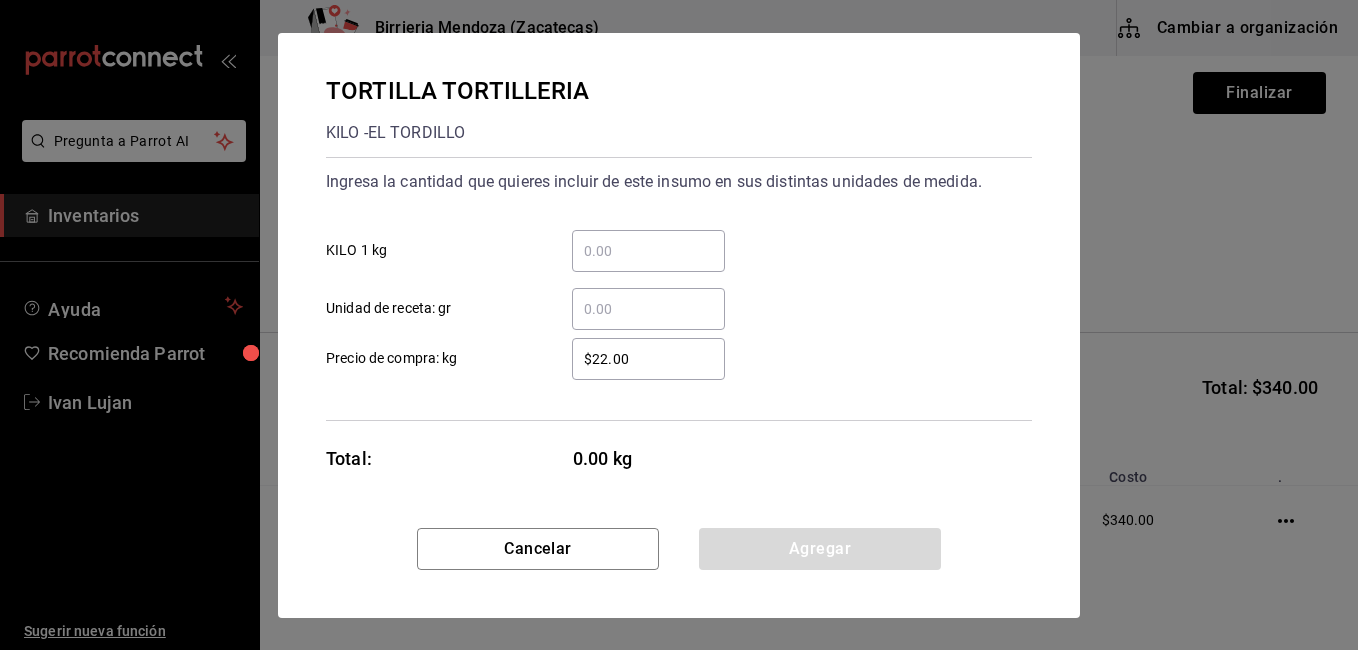 click on "​ KILO 1 kg" at bounding box center (648, 251) 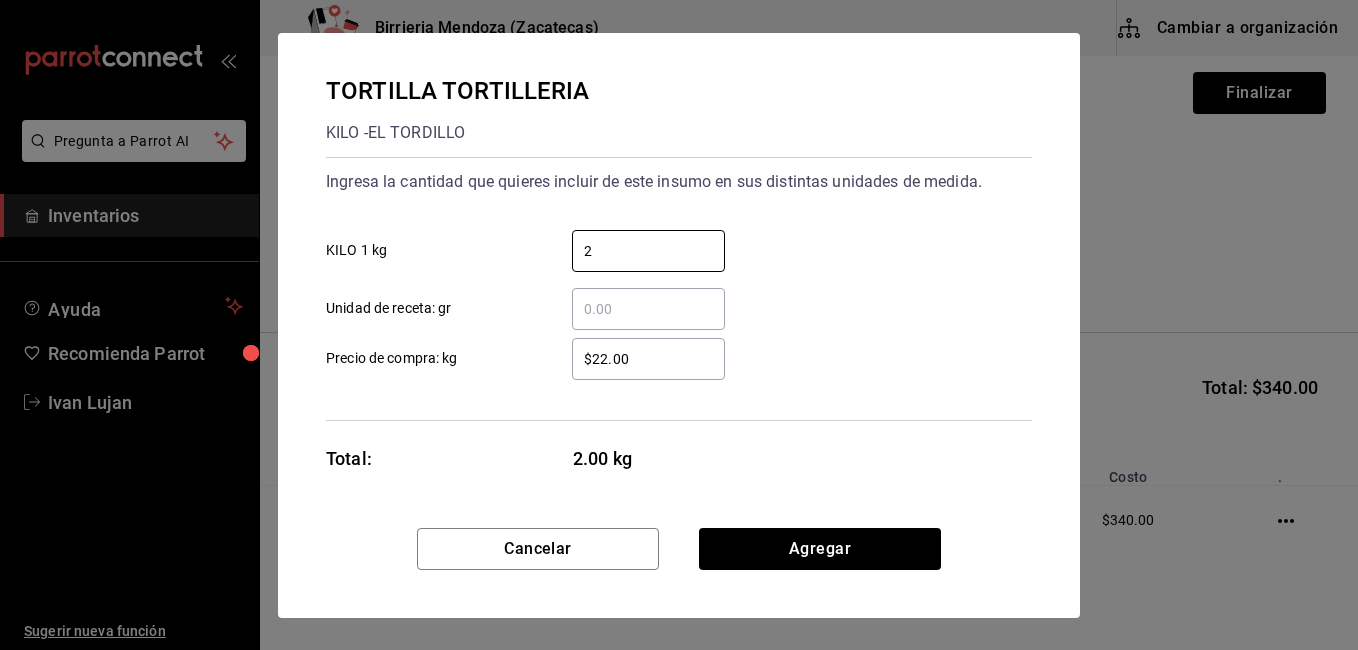 type on "2" 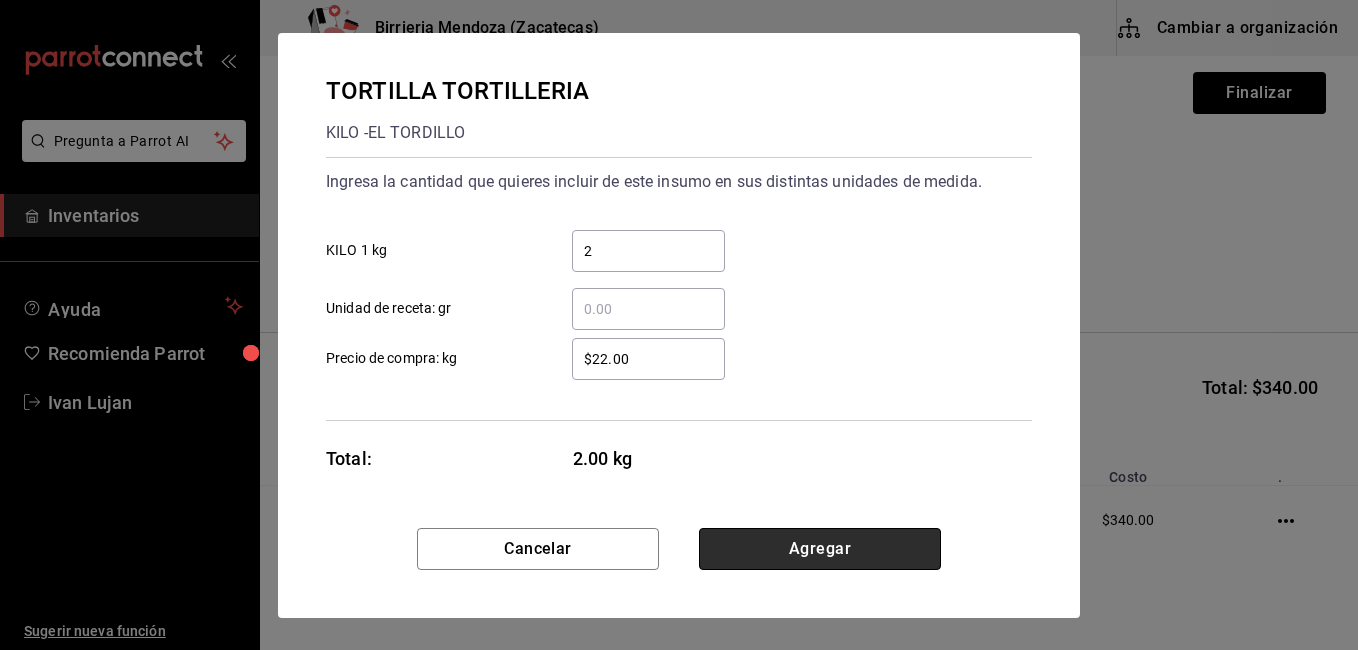 click on "Agregar" at bounding box center [820, 549] 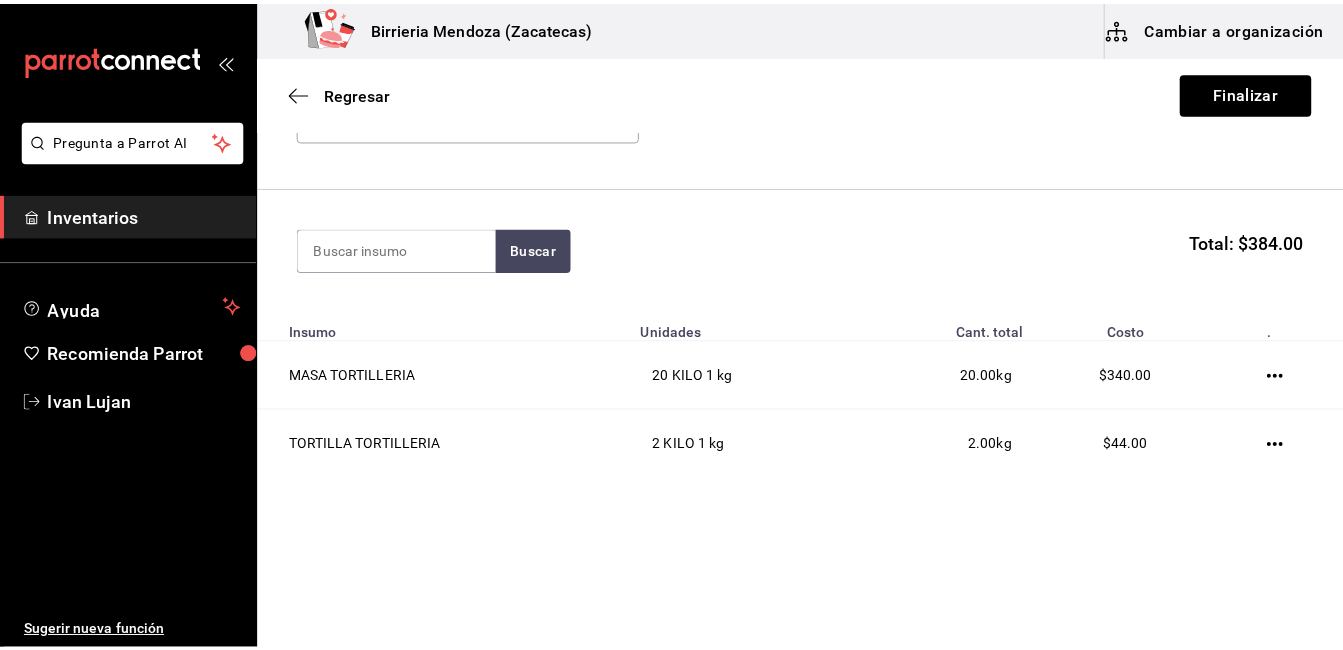 scroll, scrollTop: 151, scrollLeft: 0, axis: vertical 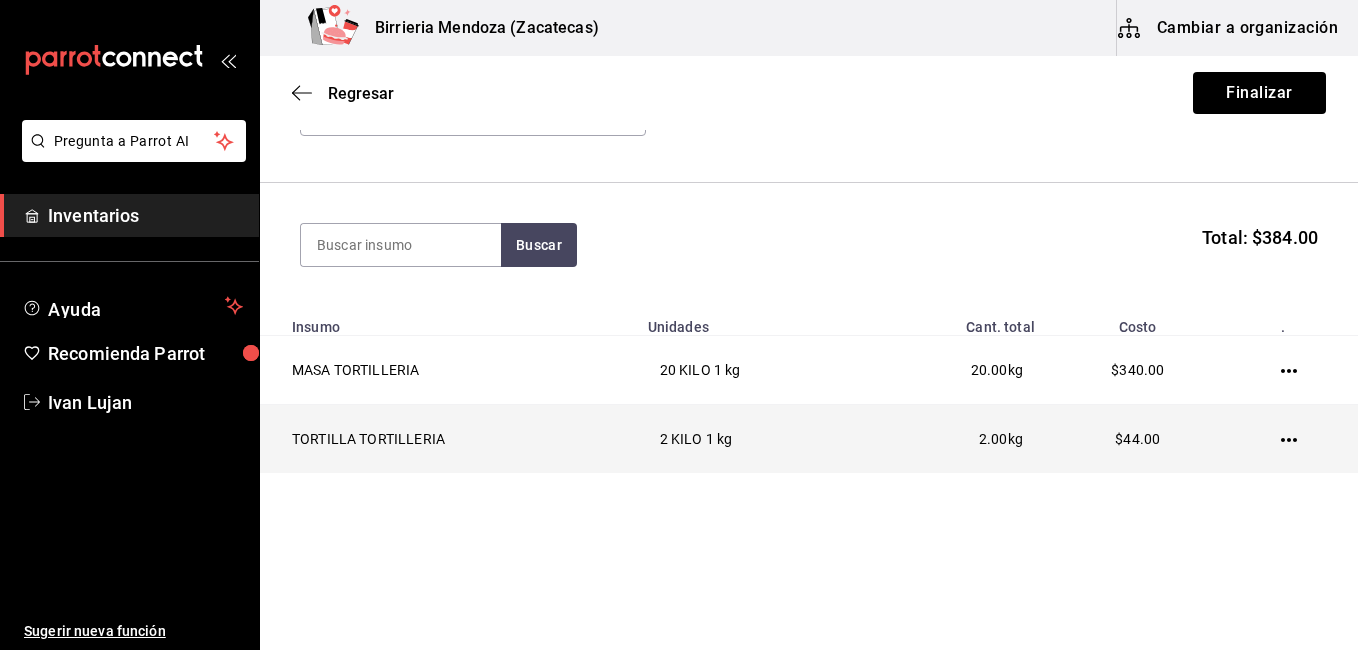 click 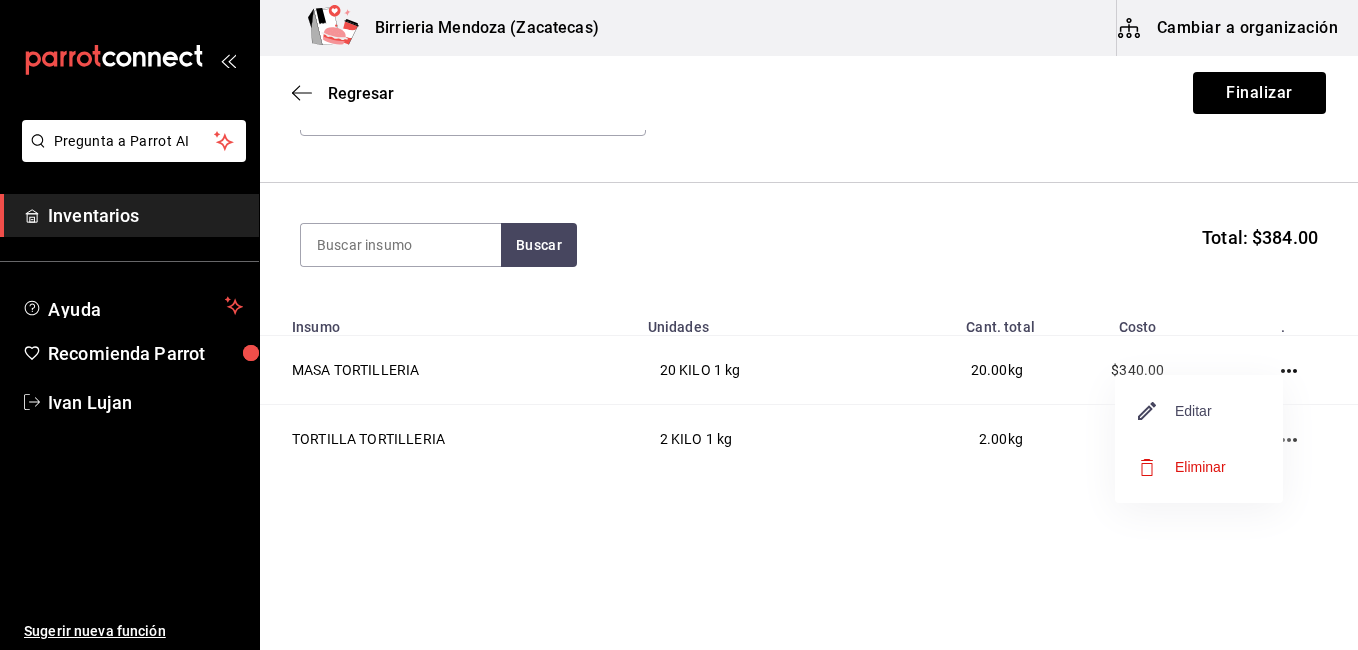 click on "Editar" at bounding box center (1175, 411) 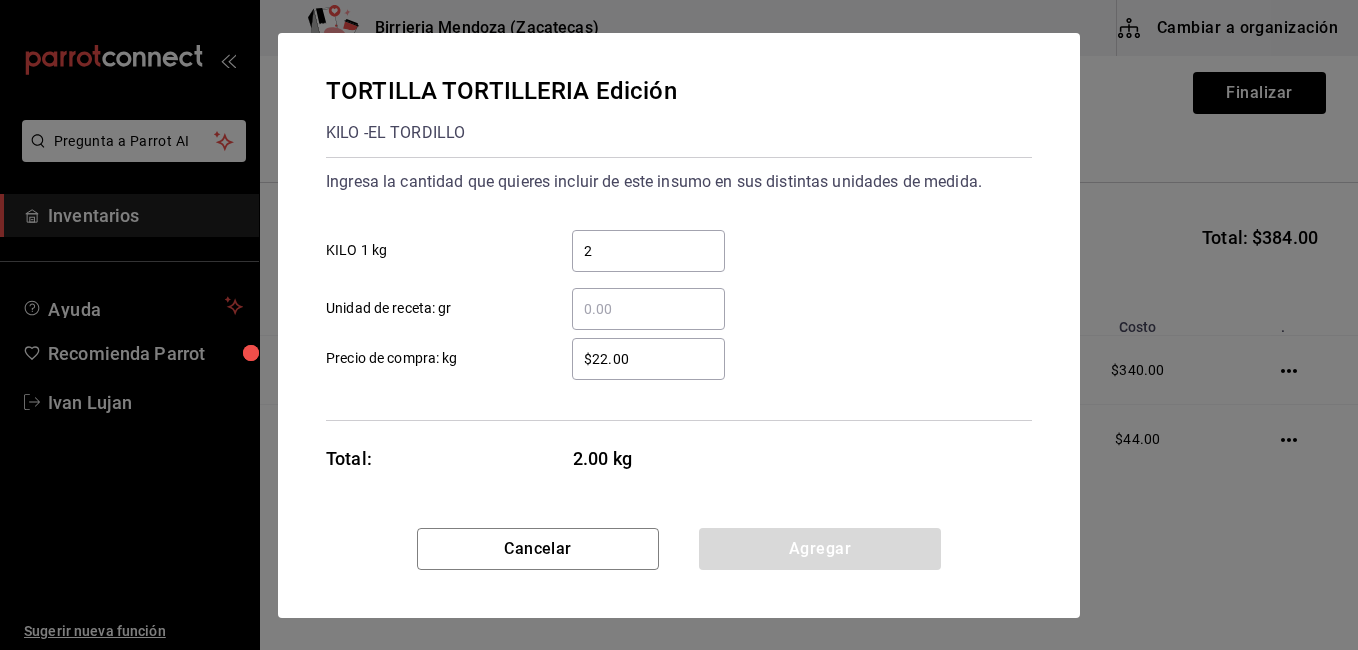 click on "2" at bounding box center (648, 251) 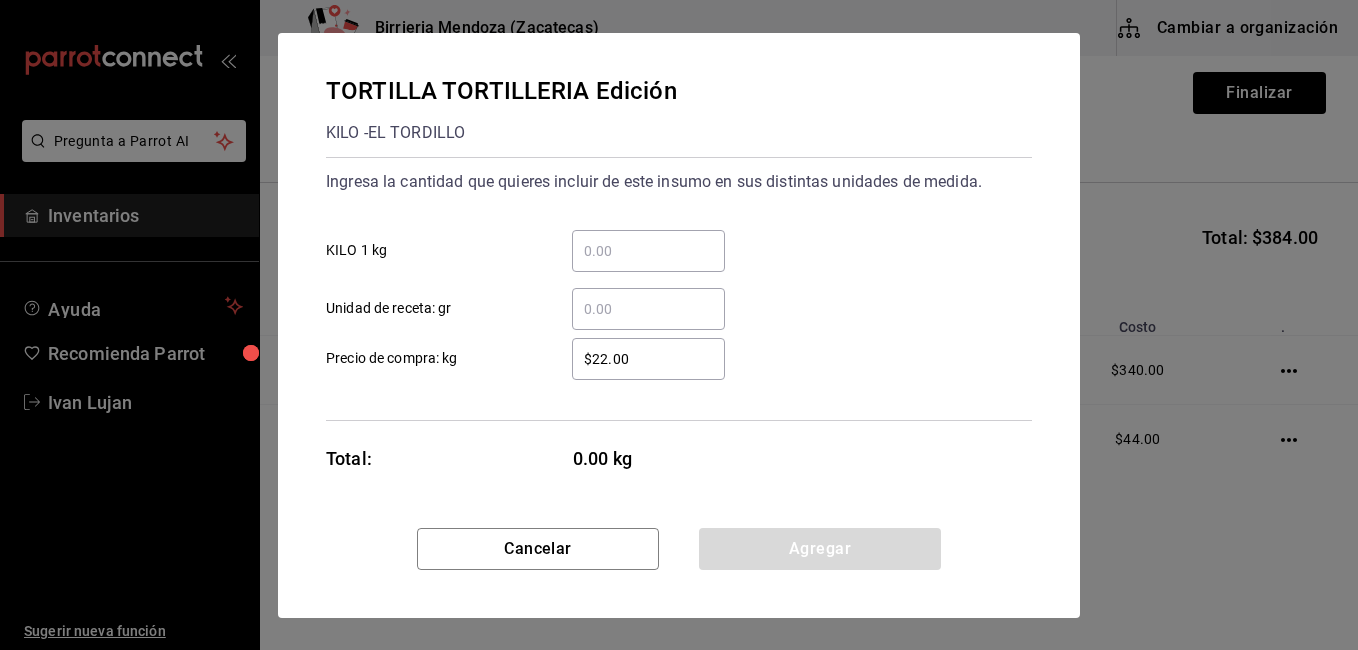 type on "3" 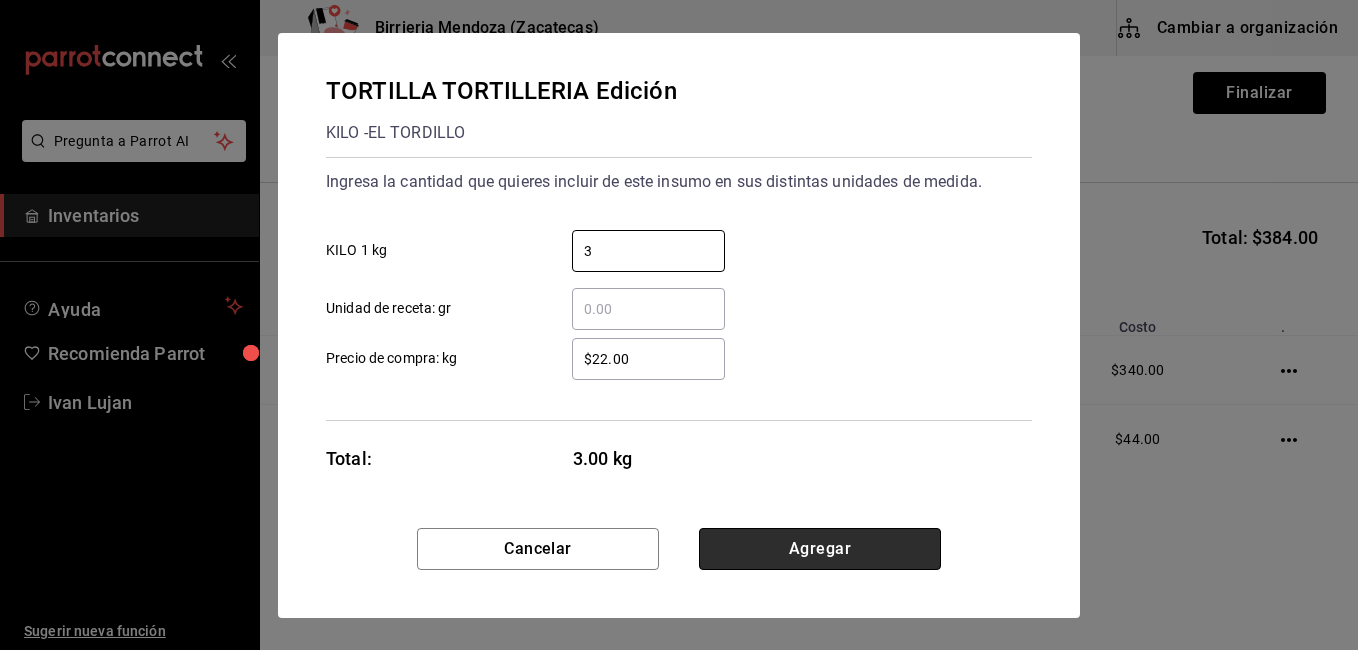 click on "Agregar" at bounding box center [820, 549] 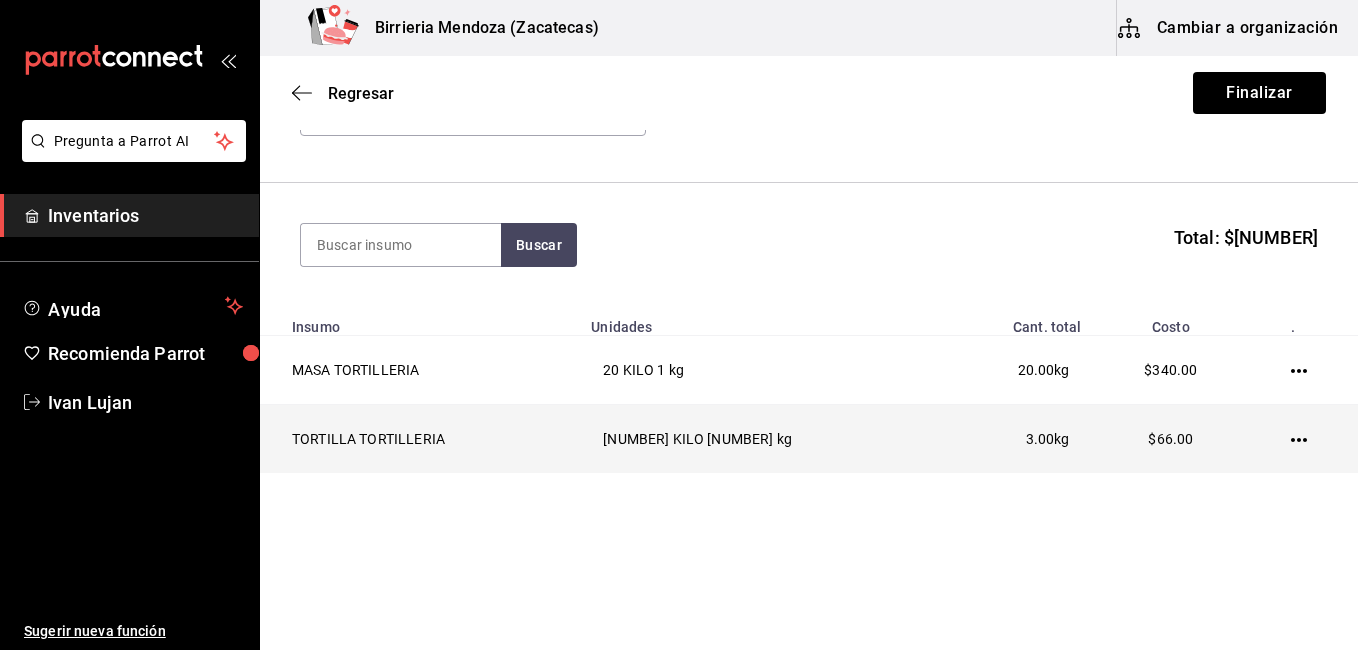 click 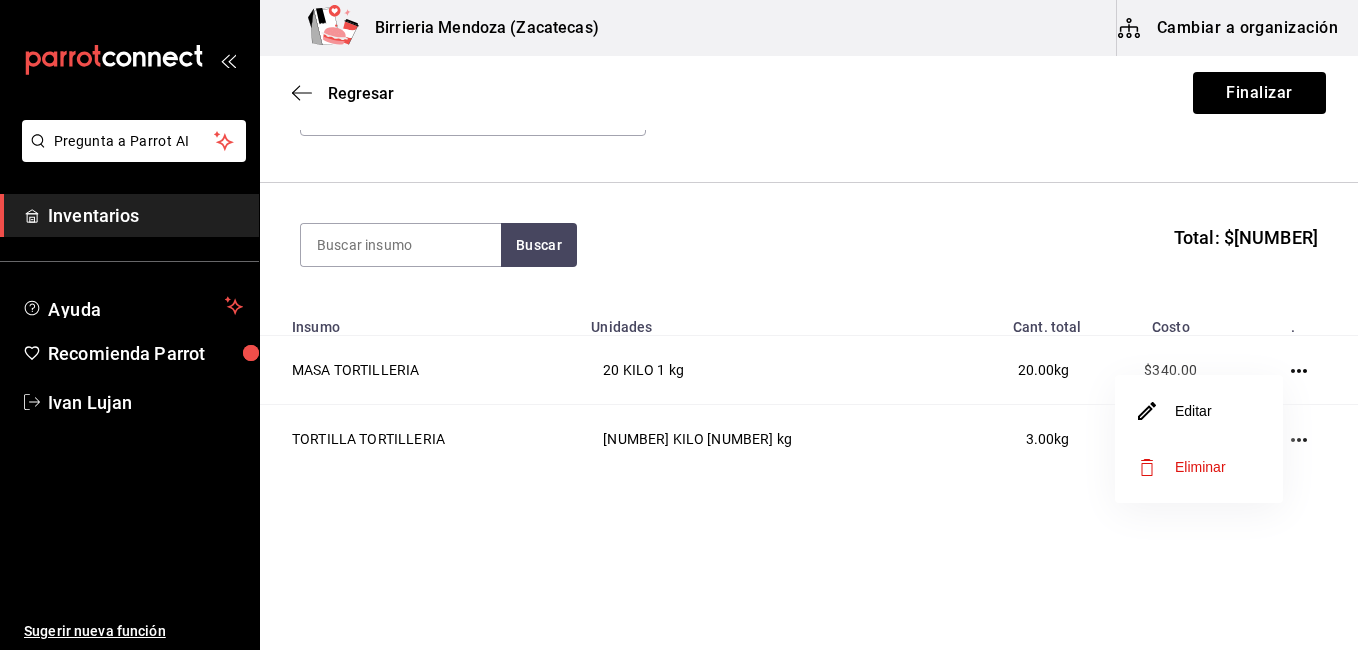 click on "Editar" at bounding box center (1199, 411) 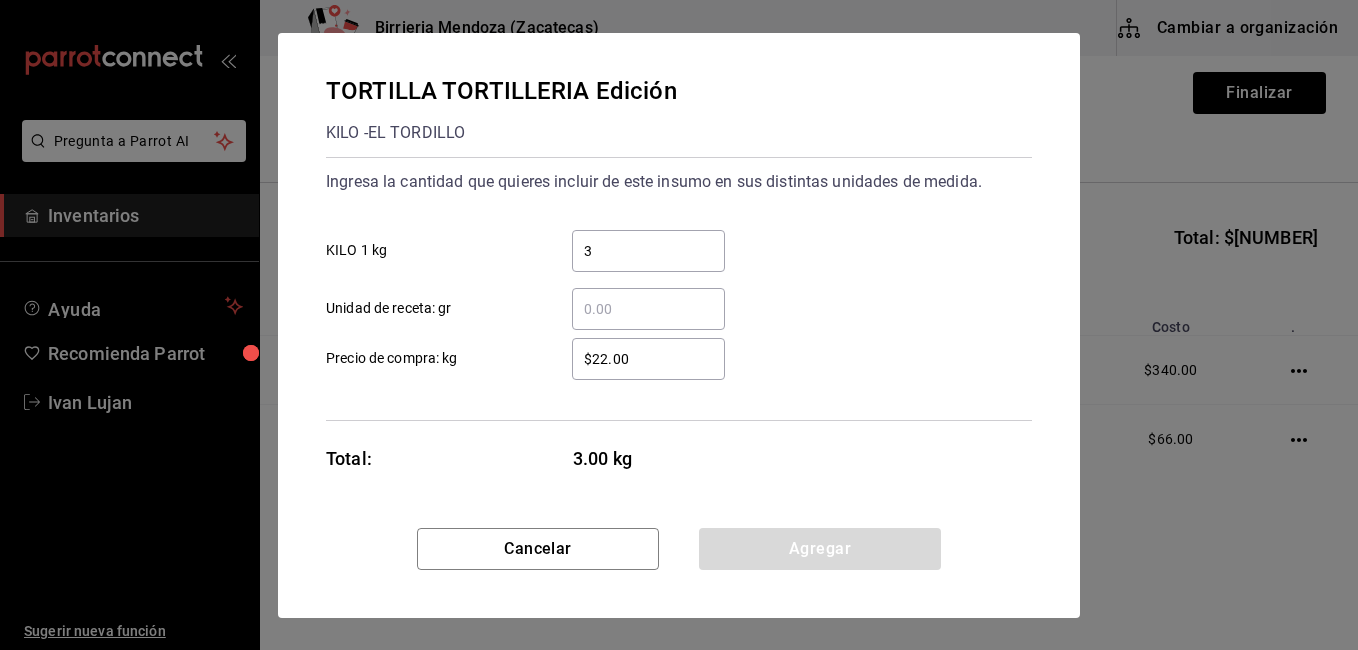 click on "3" at bounding box center (648, 251) 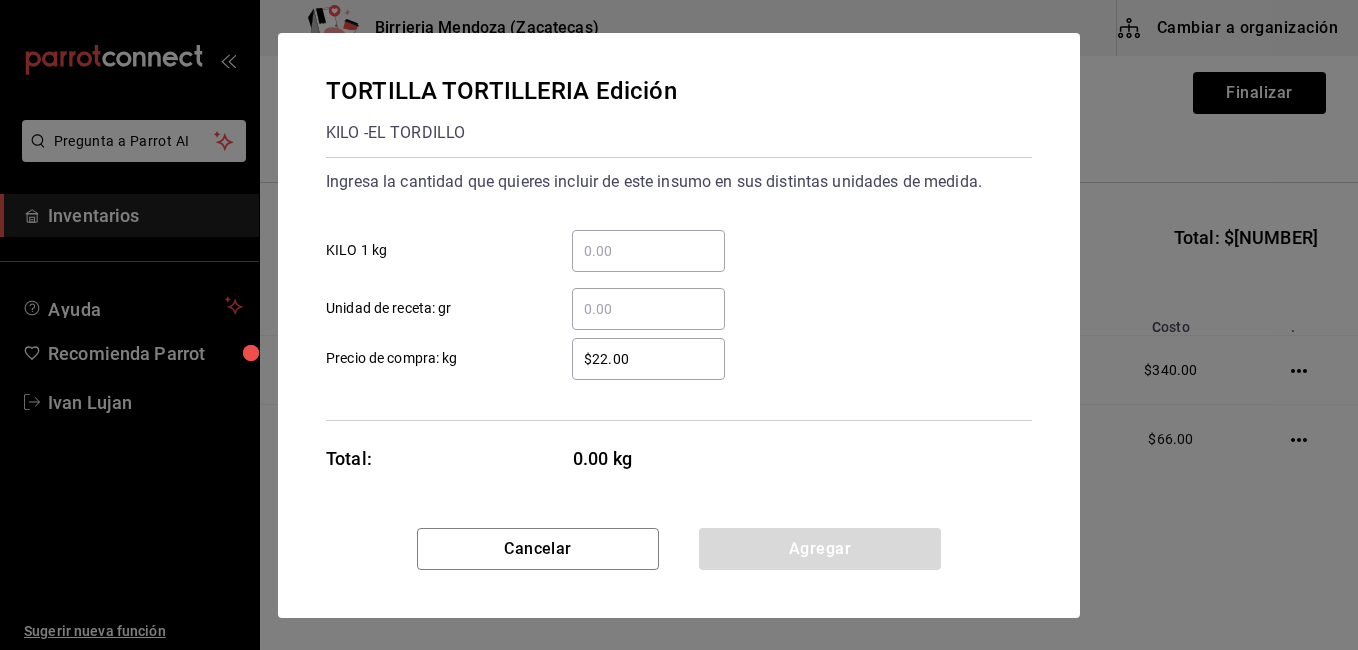type on "2" 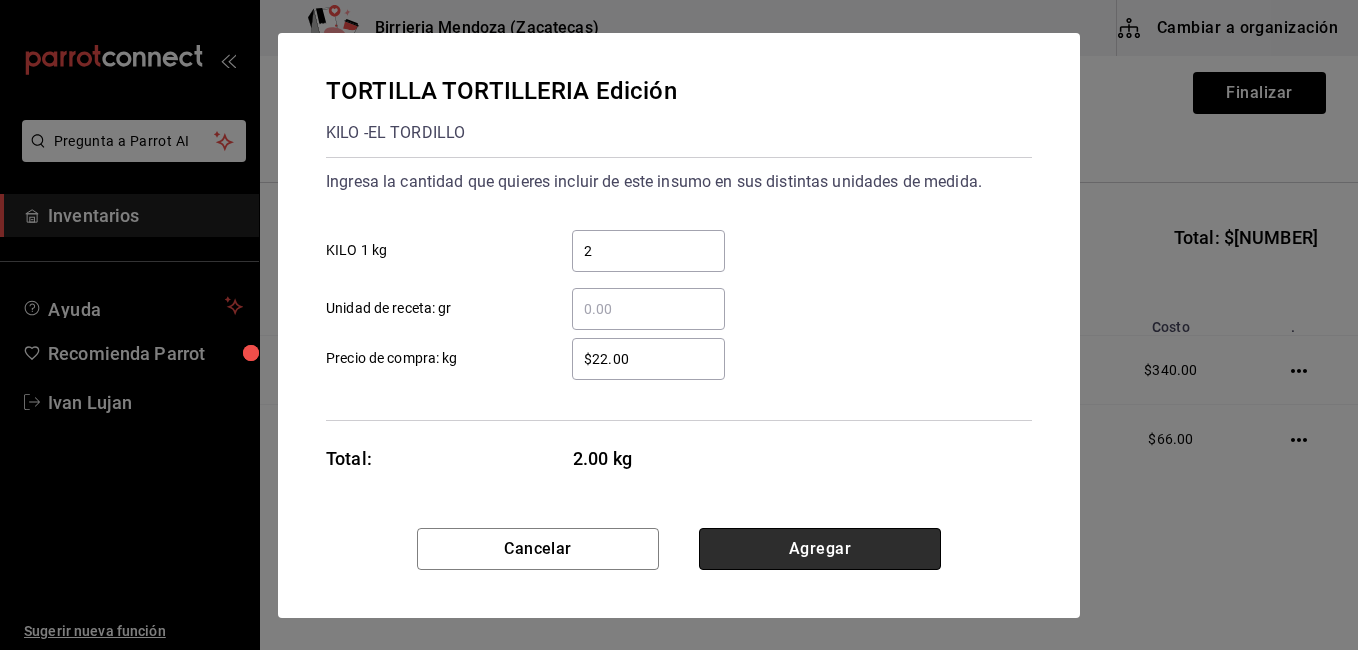 click on "Agregar" at bounding box center [820, 549] 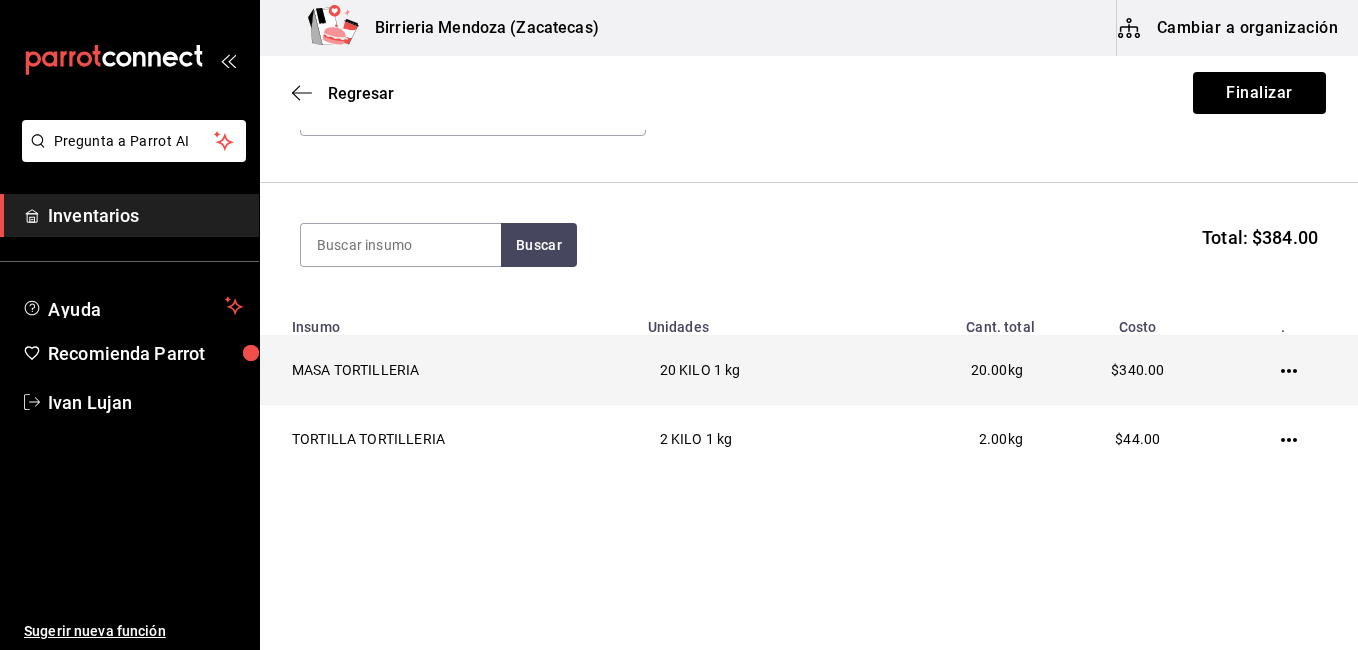 click 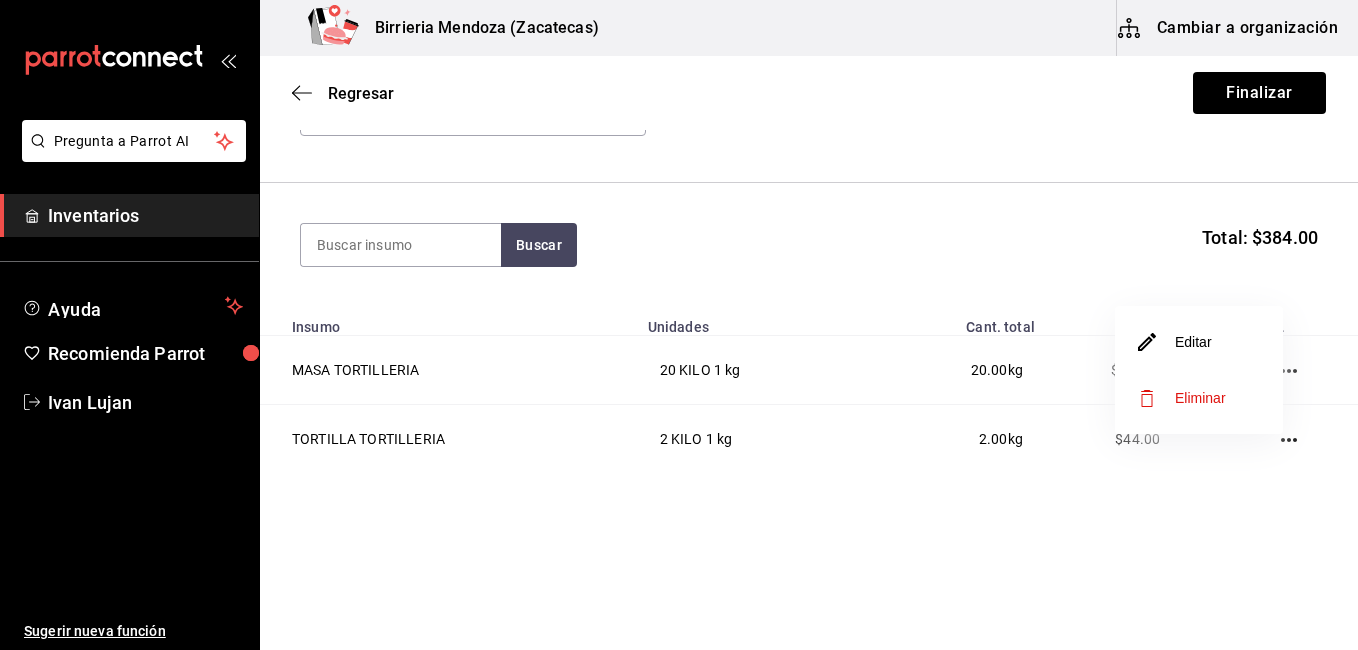 click on "Editar" at bounding box center [1199, 342] 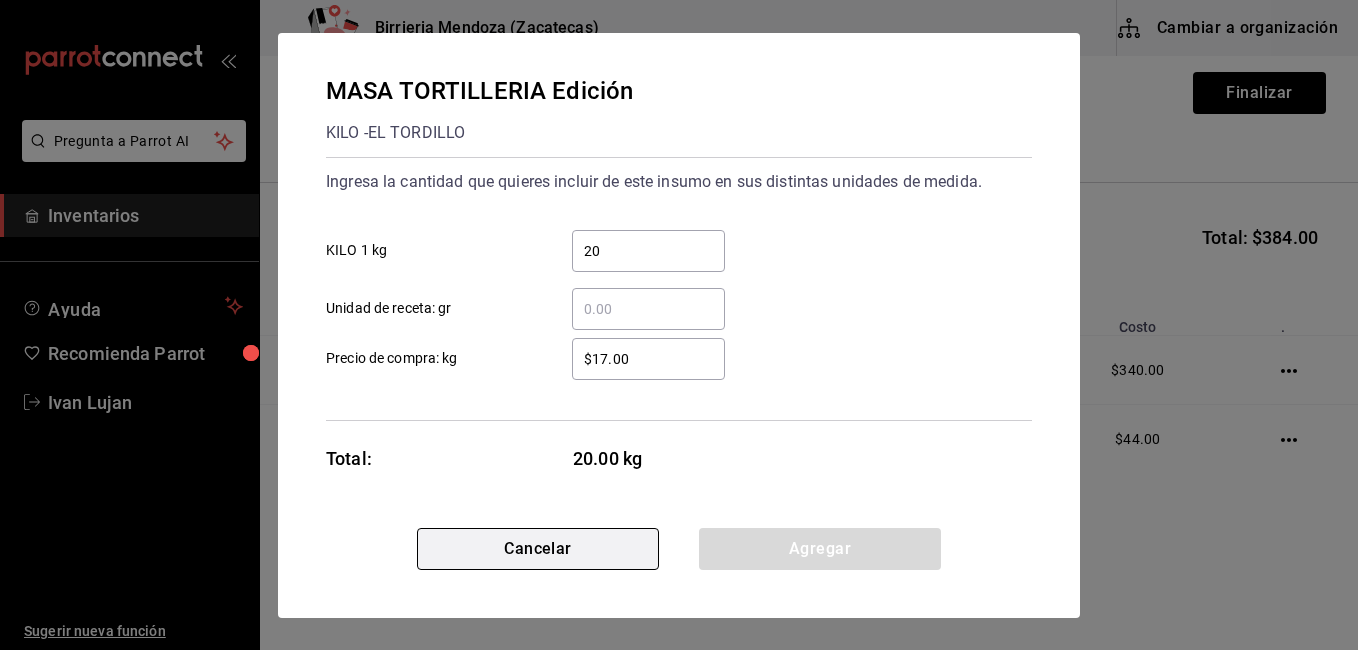 click on "Cancelar" at bounding box center (538, 549) 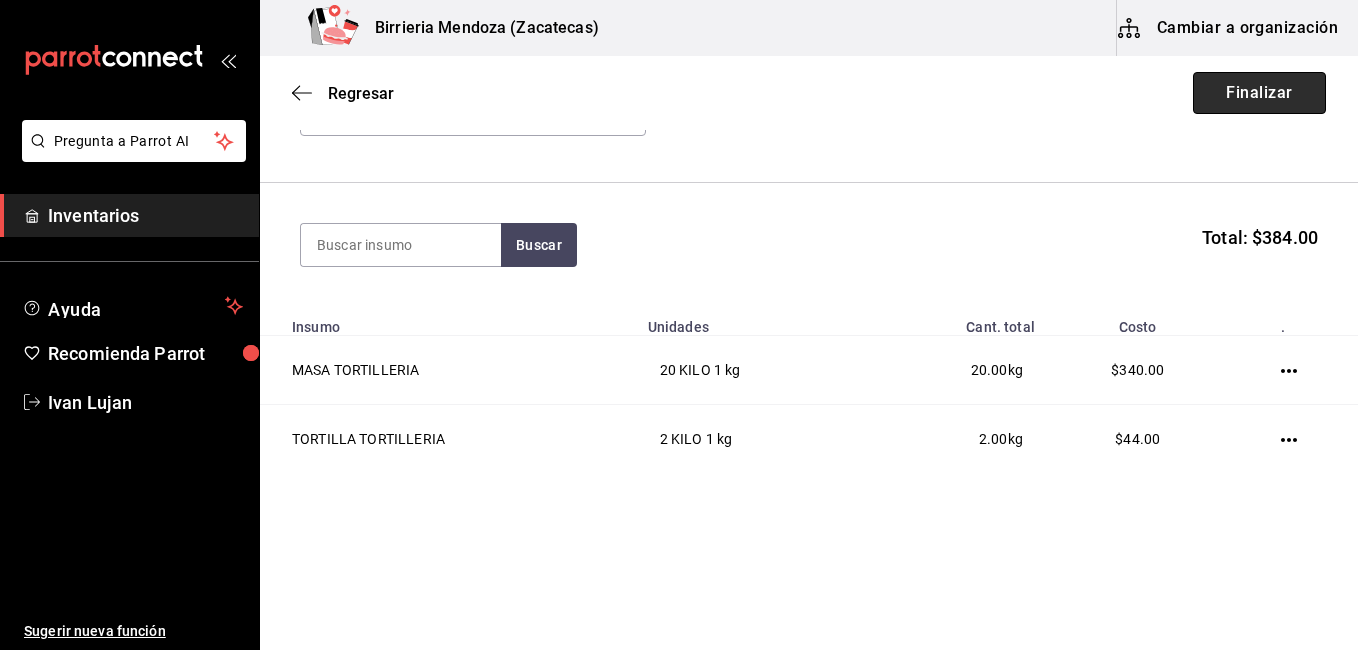 click on "Finalizar" at bounding box center [1259, 93] 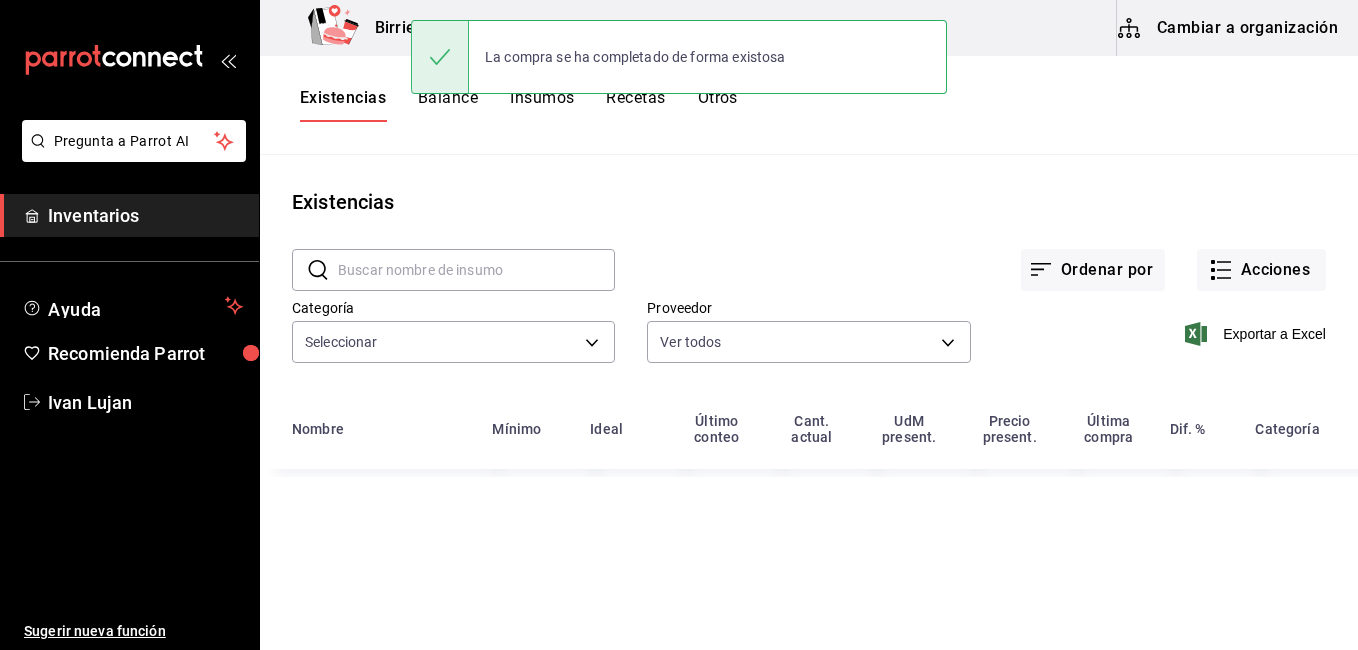 type on "9f1475d1-f46d-4cd7-b512-abe5d833bb75,f5217d7b-3010-4b74-99d5-3f69a0f083de,4ff65864-0862-4bdd-8ed1-a9048bd906c5,e6bc060a-2ad9-4666-889f-7079637271f1,ccf6f270-7856-47b8-878f-eac292fdd961,07bcac53-6a08-40e8-a6ba-3d06f5ae17d5,cc78b49f-794d-4abc-96d6-6ad22da9a61e,be901a98-147a-49e7-a0c0-40943da55557,d5606fae-6ca2-434a-8573-92e9fc0ad571,ec1073d0-eb6e-455f-bca3-03989c284c64,95160941-27d0-4bd5-8722-61e4eb70a1ec,2a55c830-8a5c-4221-9c74-a5743a6edde6,01921651-932e-4853-9623-1081fef52038,f862ff32-e39e-4f97-a691-92da34bf3f4c" 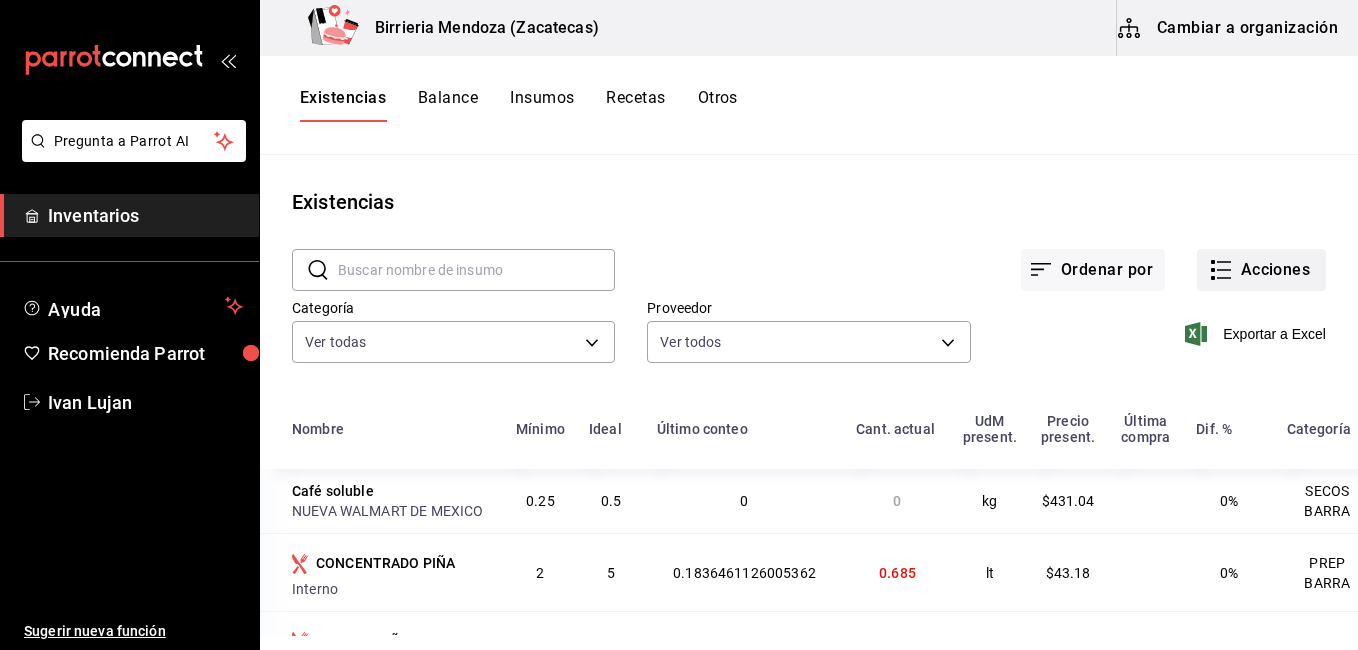 click on "Acciones" at bounding box center [1261, 270] 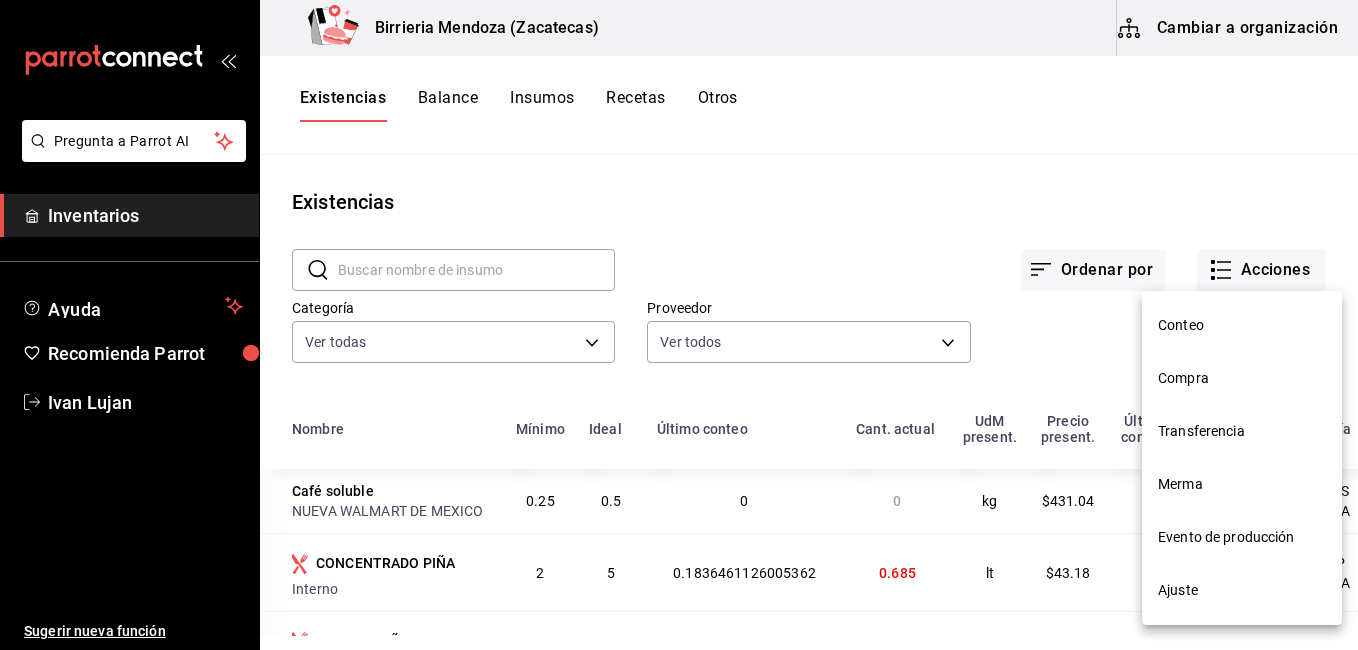 click on "Compra" at bounding box center [1242, 378] 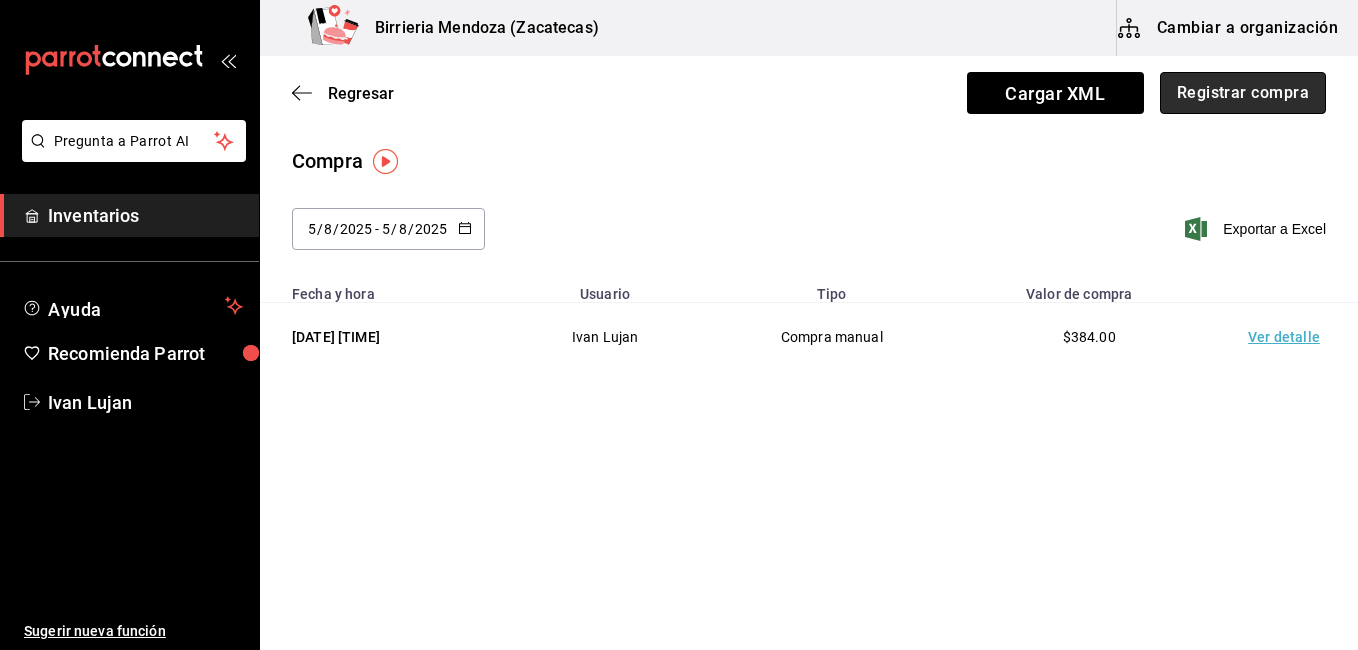 click on "Registrar compra" at bounding box center (1243, 93) 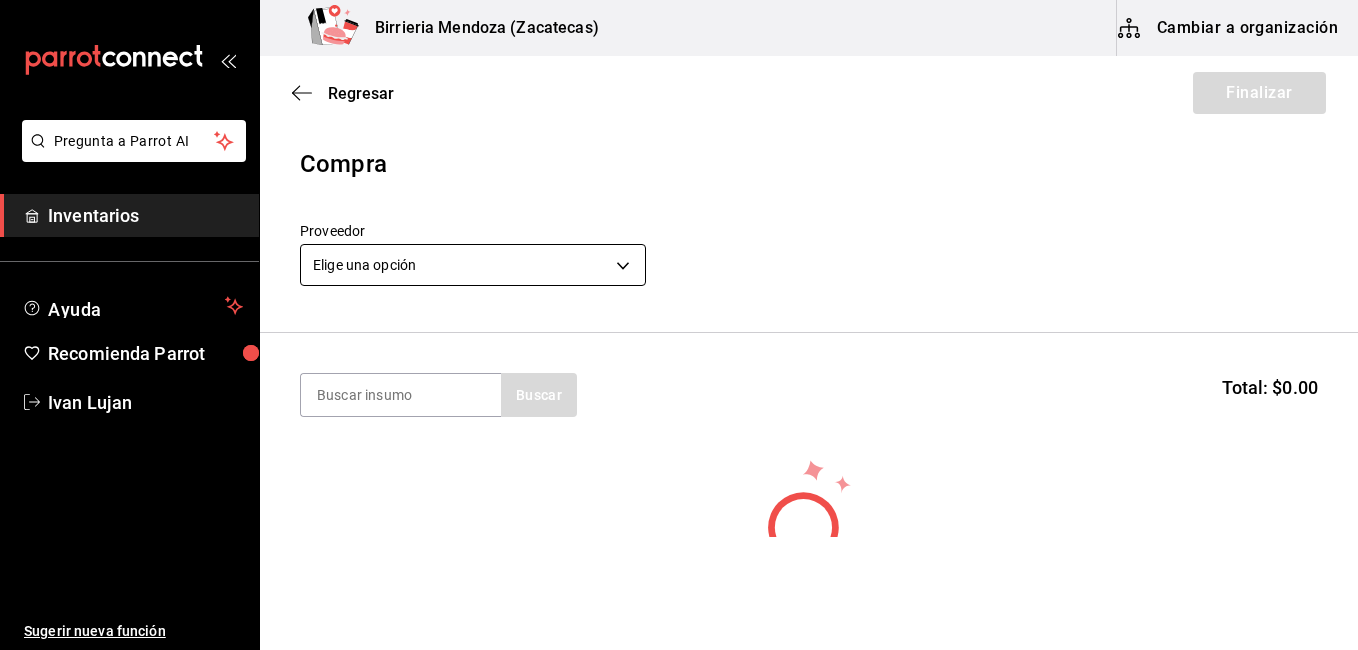 click on "Pregunta a Parrot AI Inventarios   Ayuda Recomienda Parrot   Ivan Lujan   Sugerir nueva función   Birrieria Mendoza (Zacatecas) Cambiar a organización Regresar Finalizar Compra Proveedor Elige una opción default Buscar Total: $0.00 No hay insumos a mostrar. Busca un insumo para agregarlo a la lista GANA 1 MES GRATIS EN TU SUSCRIPCIÓN AQUÍ ¿Recuerdas cómo empezó tu restaurante?
Hoy puedes ayudar a un colega a tener el mismo cambio que tú viviste.
Recomienda Parrot directamente desde tu Portal Administrador.
Es fácil y rápido.
🎁 Por cada restaurante que se una, ganas 1 mes gratis. Ver video tutorial Ir a video Pregunta a Parrot AI Inventarios   Ayuda Recomienda Parrot   Ivan Lujan   Sugerir nueva función   Editar Eliminar Visitar centro de ayuda (81) 2046 6363 soporte@parrotsoftware.io Visitar centro de ayuda (81) 2046 6363 soporte@parrotsoftware.io" at bounding box center [679, 268] 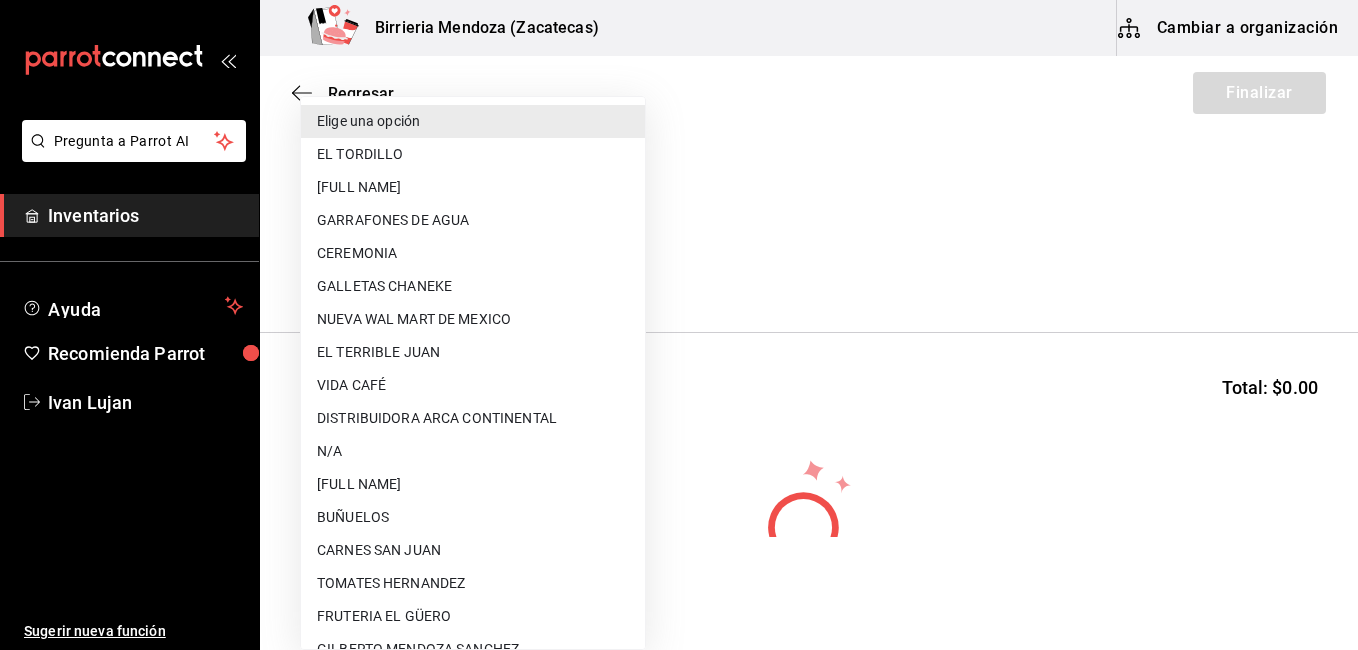 click on "FRUTERIA EL GÜERO" at bounding box center [473, 616] 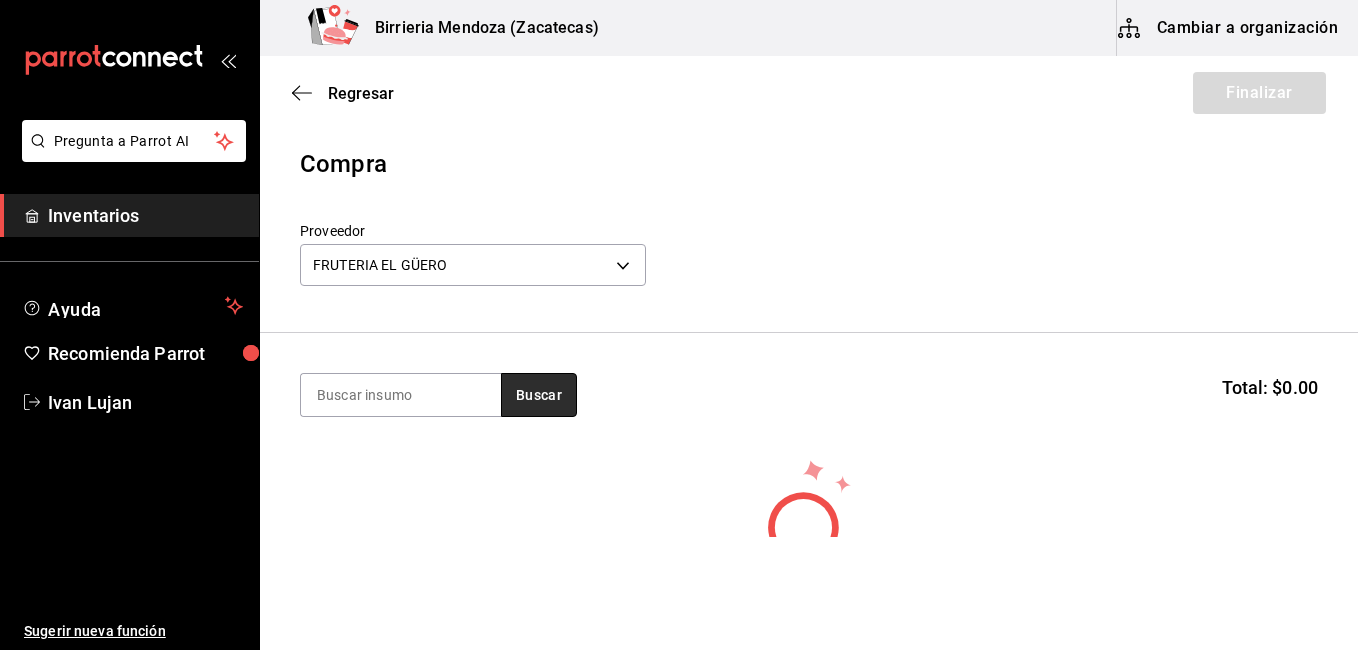click on "Buscar" at bounding box center [539, 395] 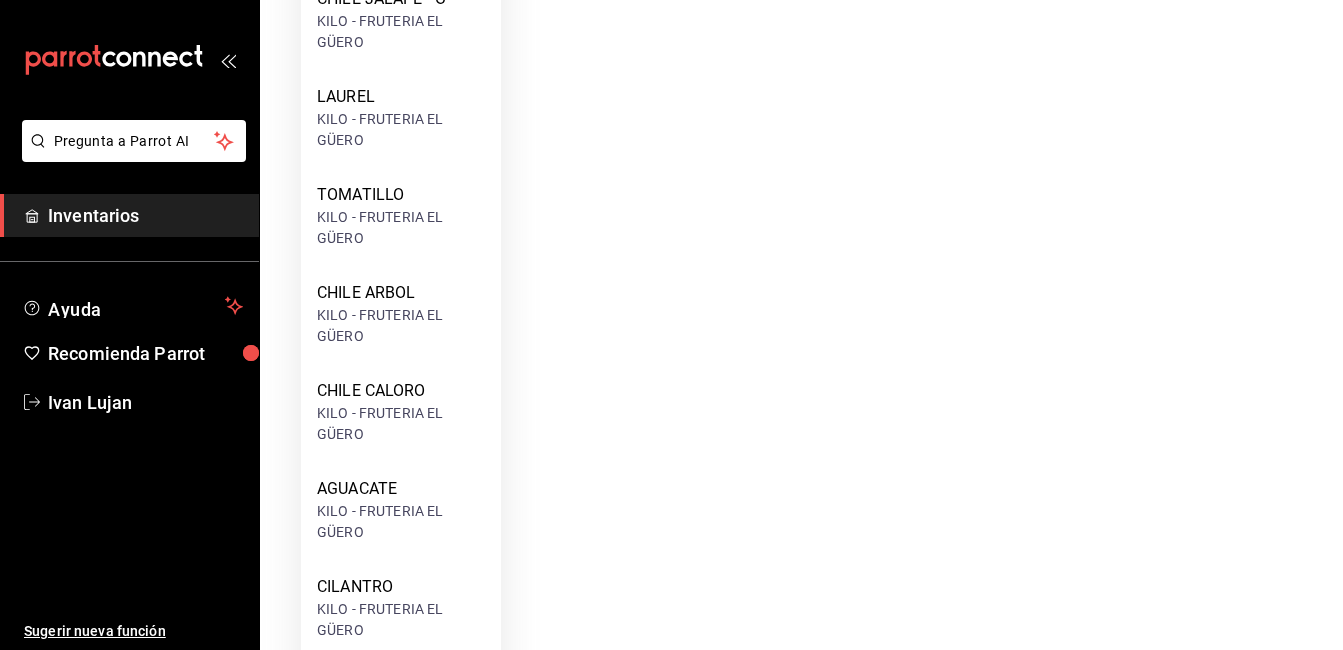 scroll, scrollTop: 1057, scrollLeft: 0, axis: vertical 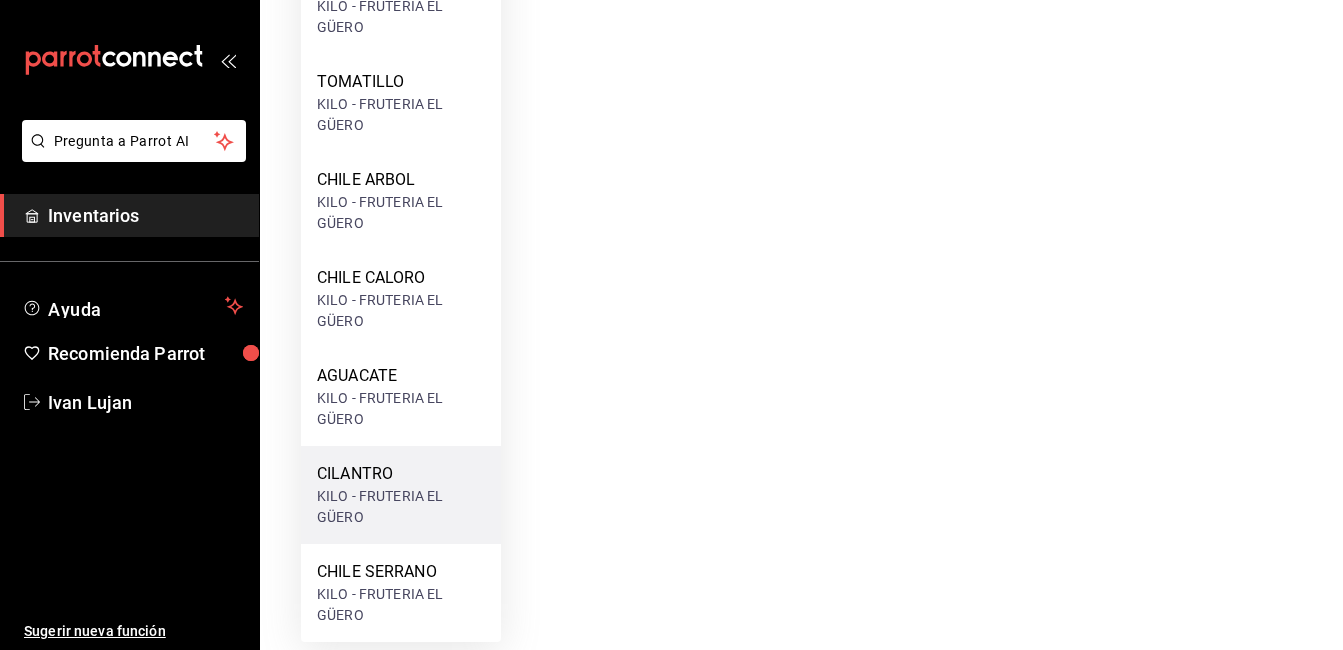 click on "CILANTRO" at bounding box center [401, 474] 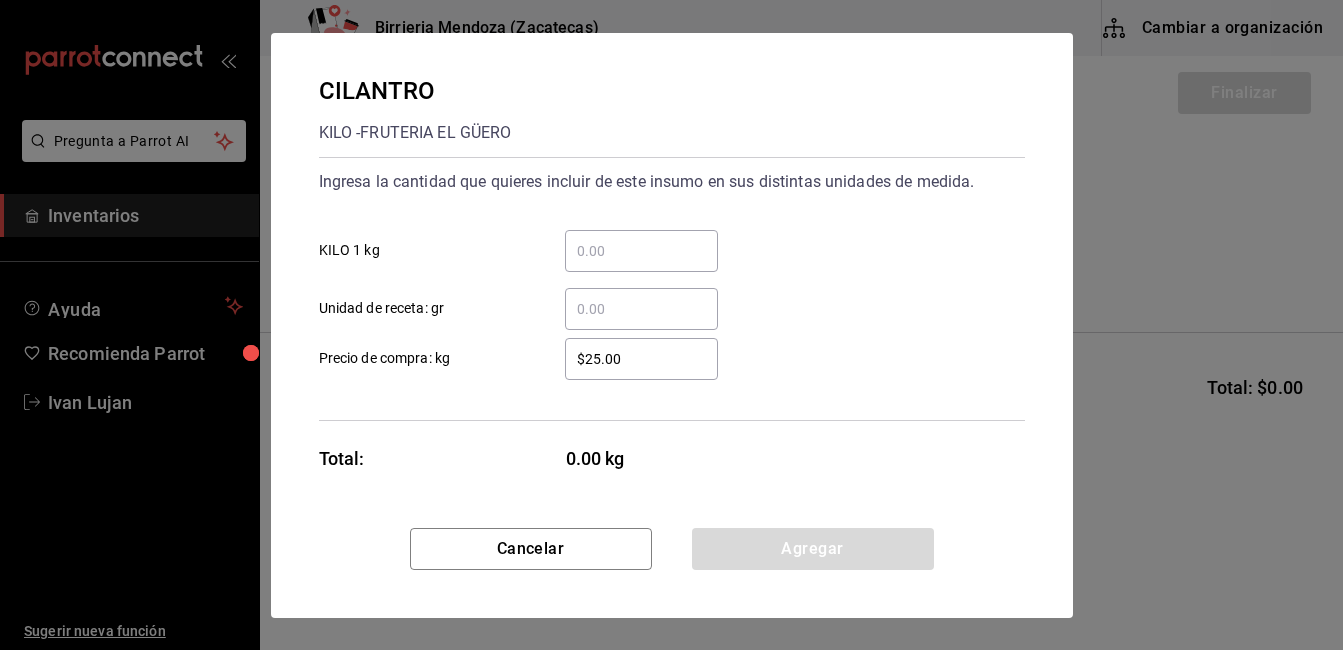 scroll, scrollTop: 0, scrollLeft: 0, axis: both 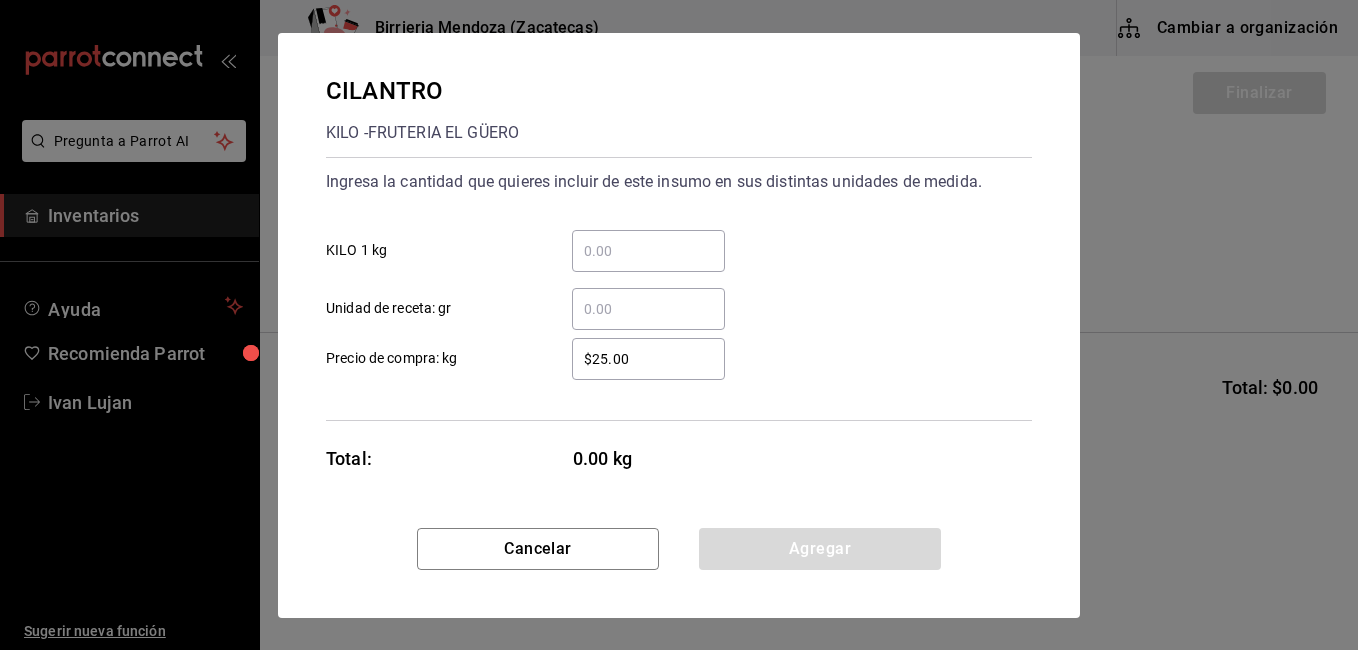 click on "​ KILO 1 kg" at bounding box center (648, 251) 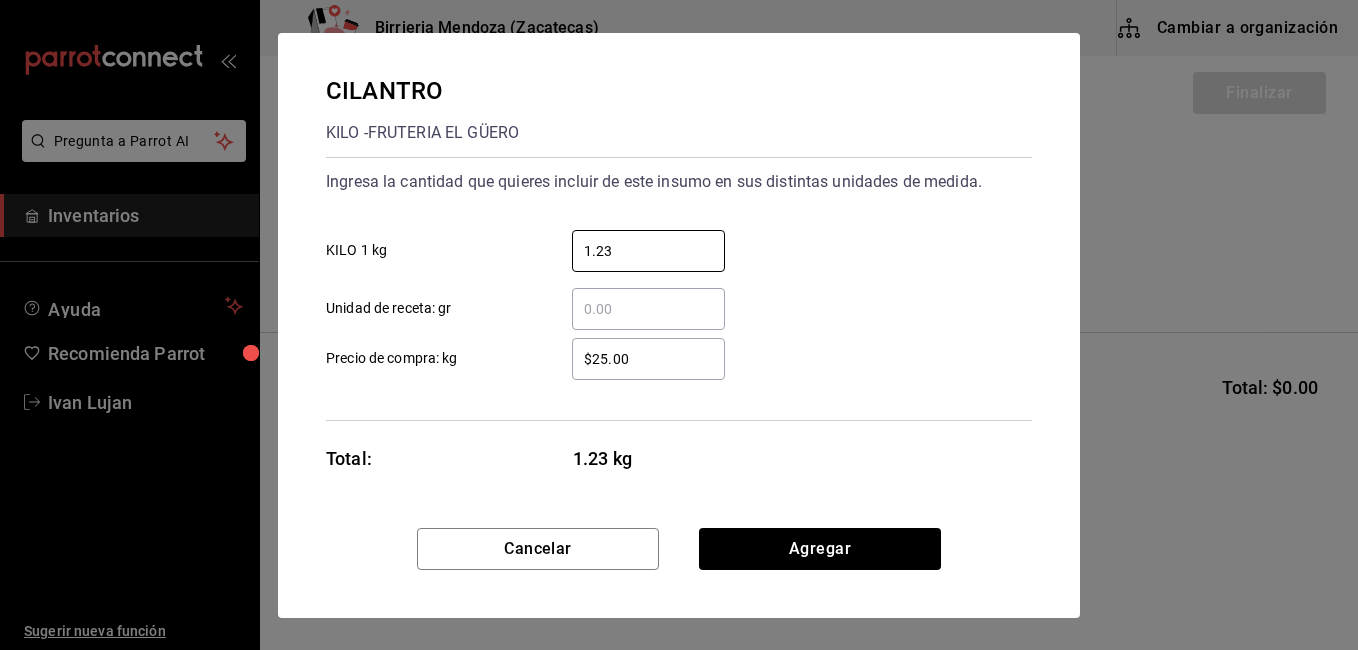 type on "1.23" 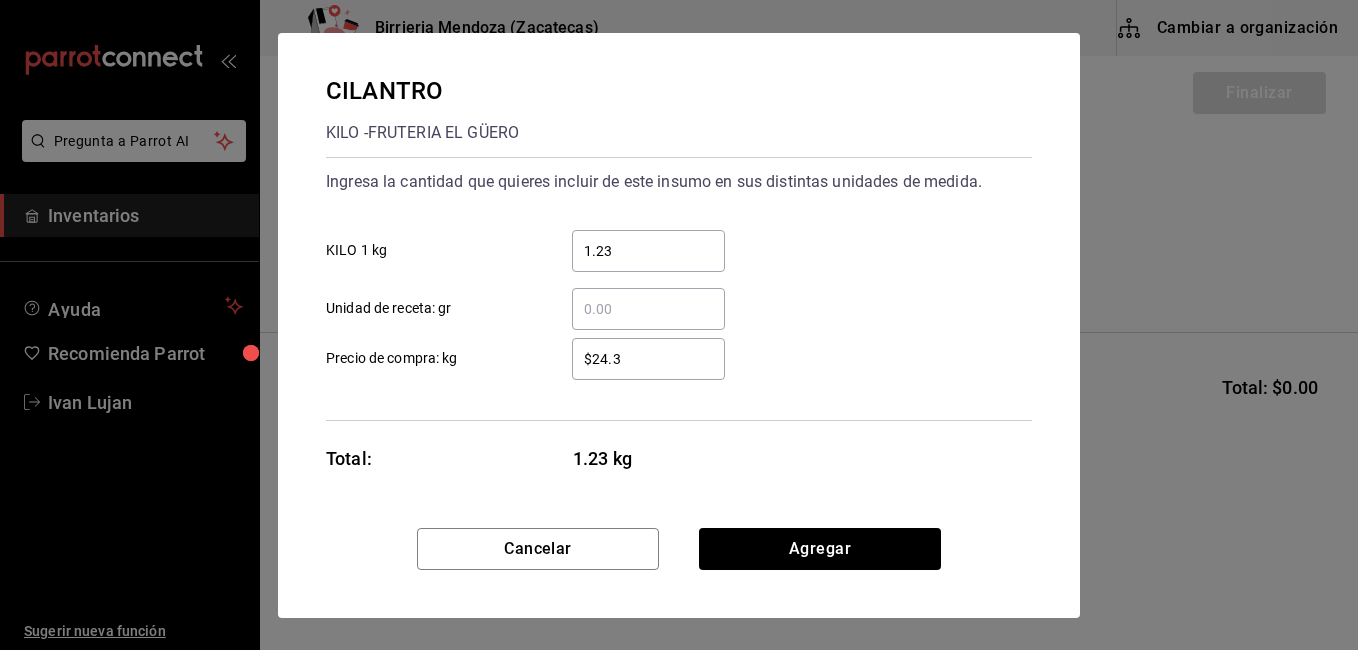 type on "$24.39" 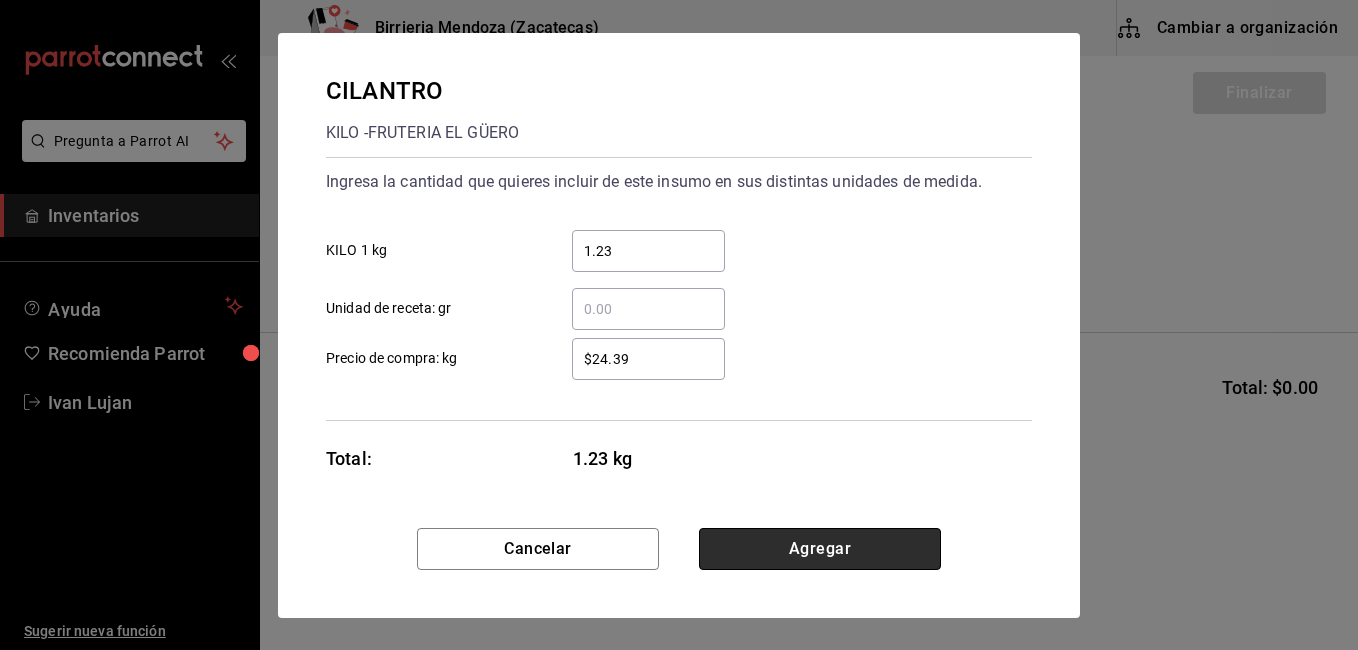 click on "Agregar" at bounding box center [820, 549] 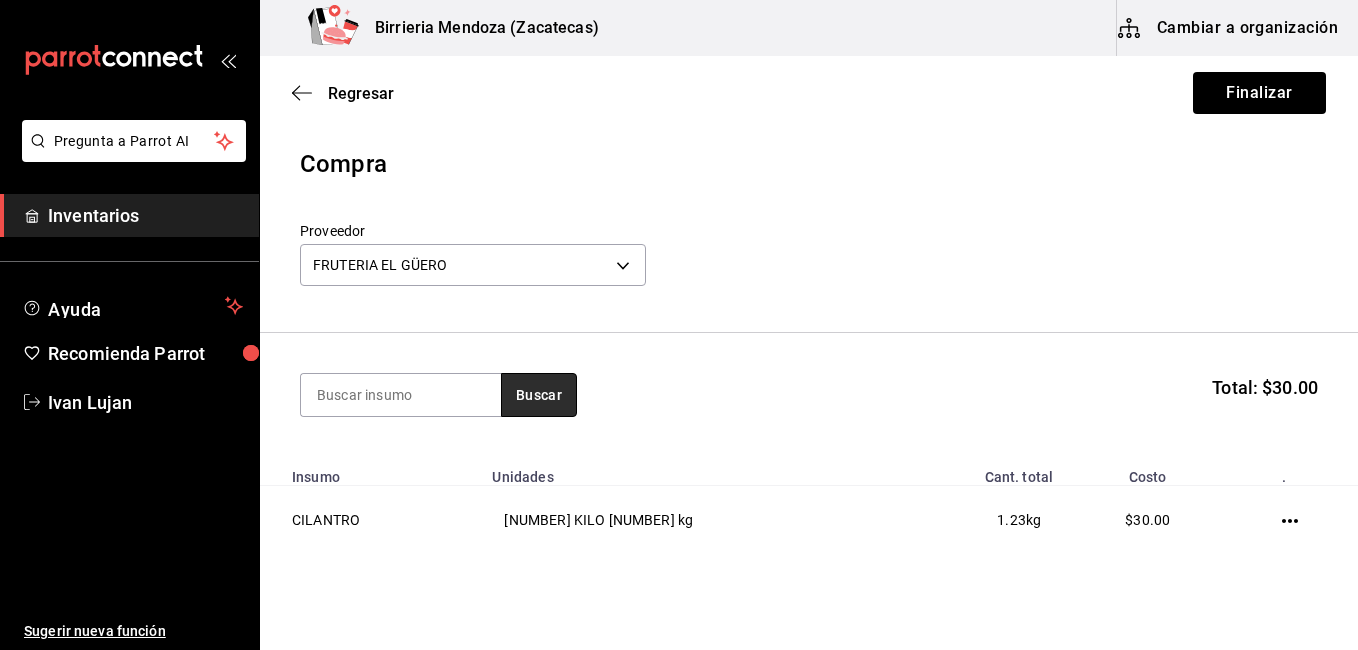 click on "Buscar" at bounding box center [539, 395] 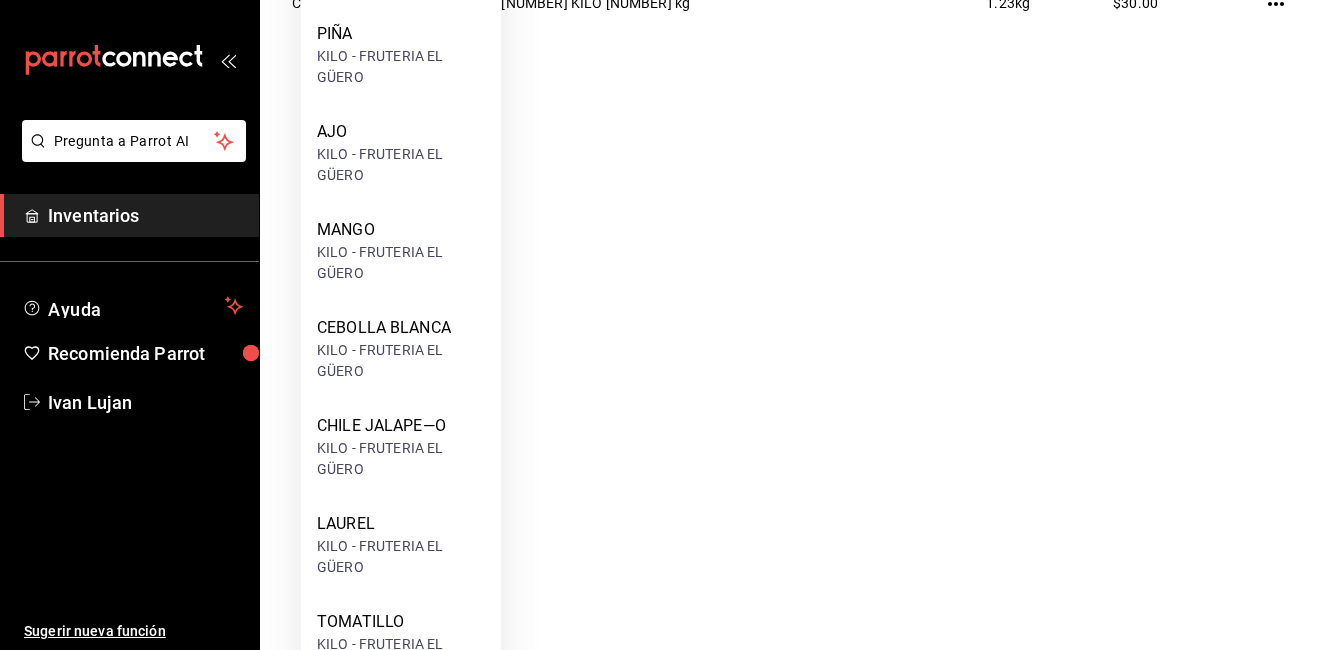 scroll, scrollTop: 693, scrollLeft: 0, axis: vertical 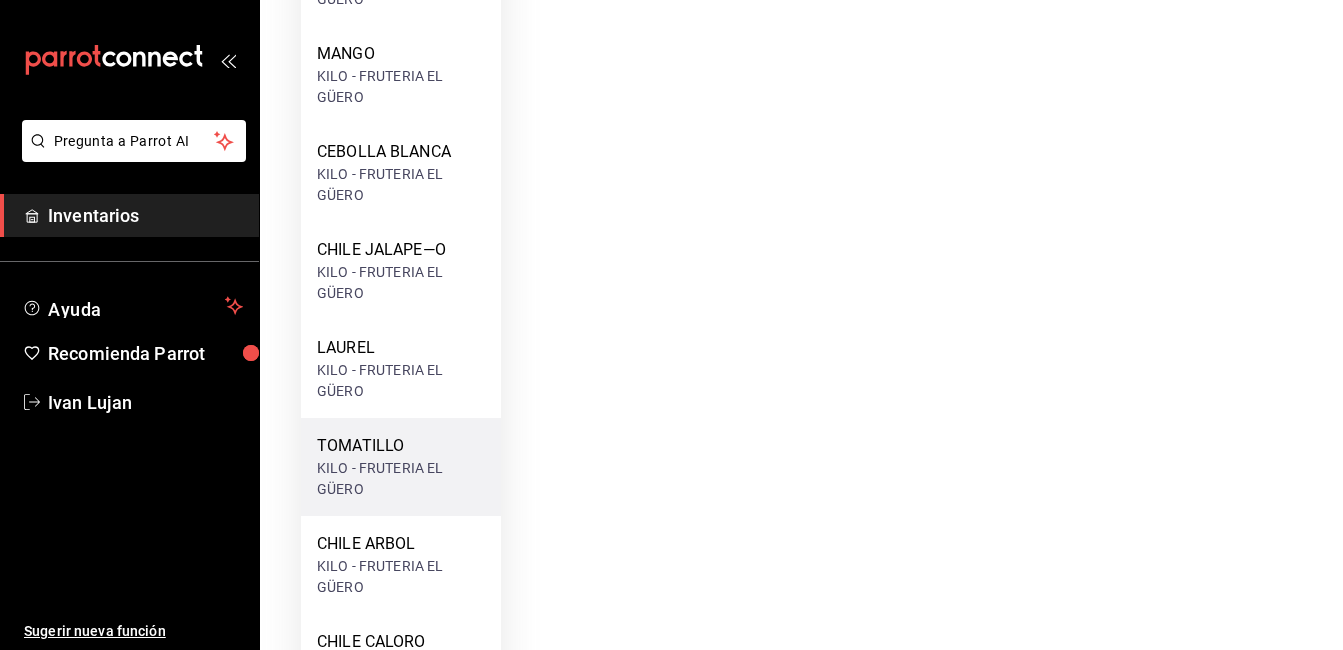 click on "TOMATILLO" at bounding box center (401, 446) 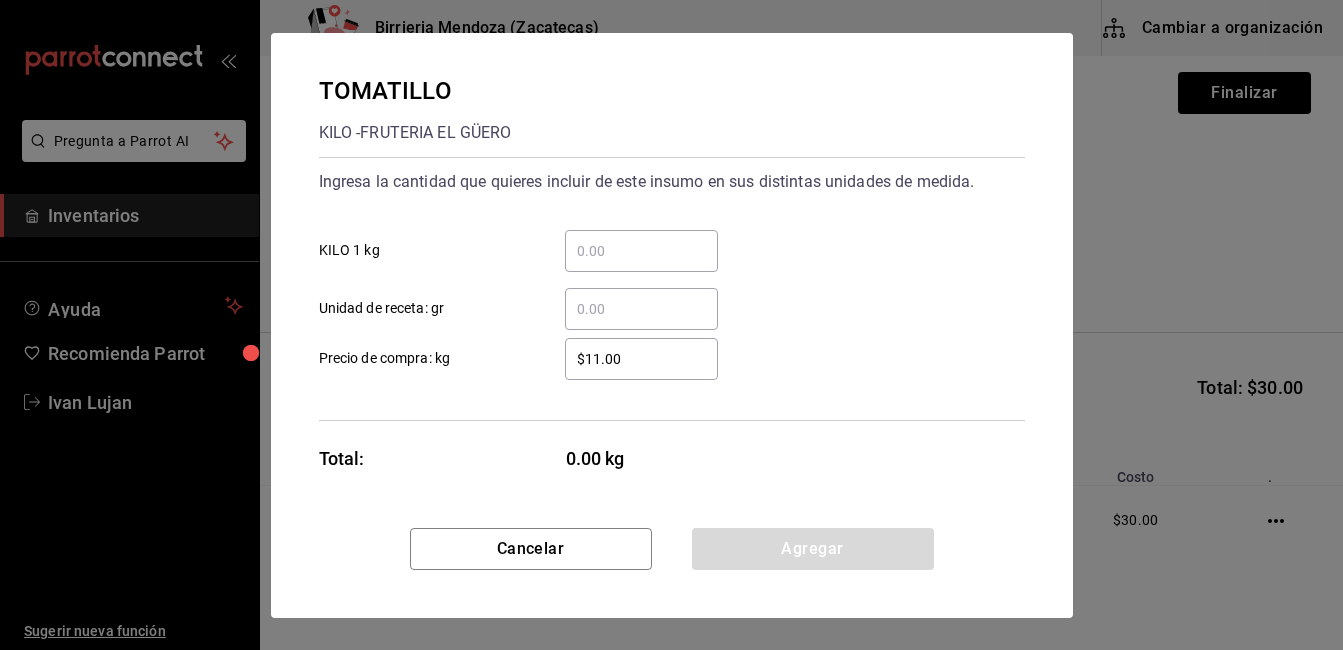scroll, scrollTop: 0, scrollLeft: 0, axis: both 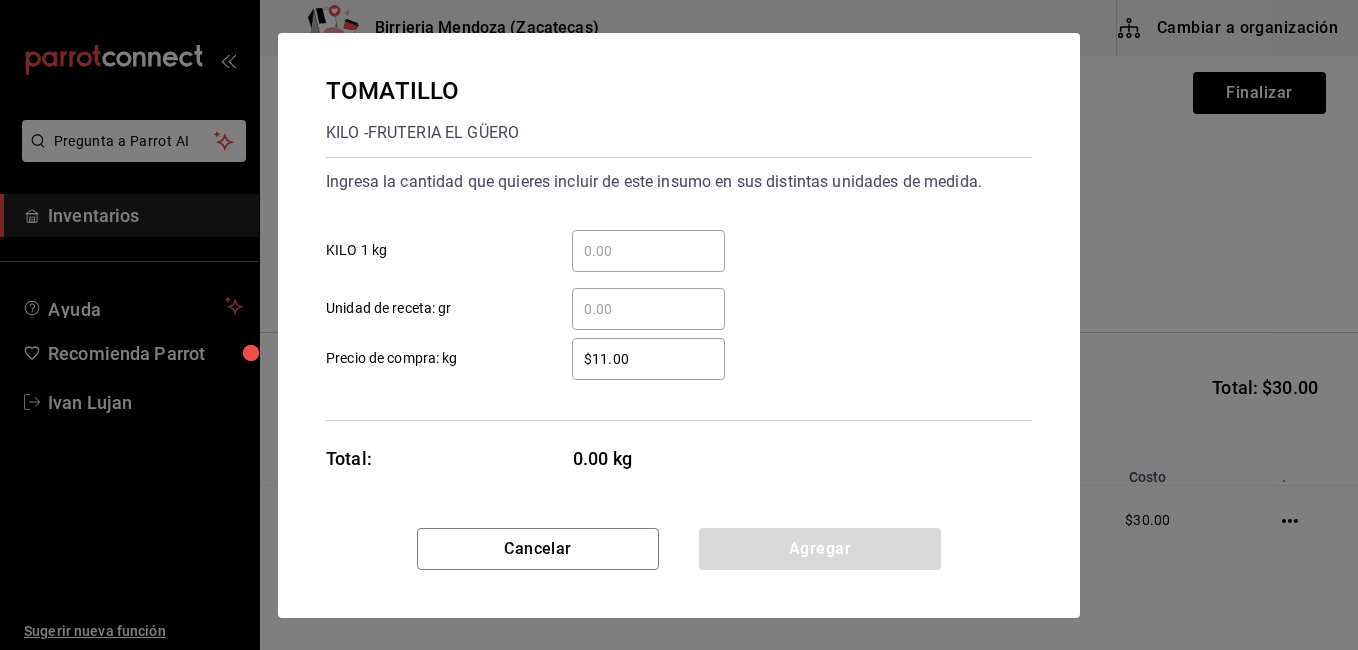 click on "​ KILO 1 kg" at bounding box center (648, 251) 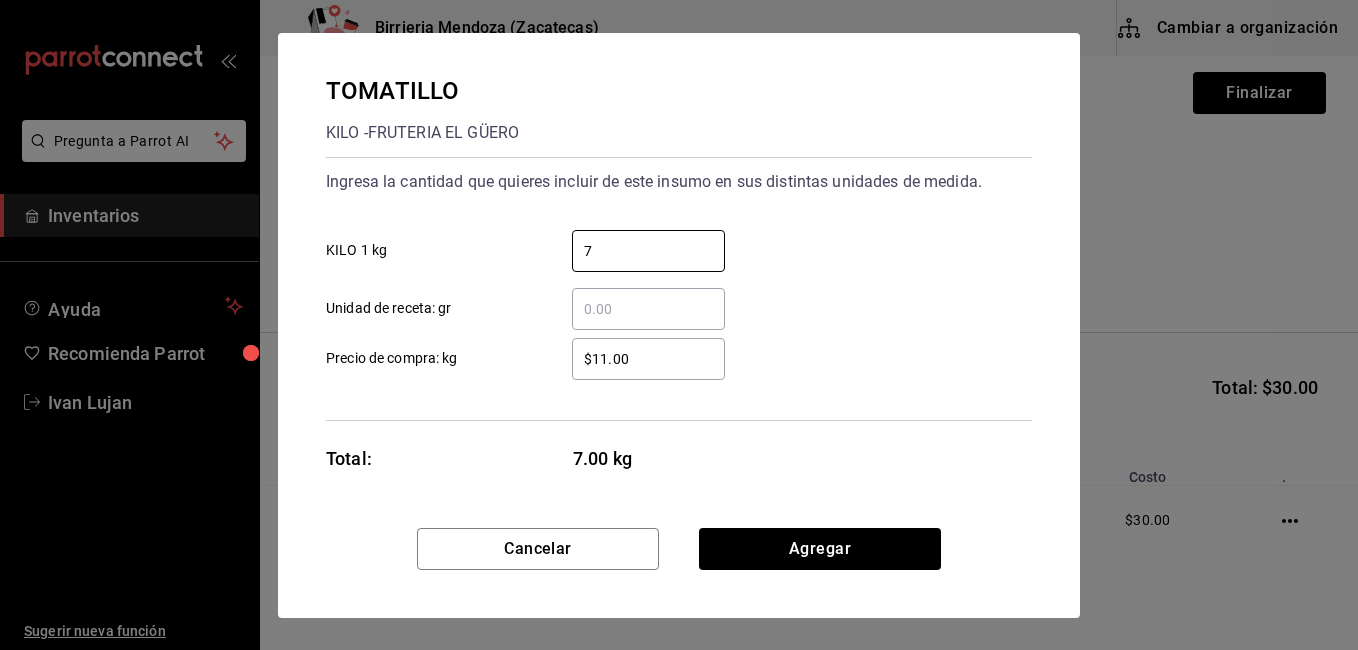 type on "7" 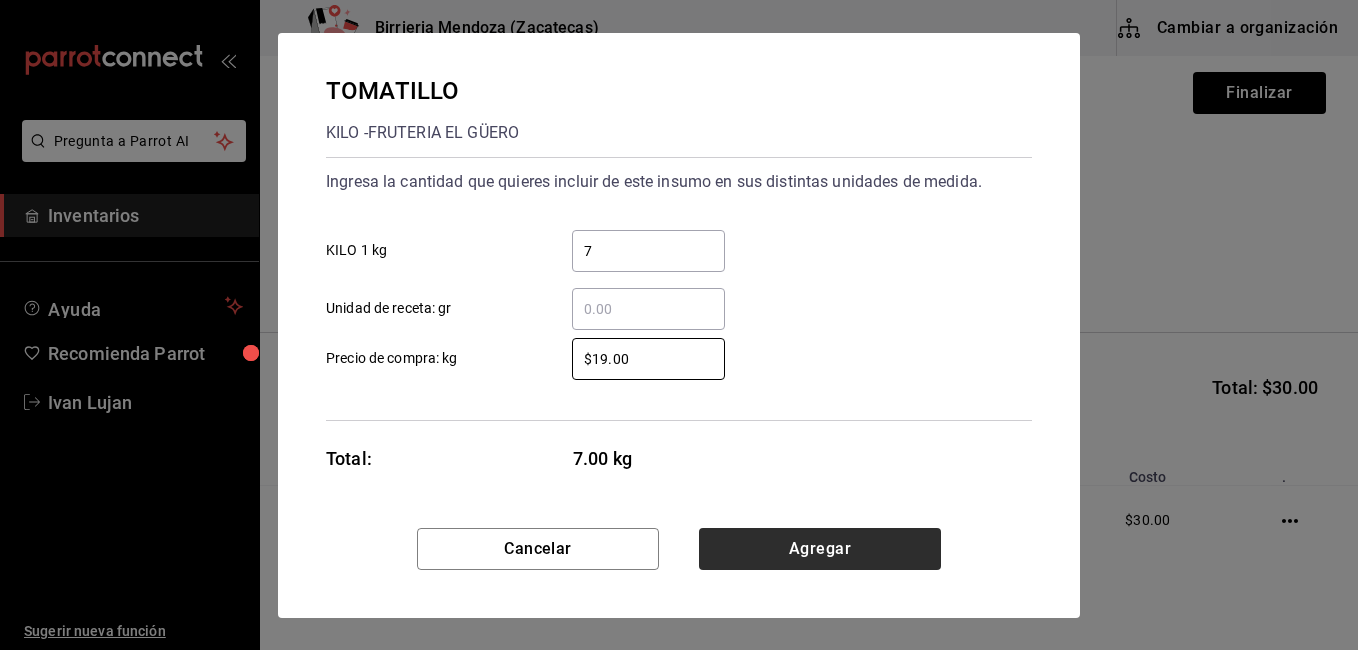 type on "$19.00" 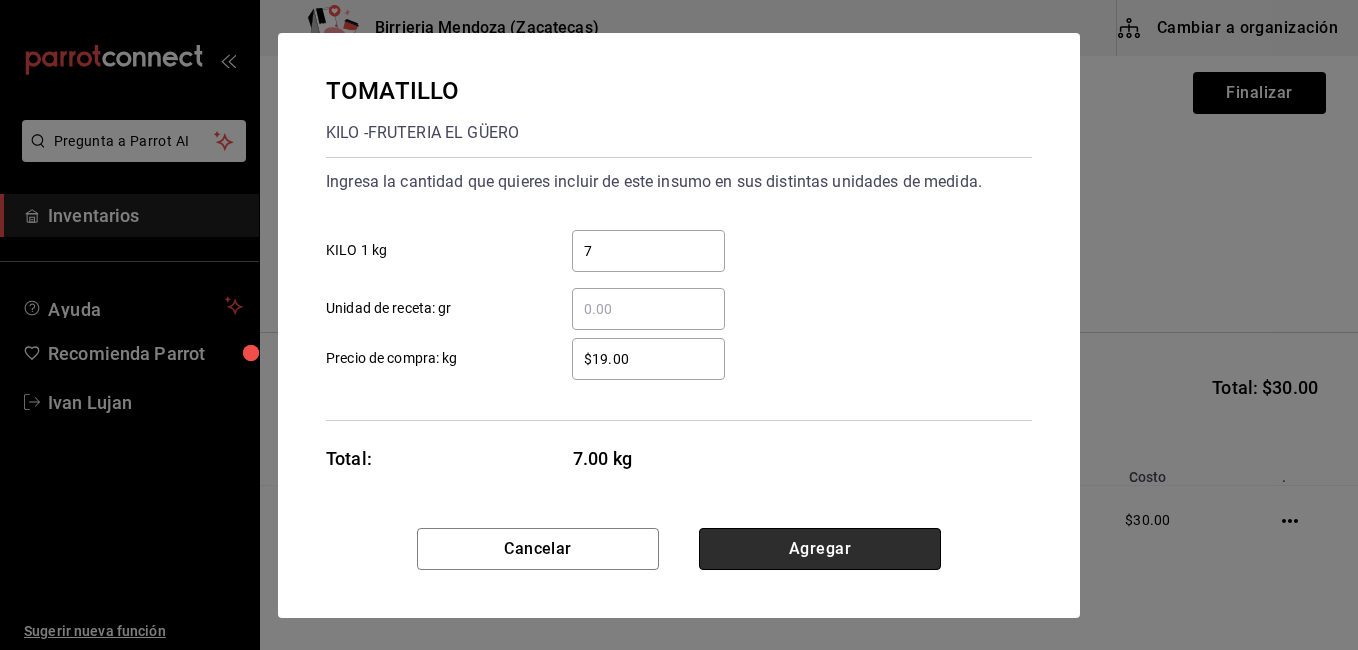 click on "Agregar" at bounding box center [820, 549] 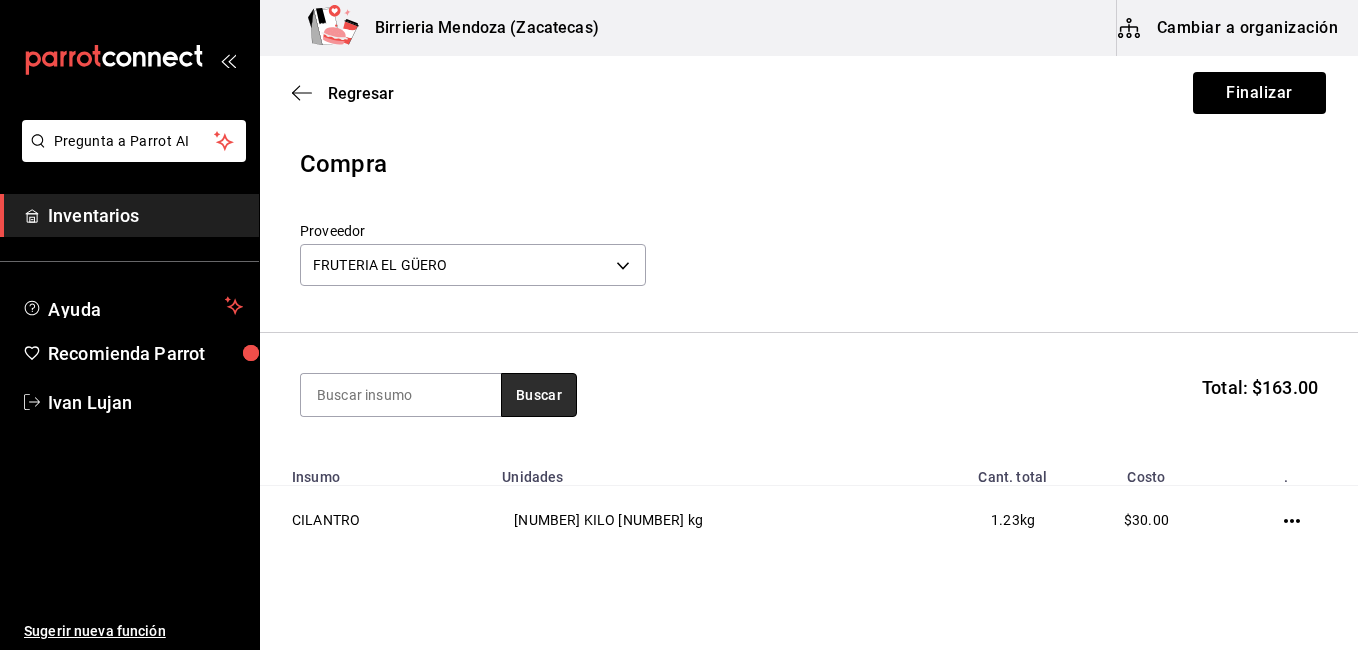 click on "Buscar" at bounding box center (539, 395) 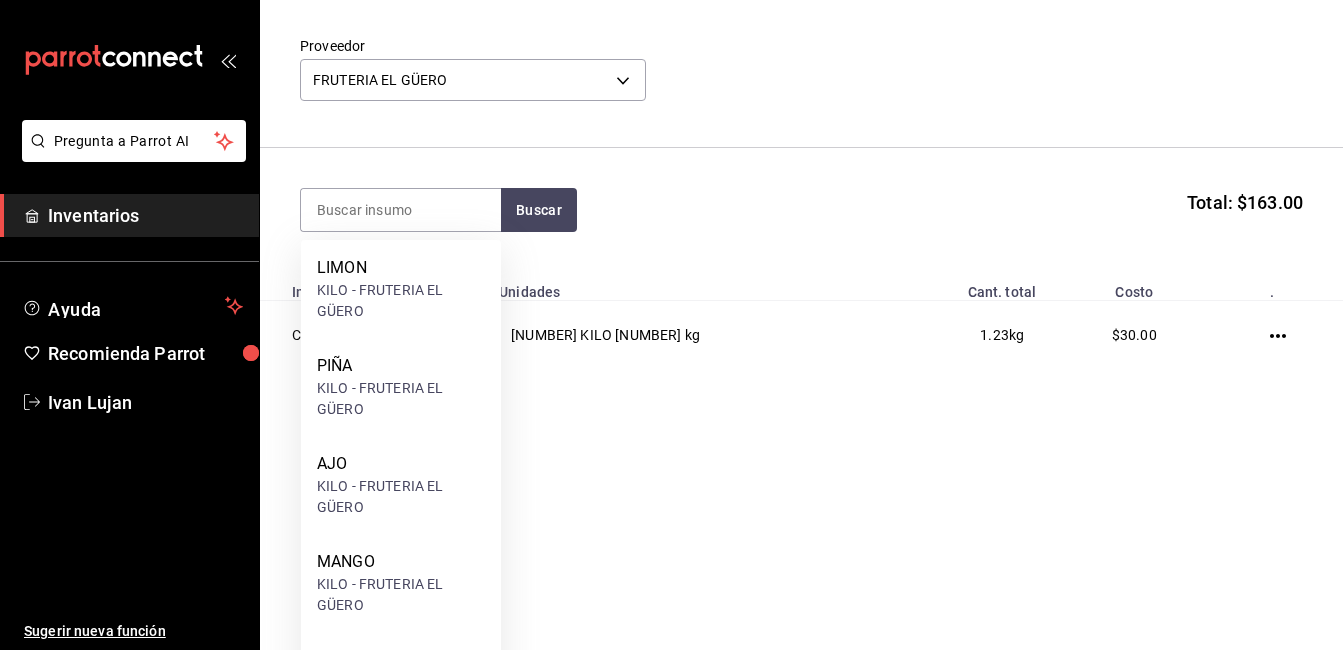 scroll, scrollTop: 303, scrollLeft: 0, axis: vertical 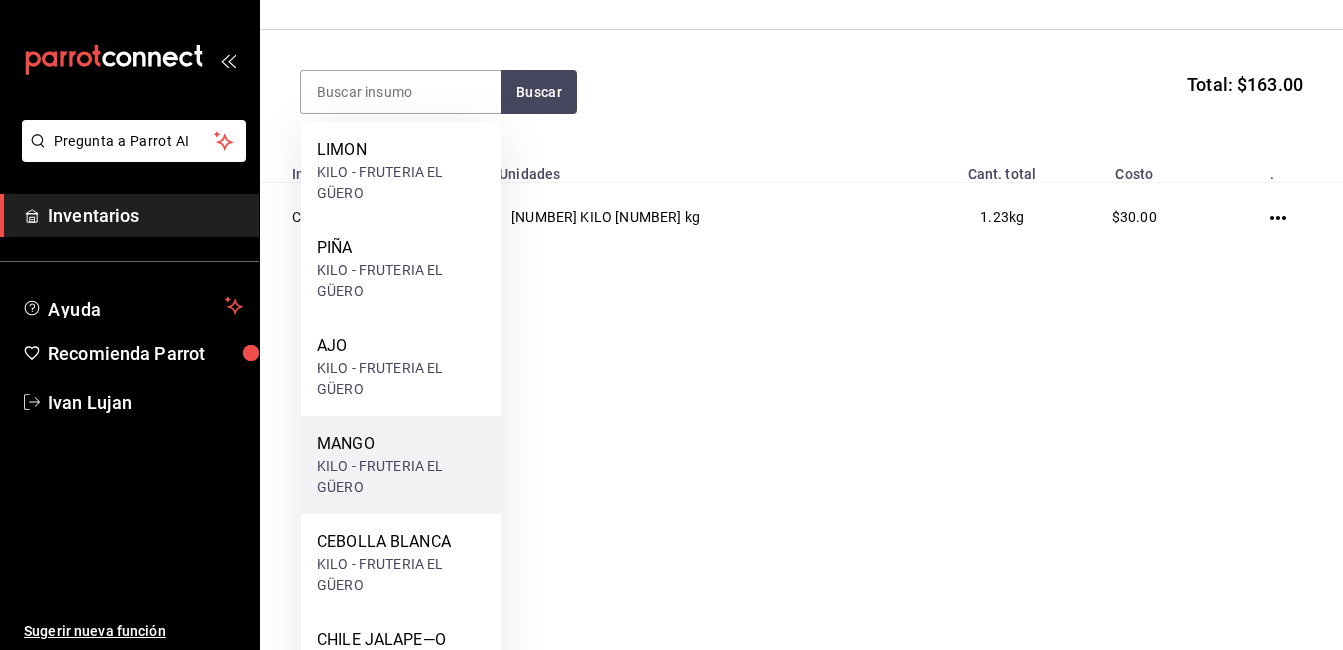click on "KILO - FRUTERIA EL GÜERO" at bounding box center [401, 477] 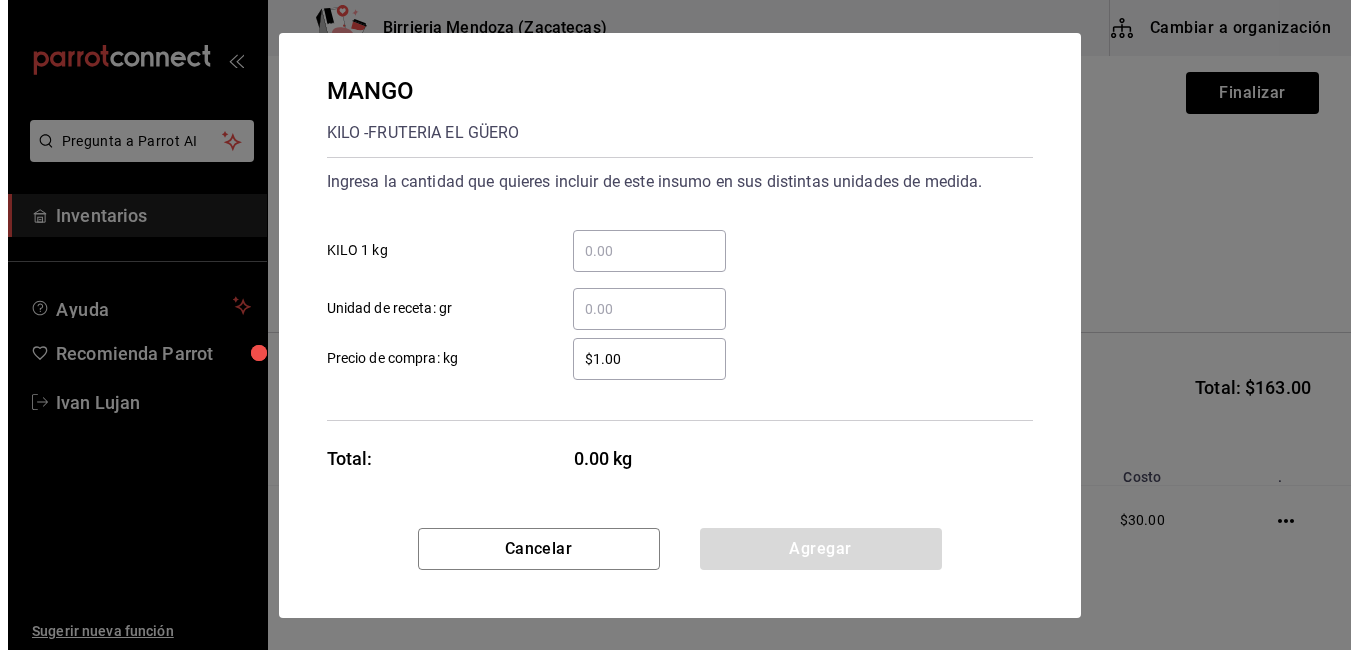 scroll, scrollTop: 0, scrollLeft: 0, axis: both 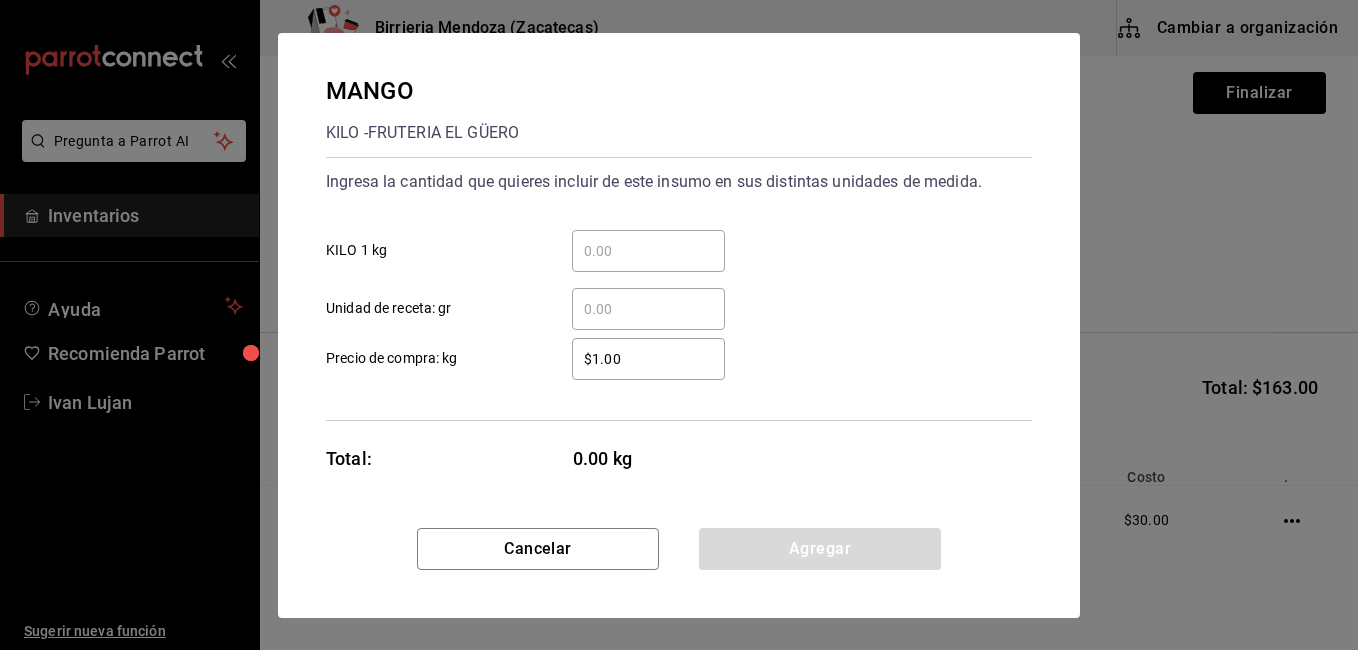 click on "​ KILO 1 kg" at bounding box center [648, 251] 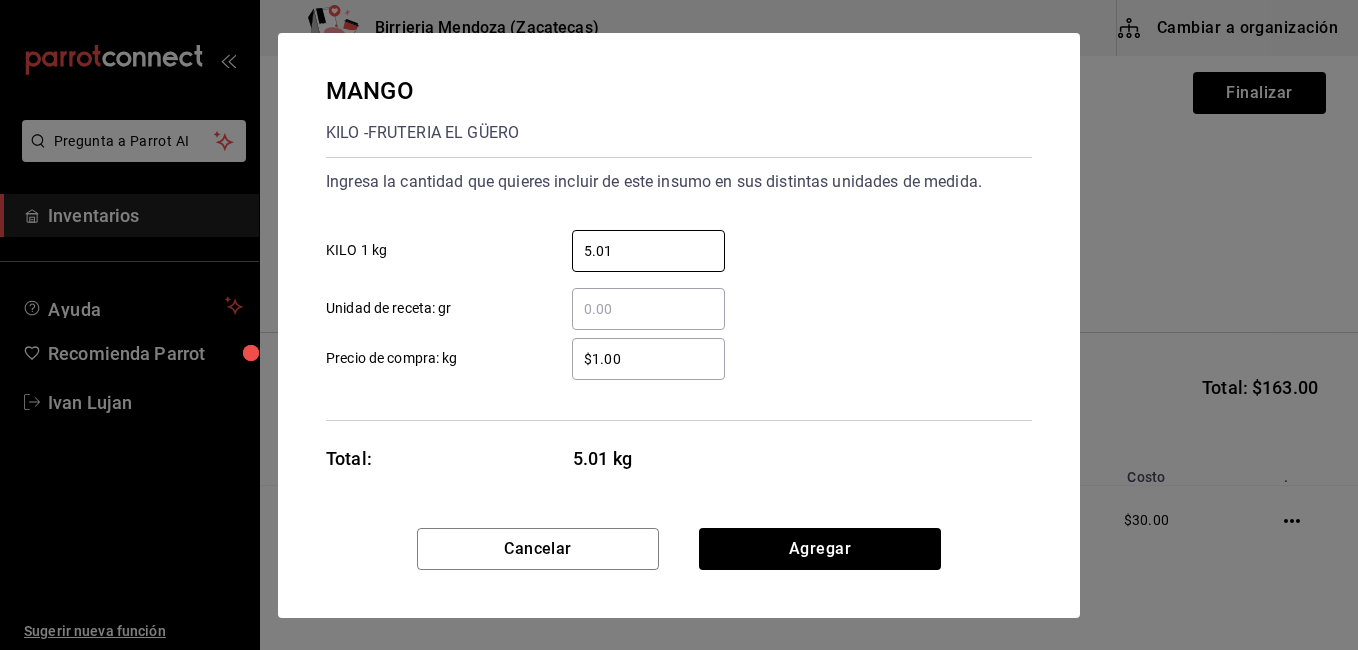 type on "5.01" 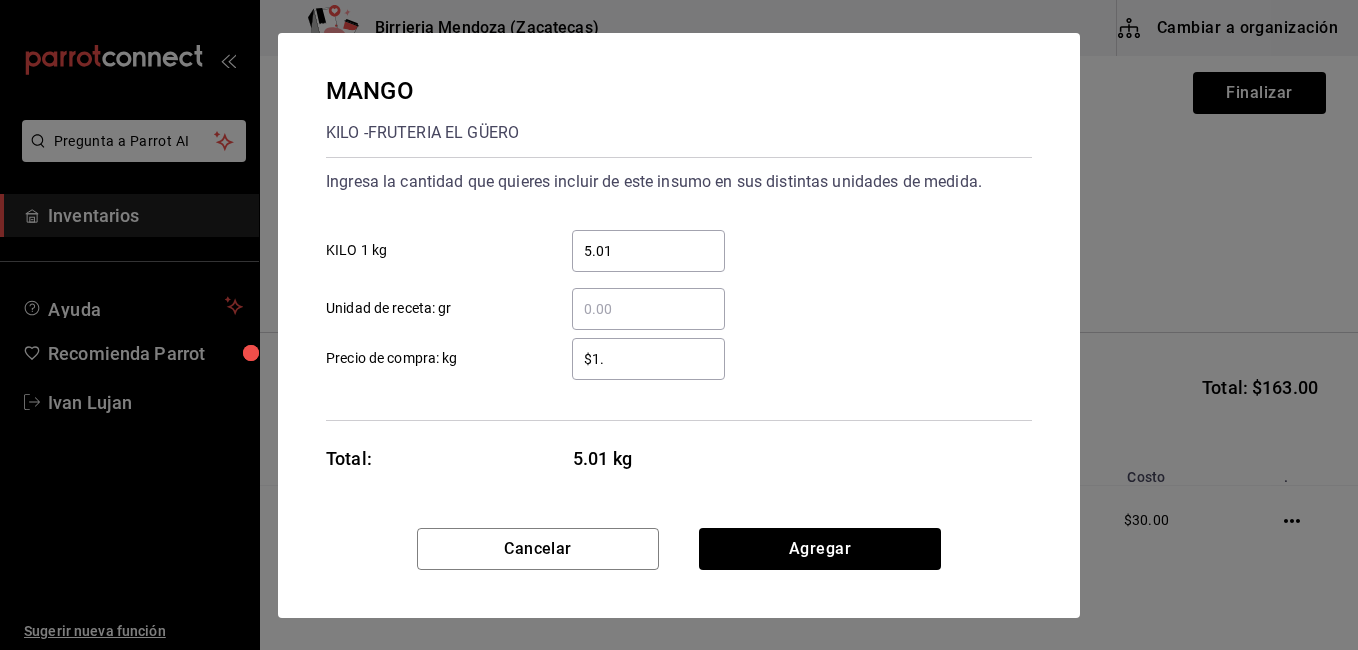 type on "$1" 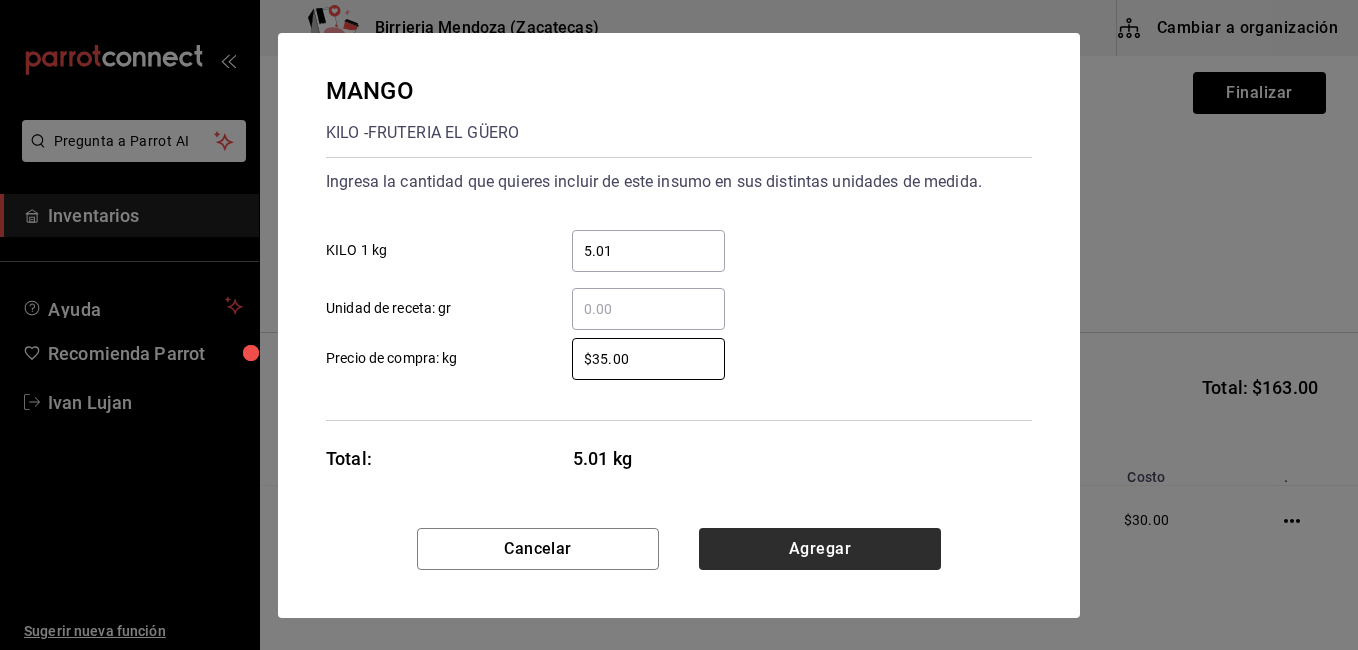 type on "$35.00" 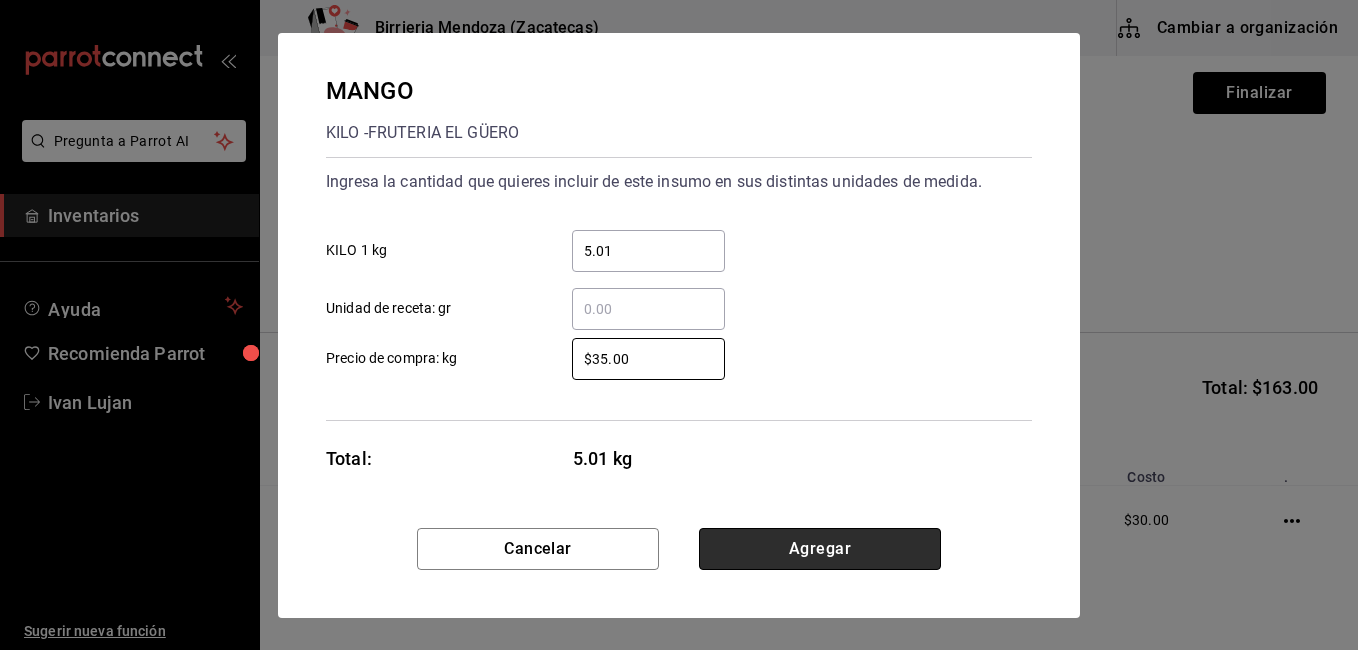 click on "Agregar" at bounding box center [820, 549] 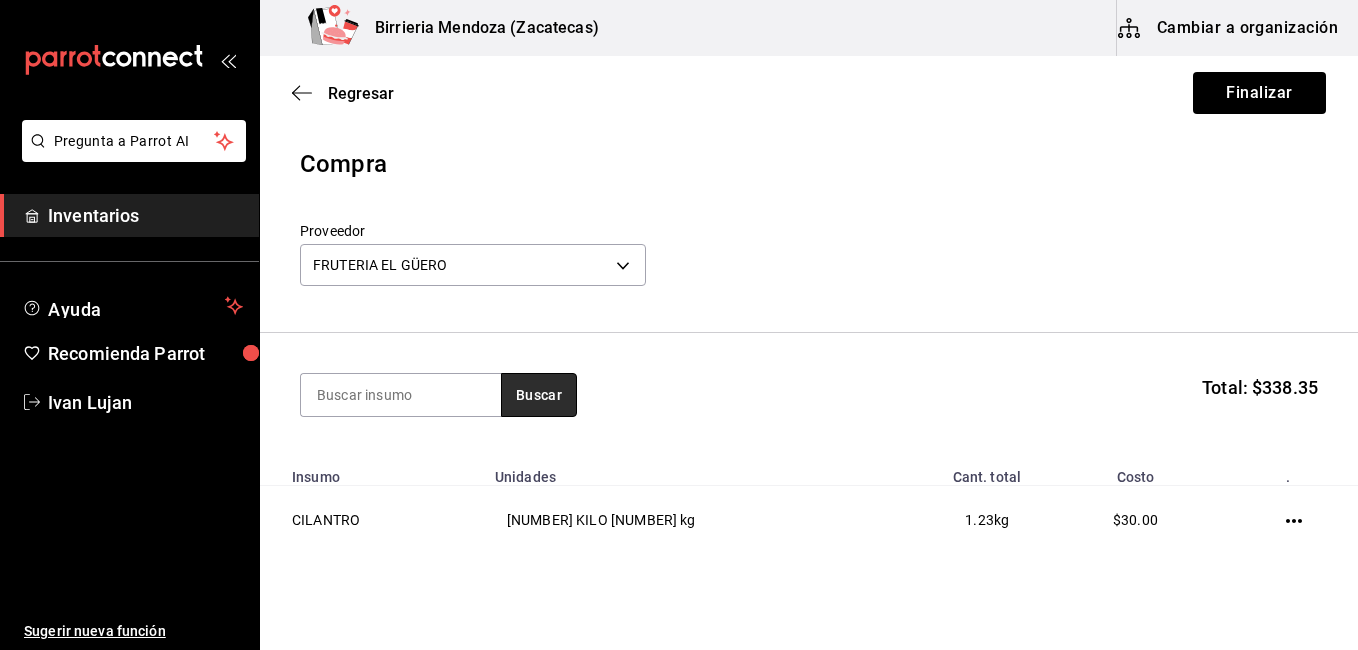 click on "Buscar" at bounding box center [539, 395] 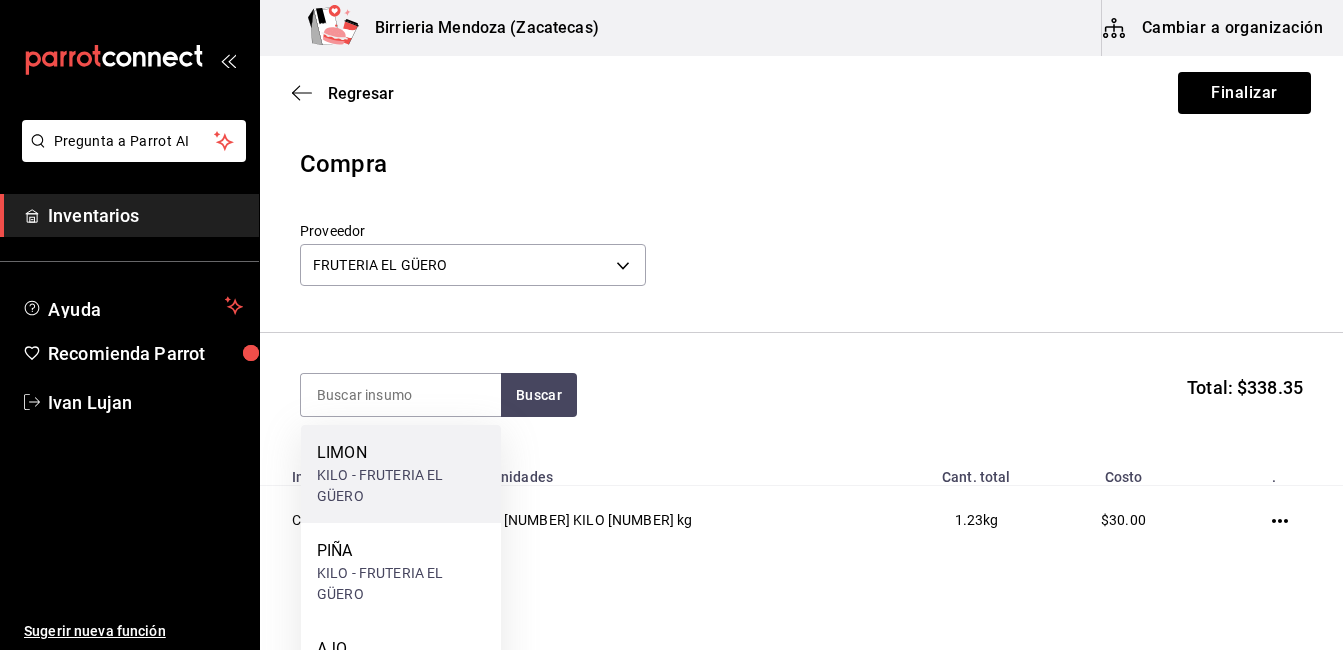click on "LIMON" at bounding box center [401, 453] 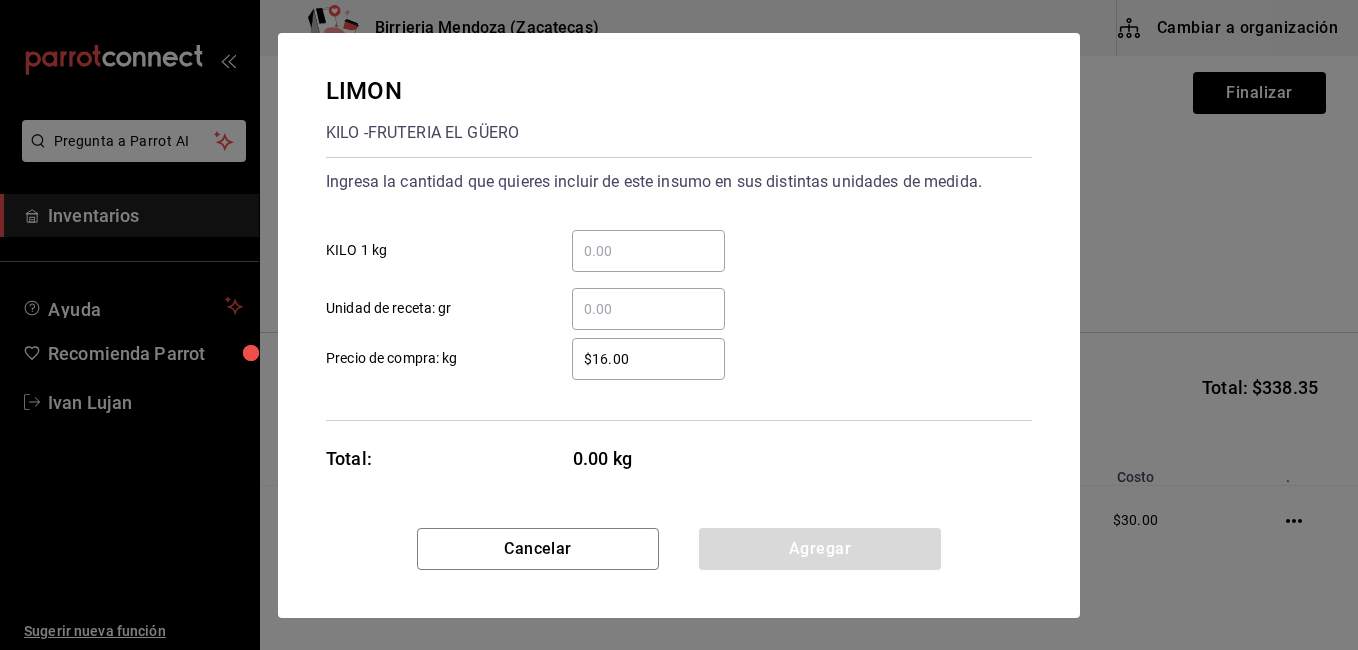 click on "​ KILO 1 kg" at bounding box center [648, 251] 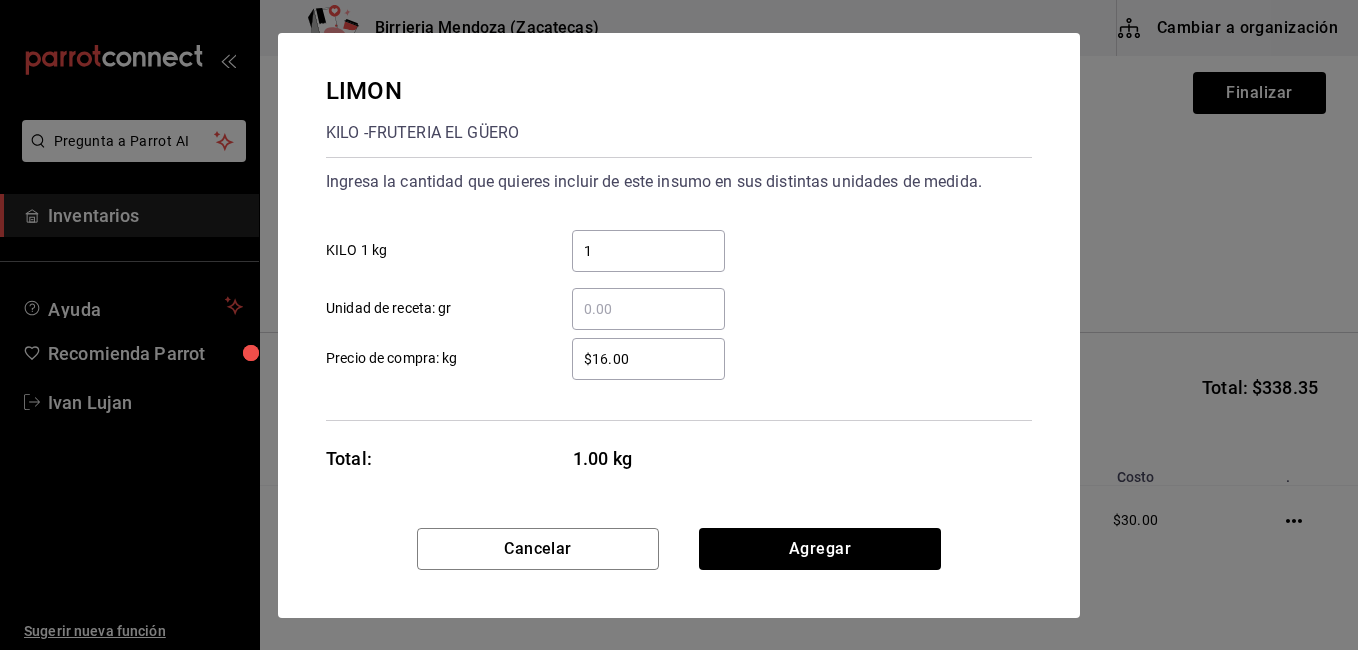type on "10" 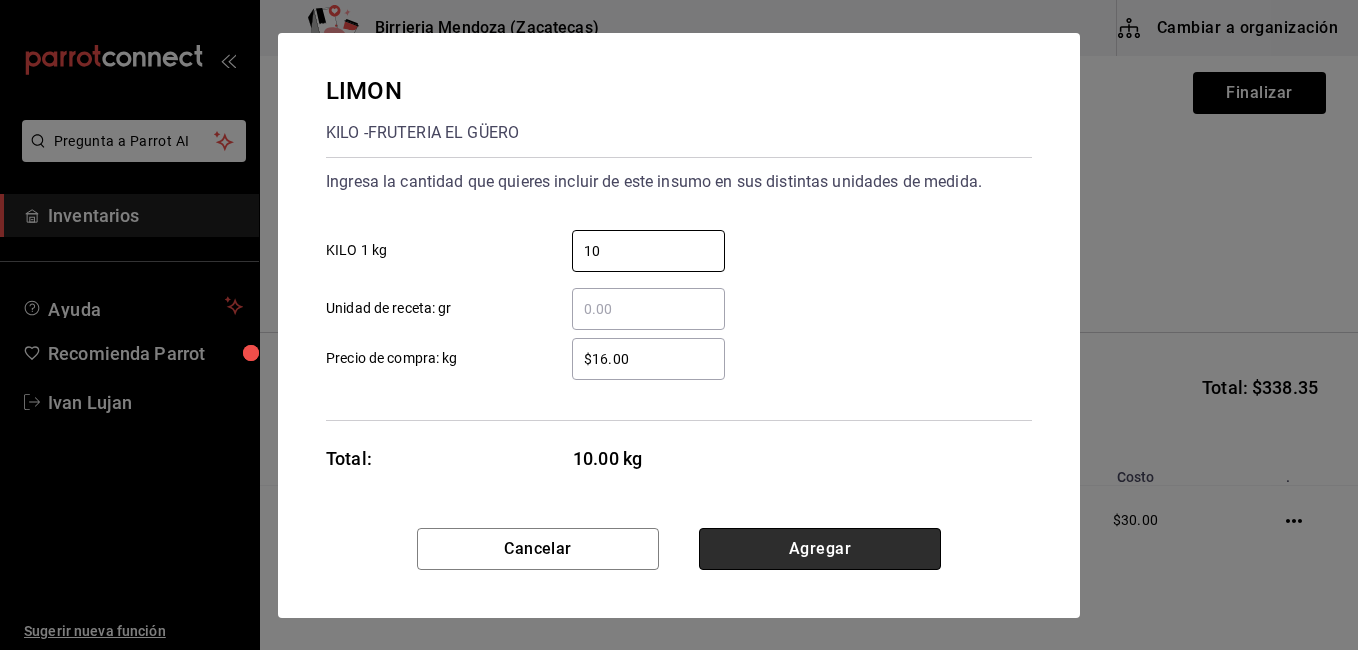 click on "Agregar" at bounding box center [820, 549] 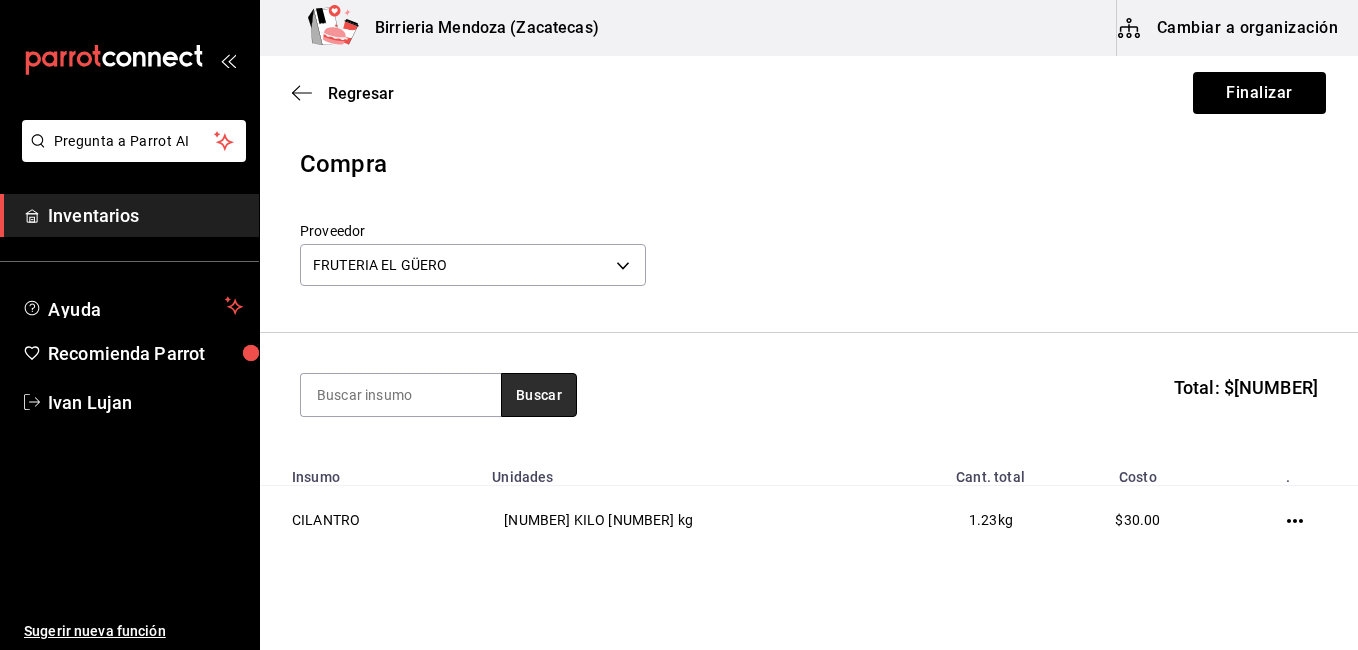 click on "Buscar" at bounding box center (539, 395) 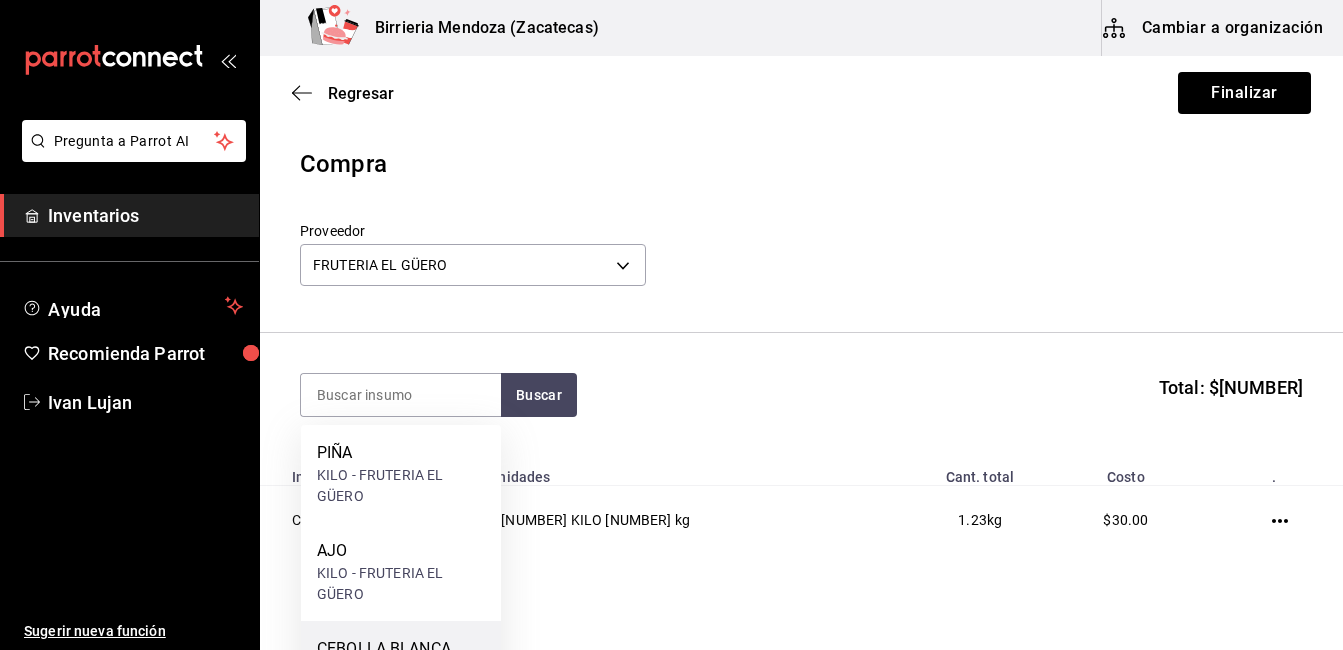 click on "CEBOLLA BLANCA" at bounding box center (401, 649) 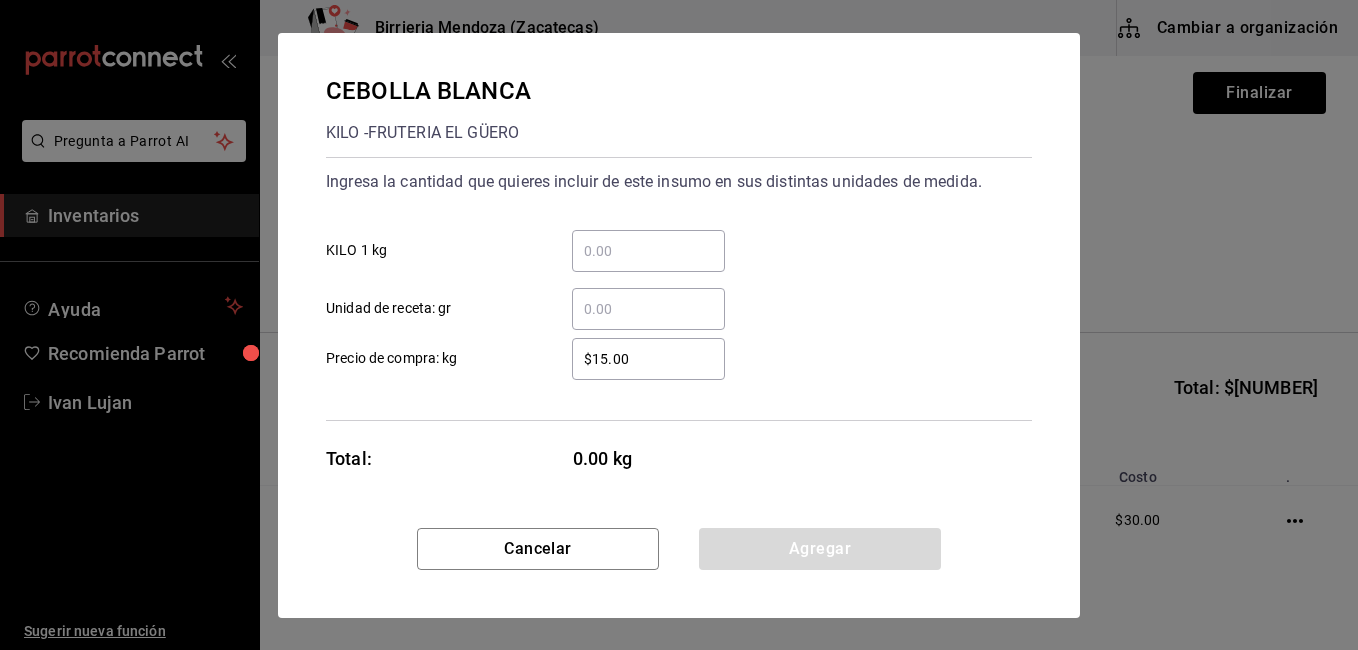 click on "​ KILO 1 kg" at bounding box center [648, 251] 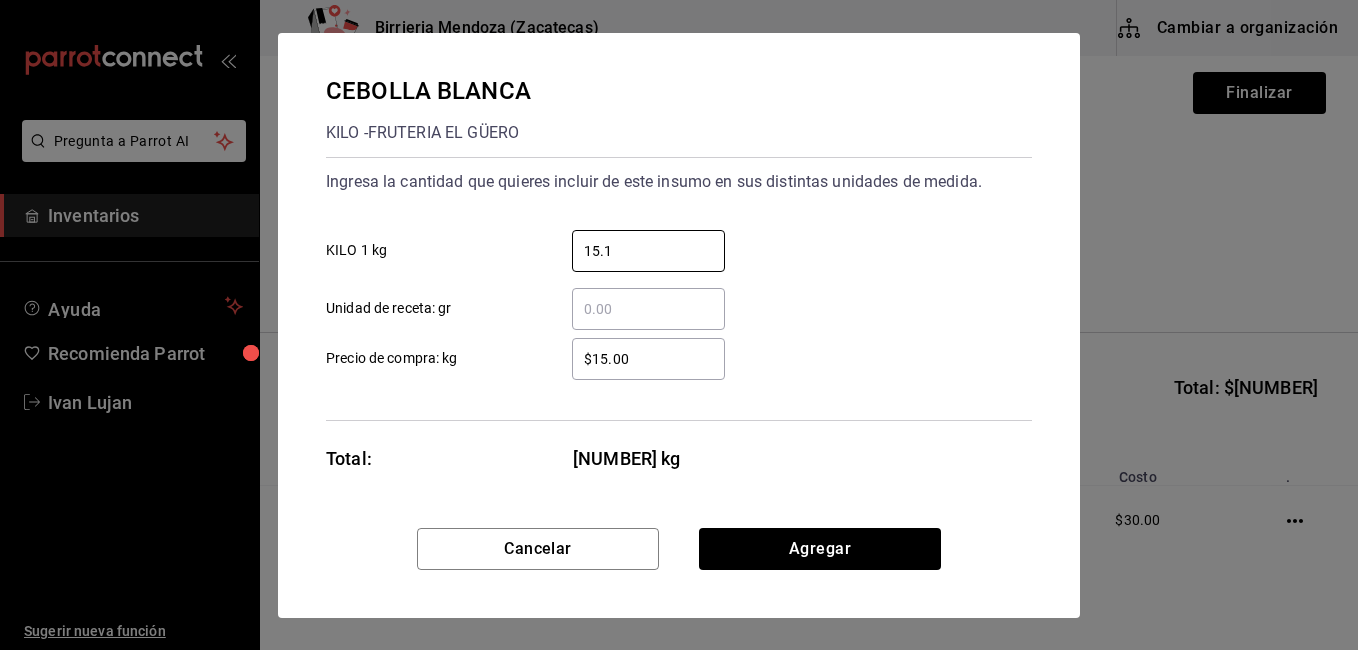 type on "15.1" 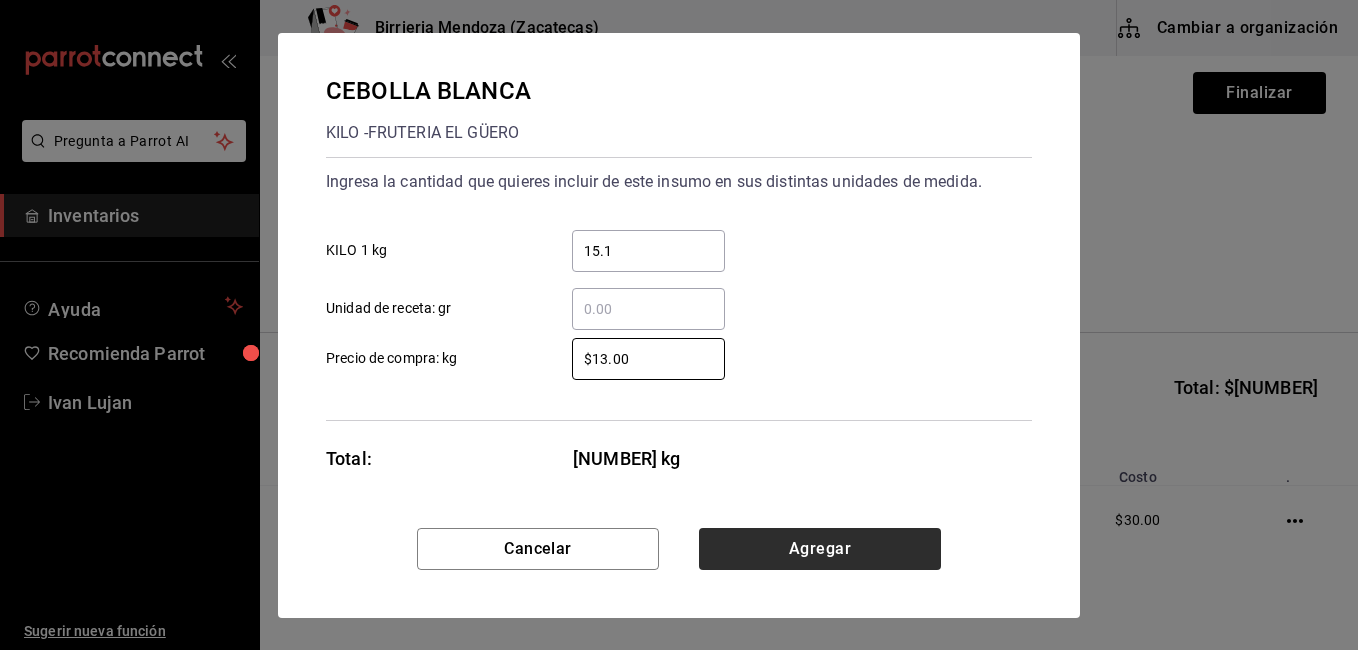 type on "$13.00" 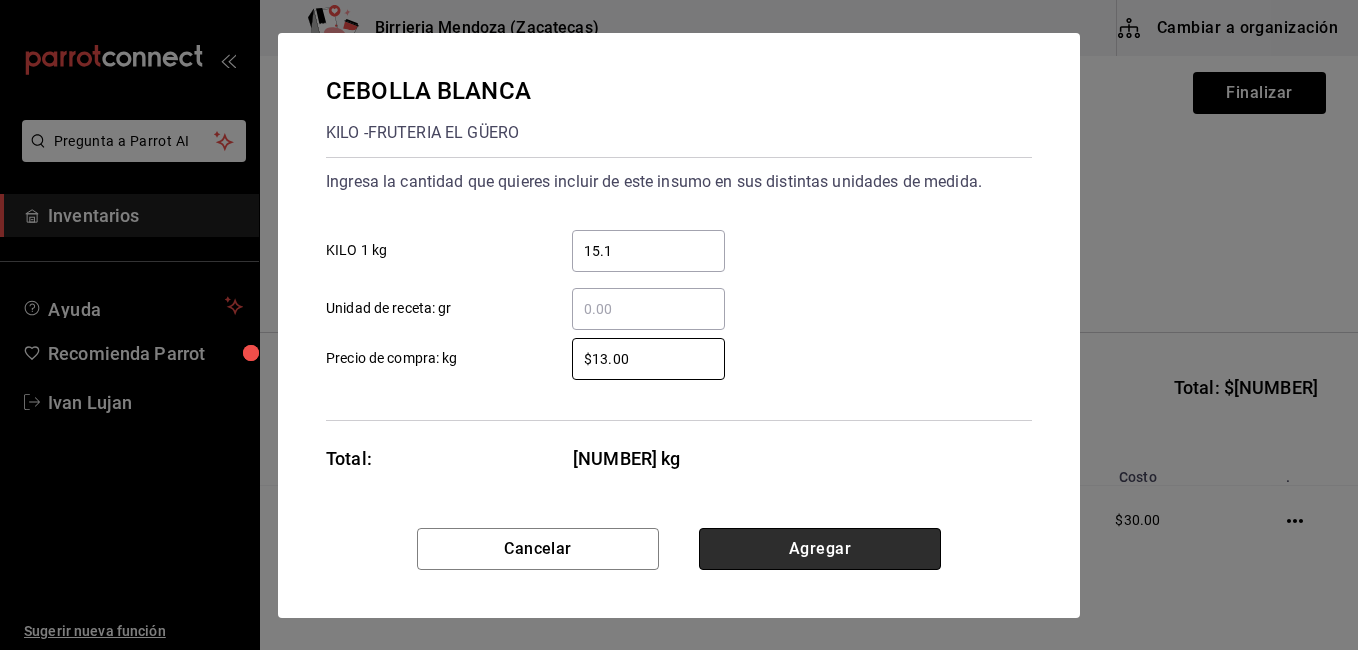 click on "Agregar" at bounding box center [820, 549] 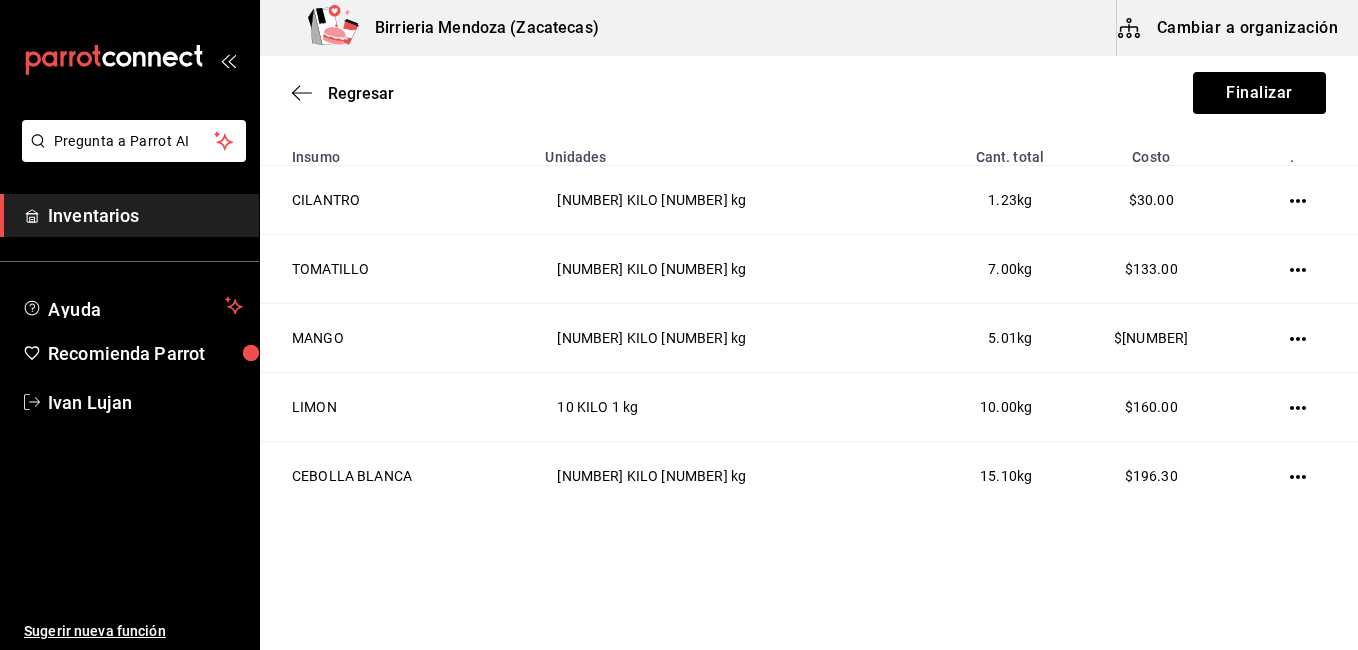 scroll, scrollTop: 358, scrollLeft: 0, axis: vertical 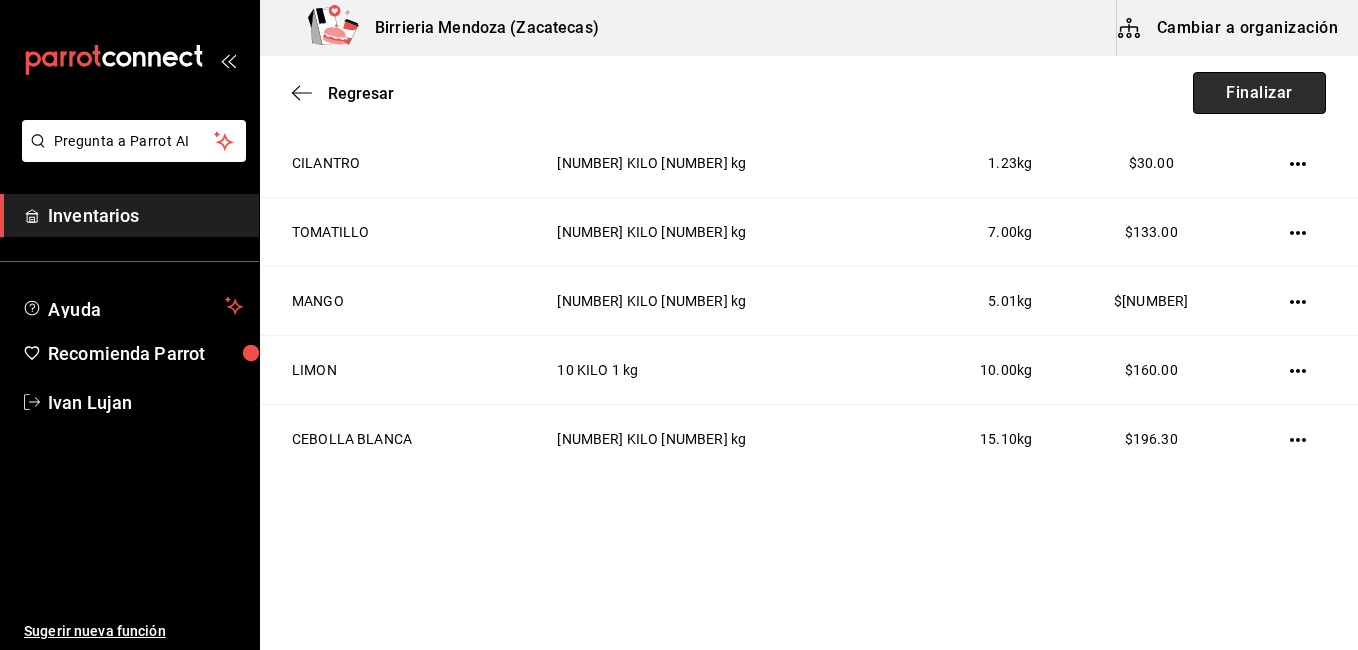 click on "Finalizar" at bounding box center [1259, 93] 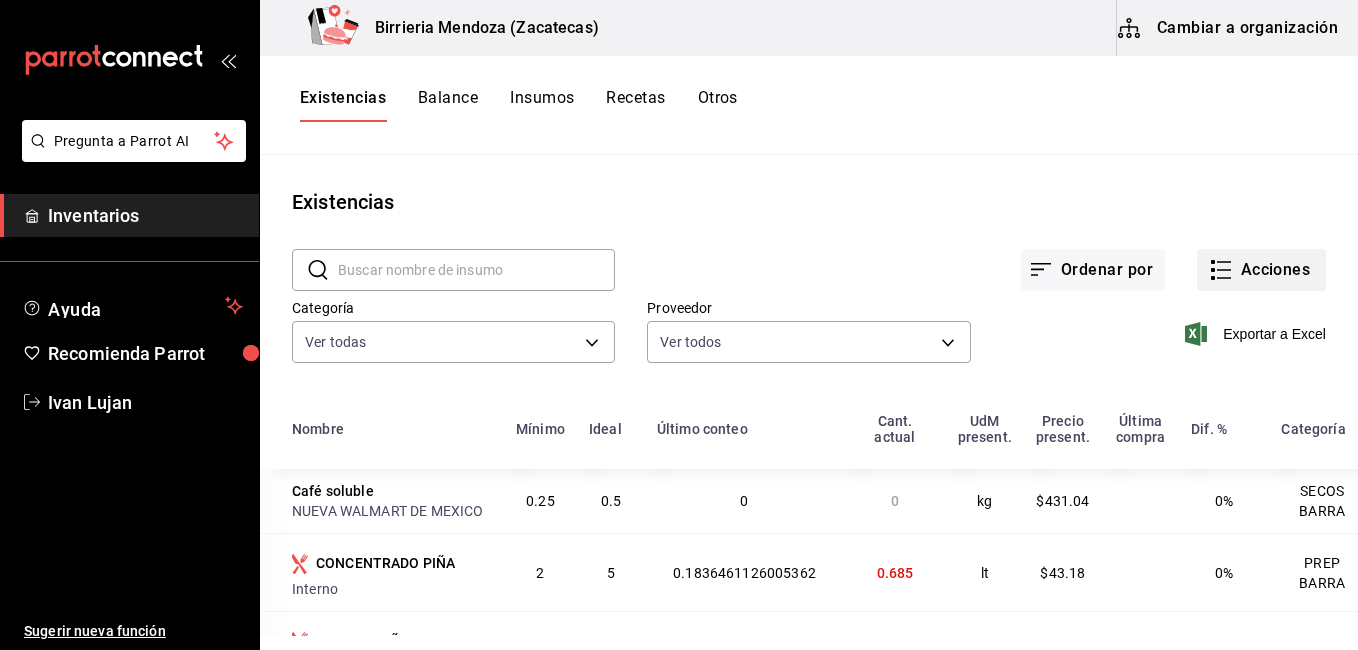 click 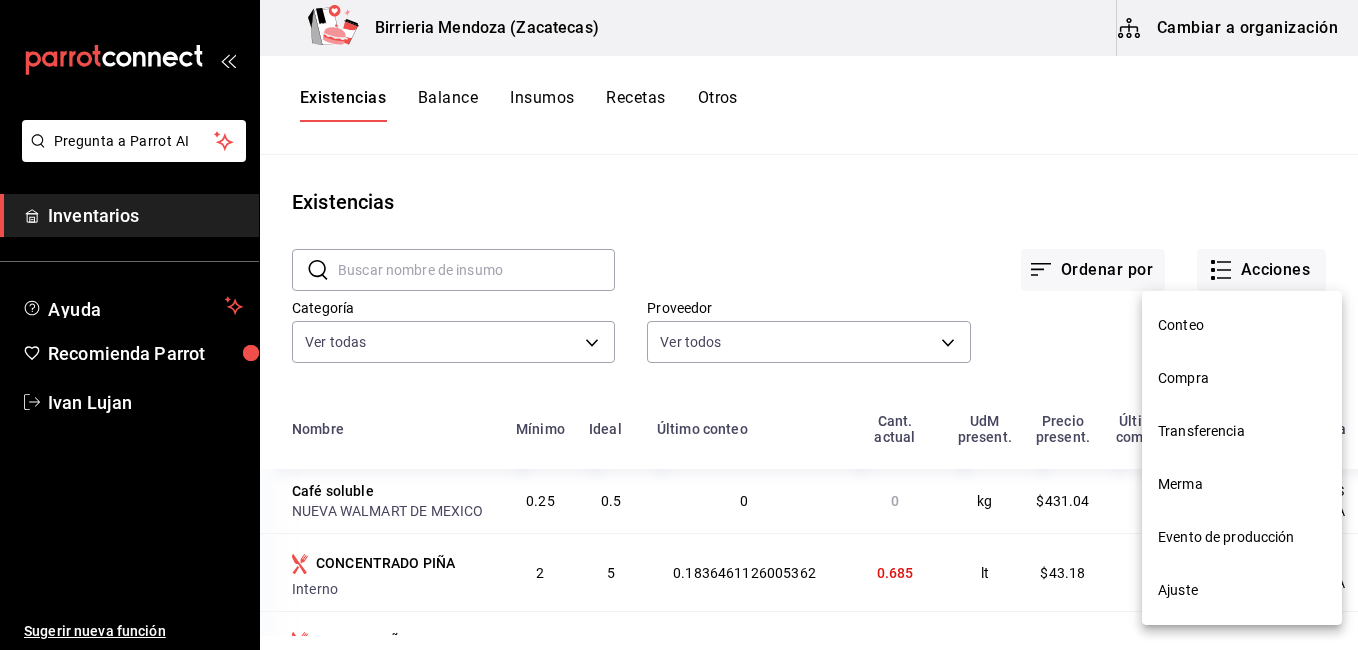 click on "Evento de producción" at bounding box center (1242, 537) 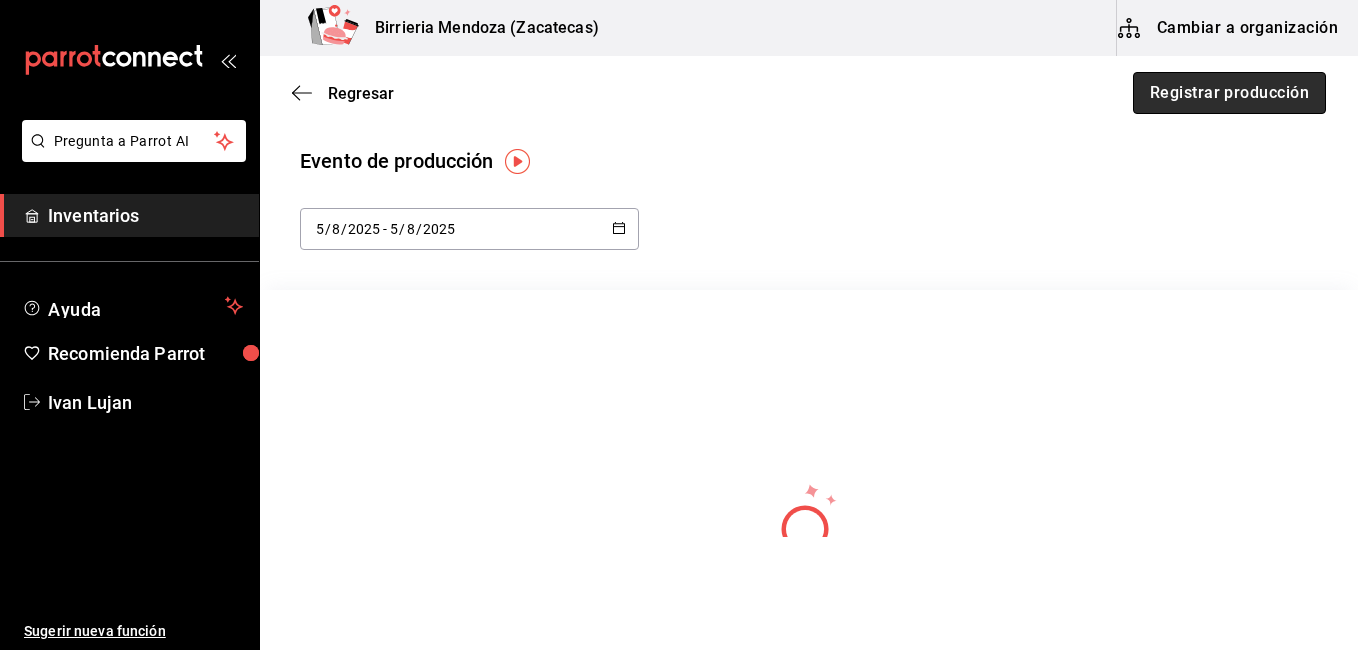 click on "Registrar producción" at bounding box center (1229, 93) 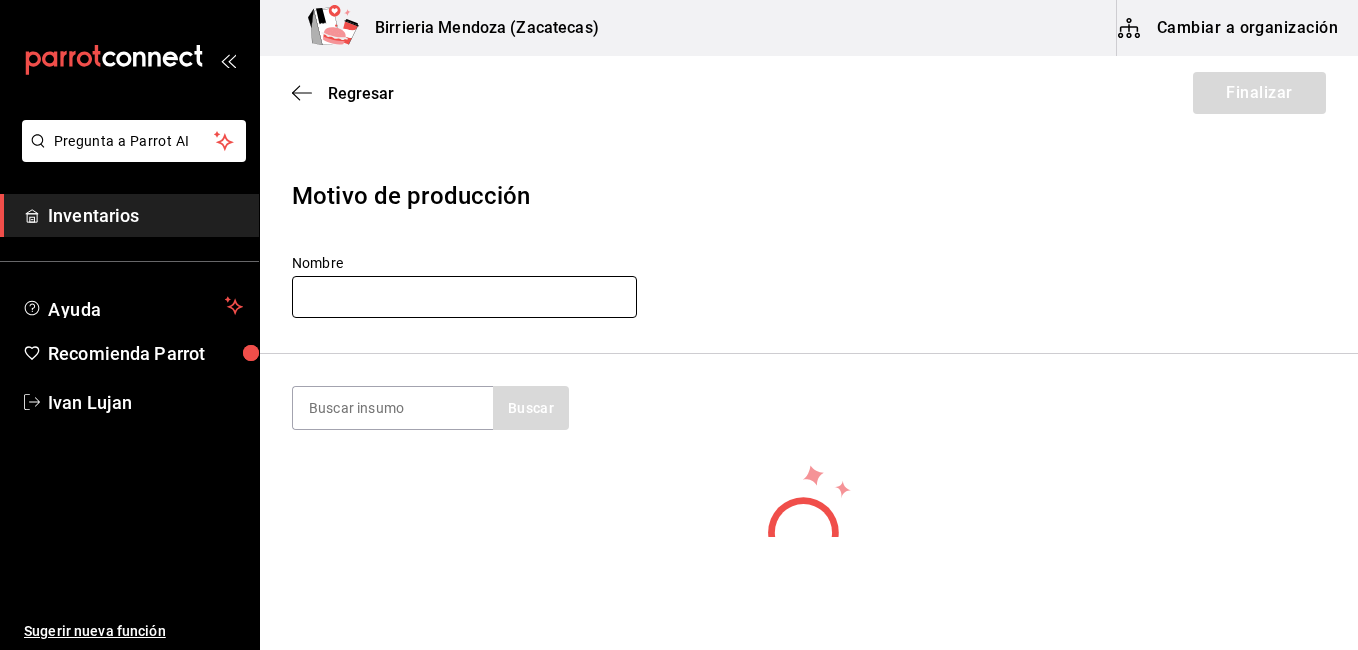 click at bounding box center (464, 297) 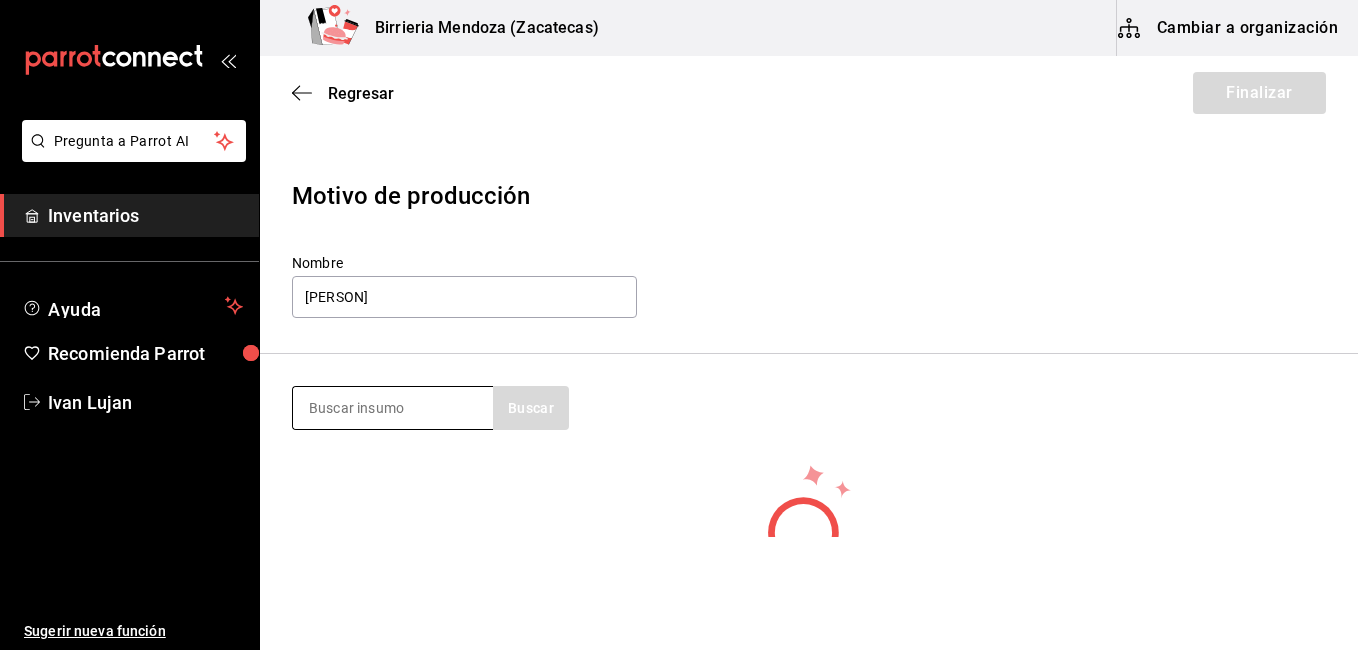 click at bounding box center [393, 408] 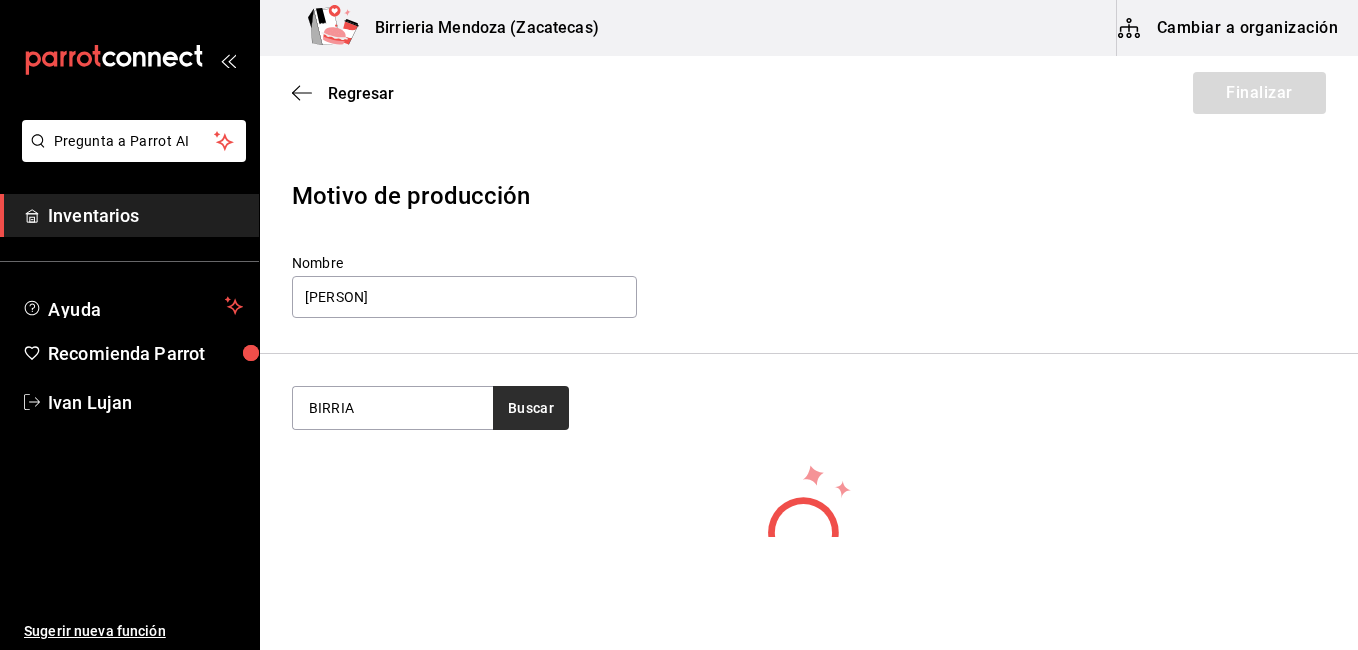 type on "BIRRIA" 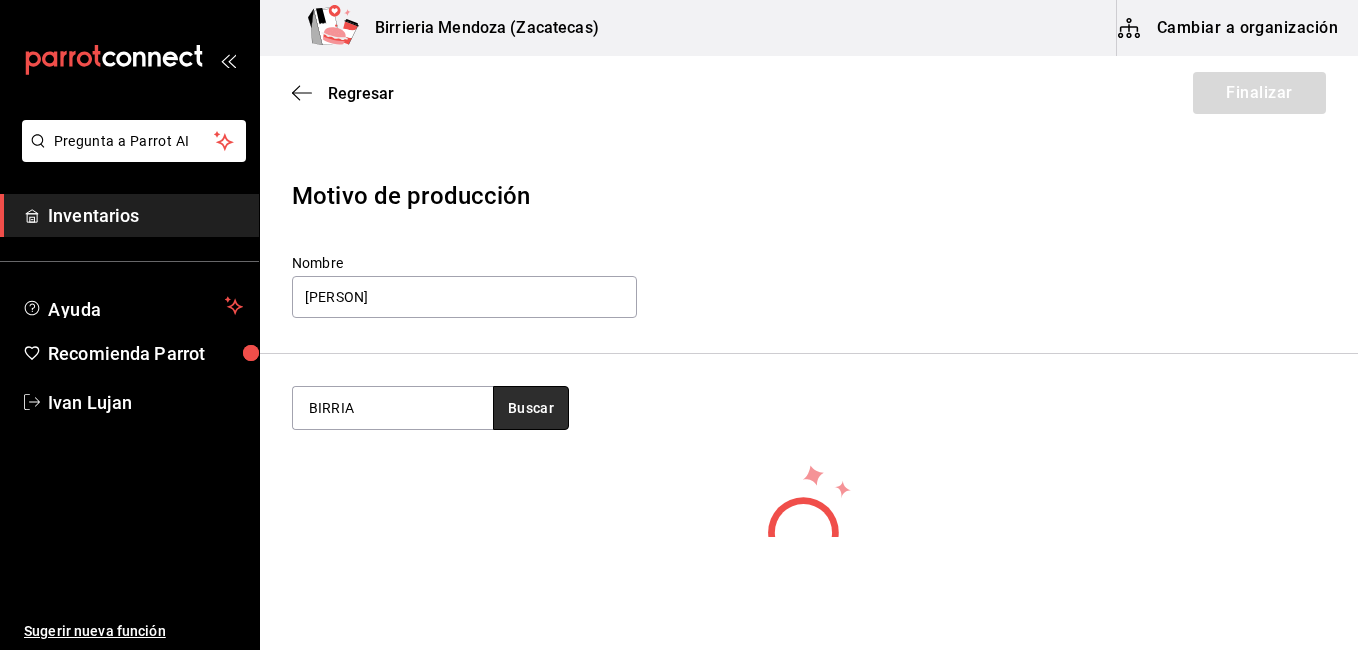 click on "Buscar" at bounding box center [531, 408] 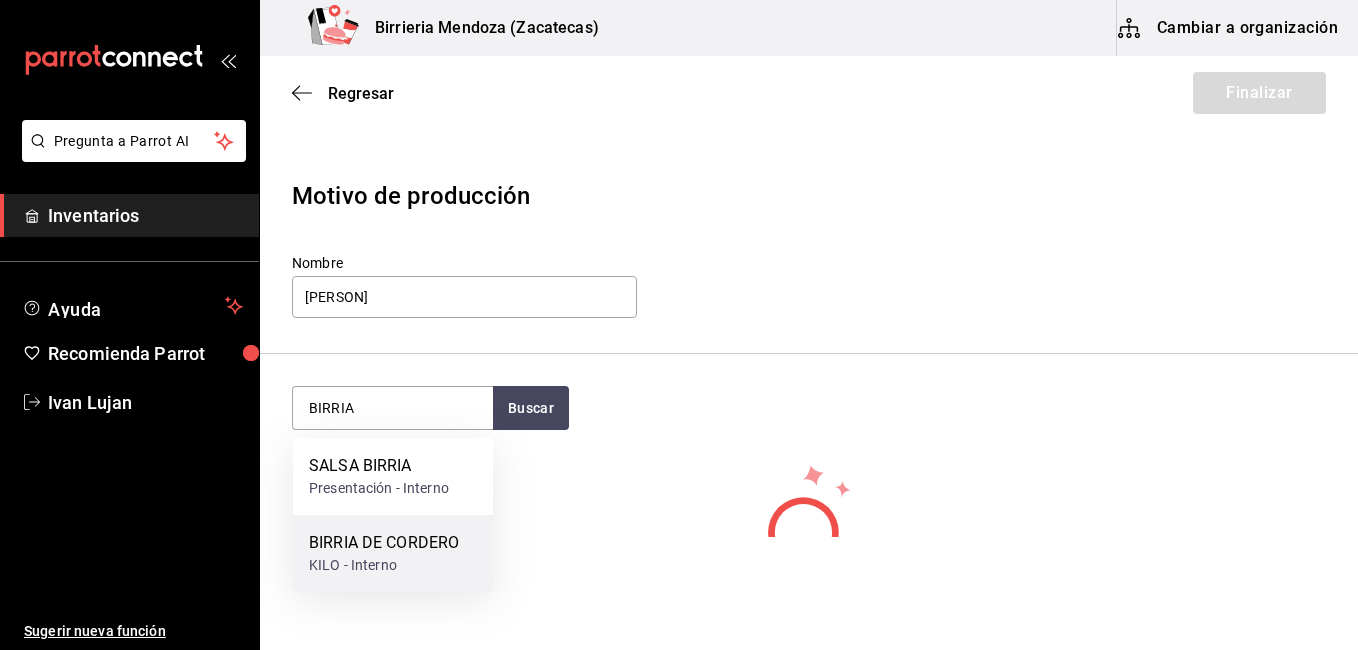 click on "BIRRIA DE CORDERO" at bounding box center (384, 543) 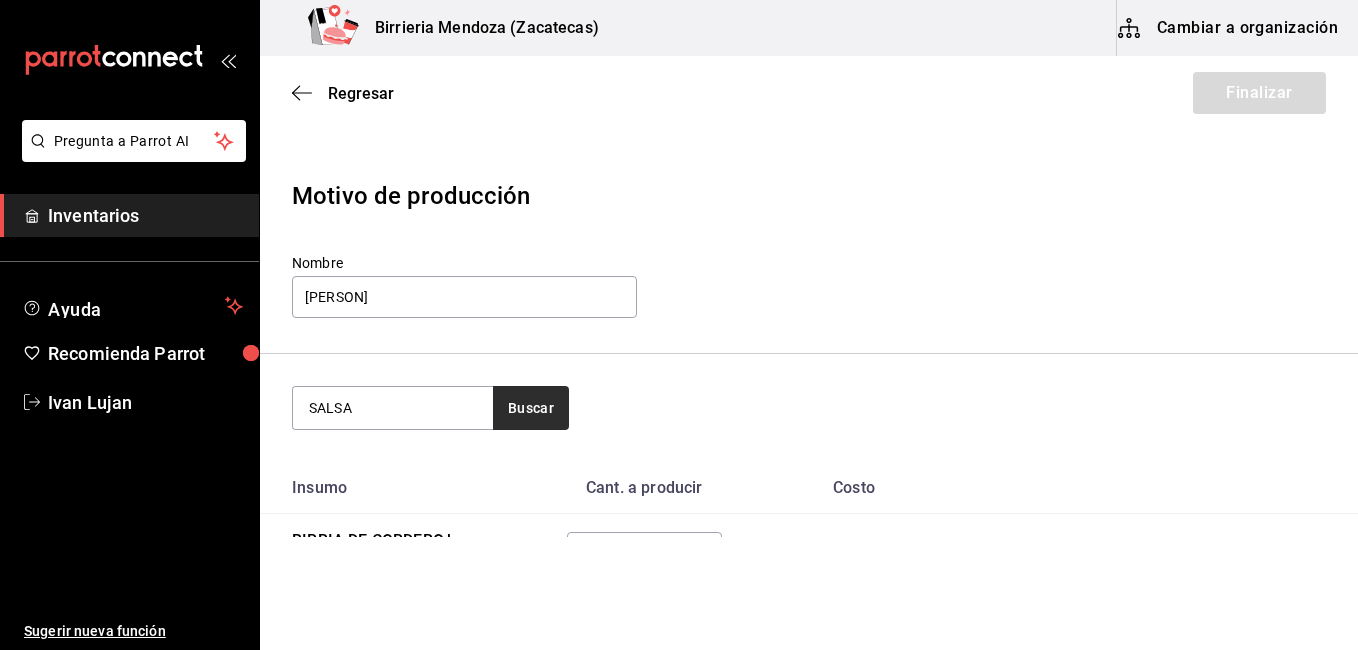 type on "SALSA" 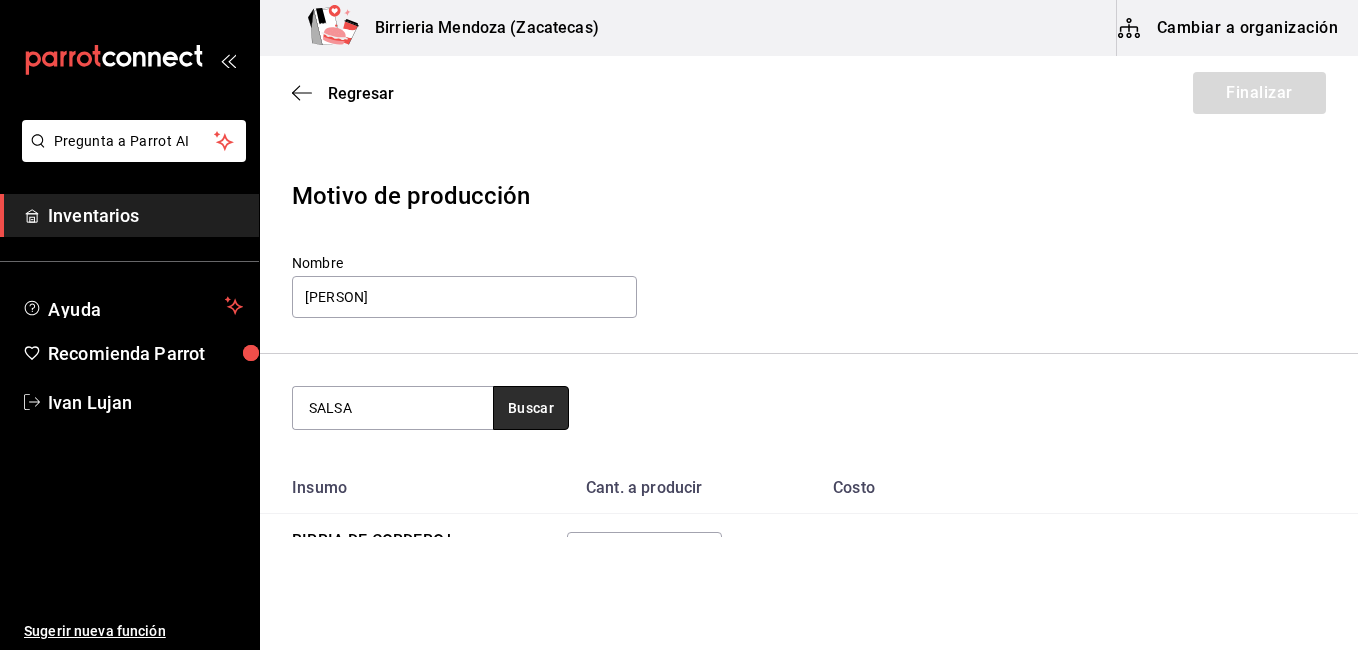 click on "Buscar" at bounding box center (531, 408) 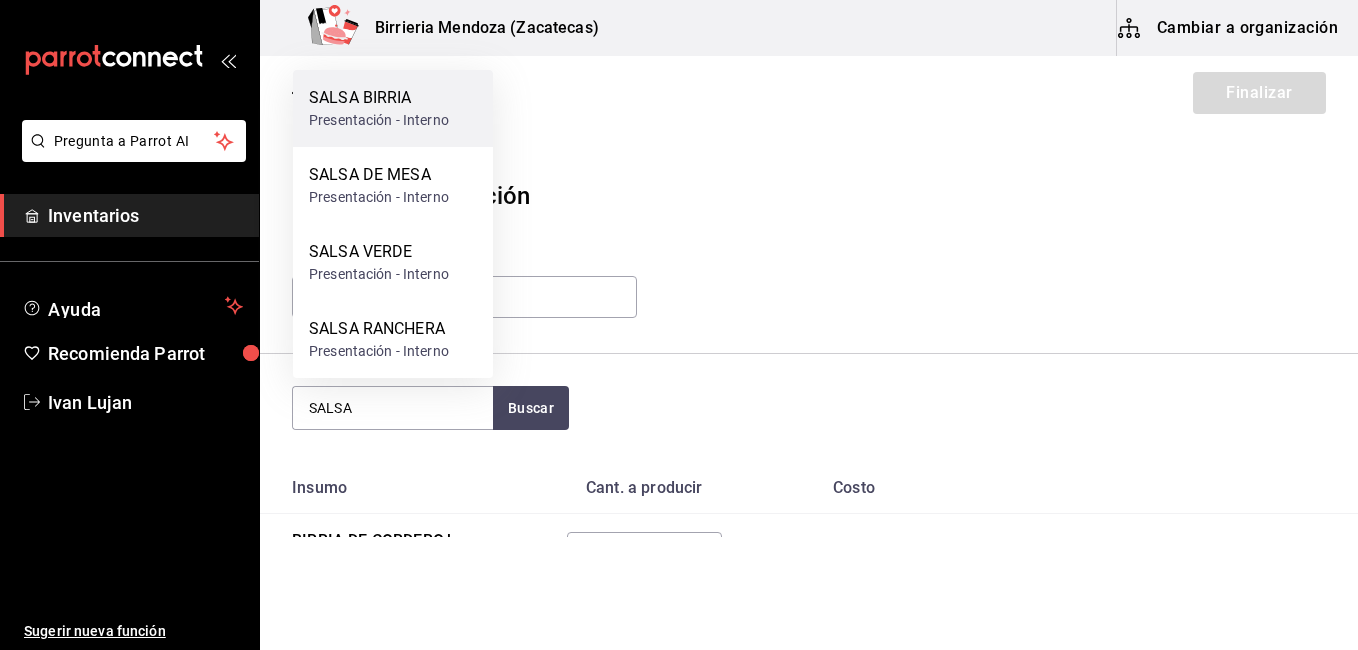 click on "SALSA BIRRIA Presentación - Interno" at bounding box center (393, 108) 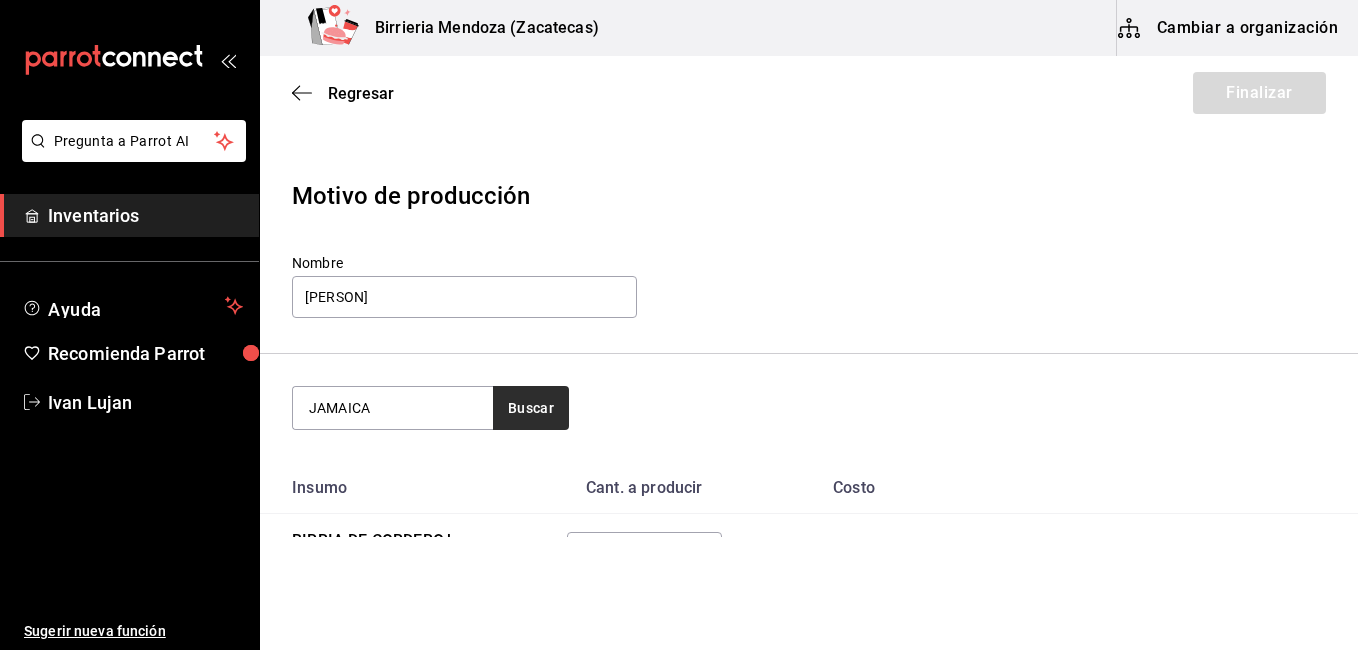 type on "JAMAICA" 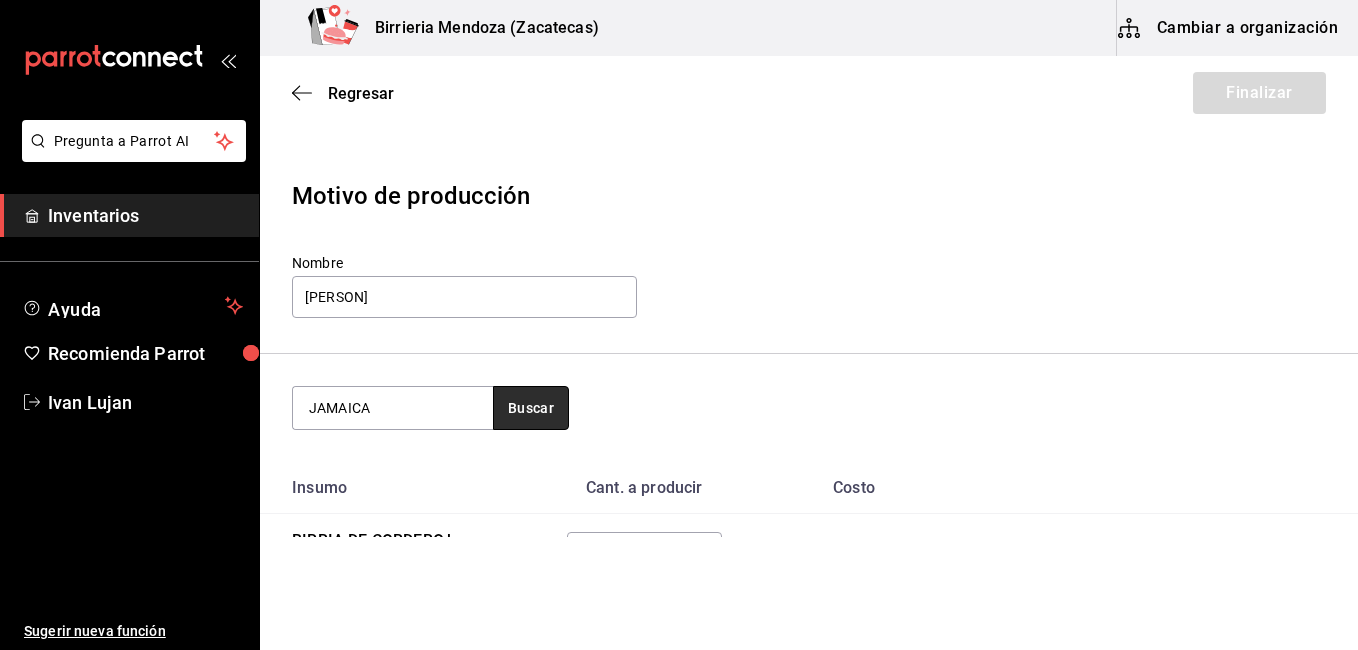 click on "Buscar" at bounding box center (531, 408) 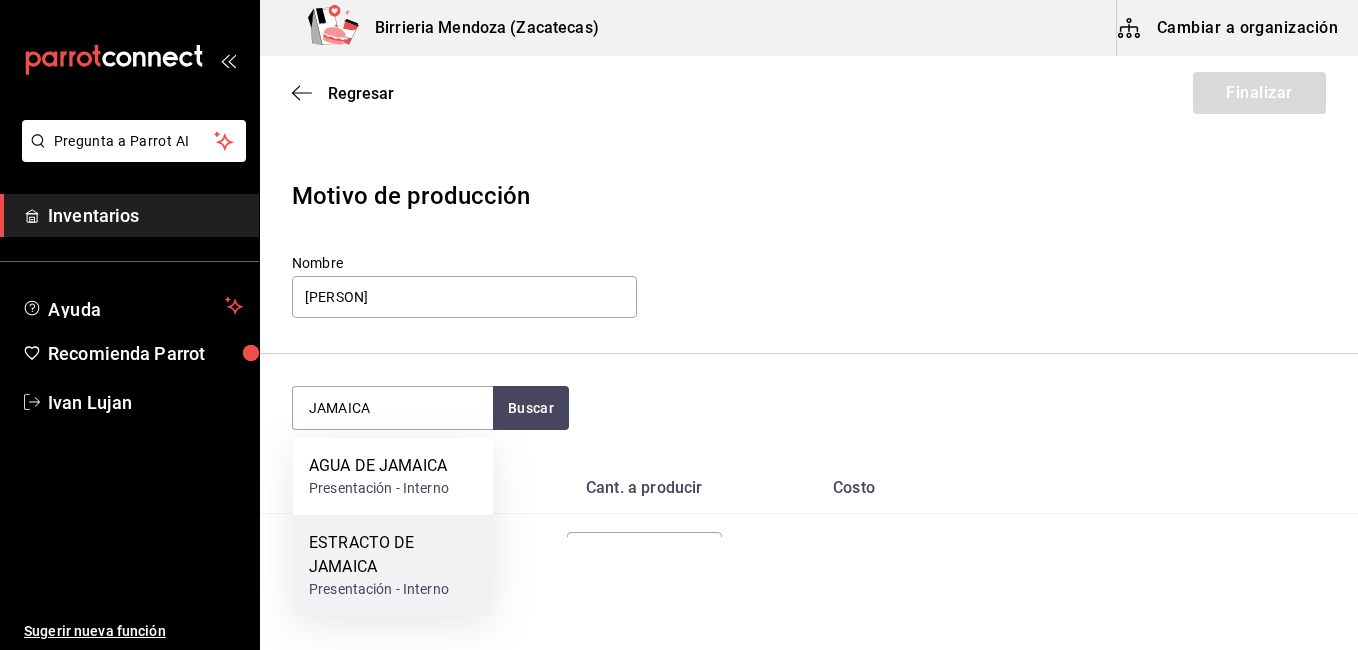 click on "ESTRACTO DE JAMAICA Presentación - Interno" at bounding box center (393, 565) 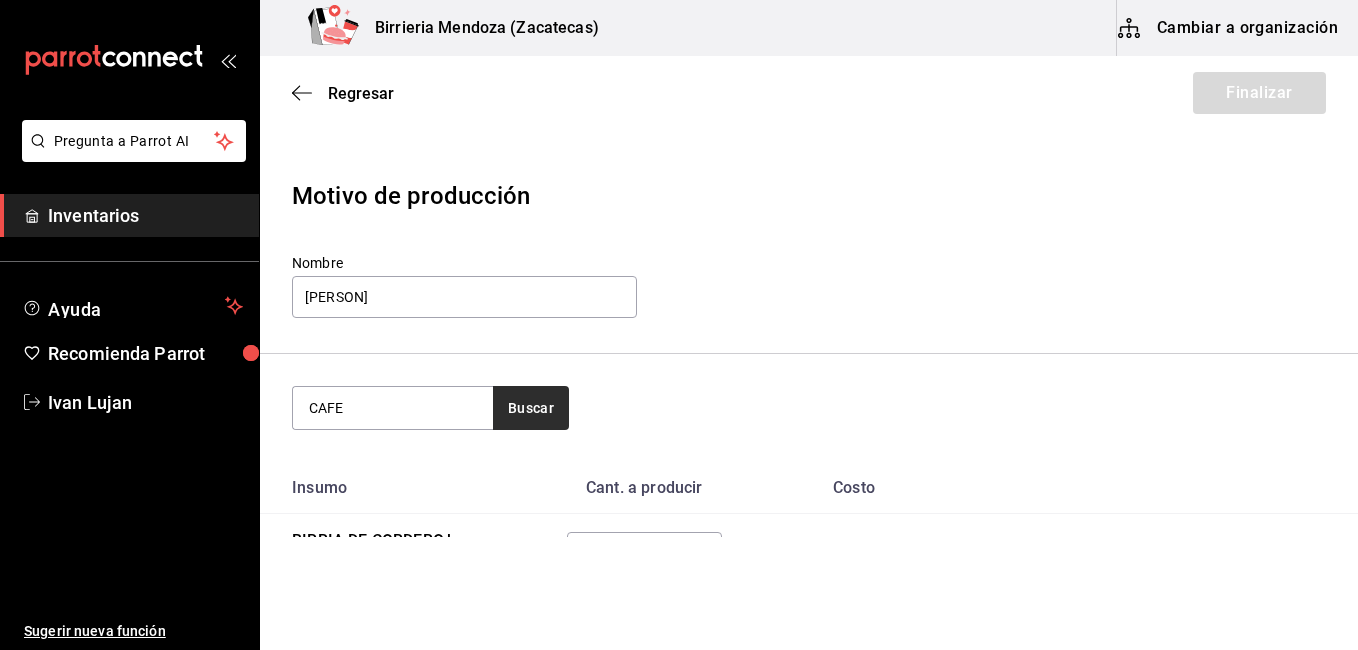 type on "CAFE" 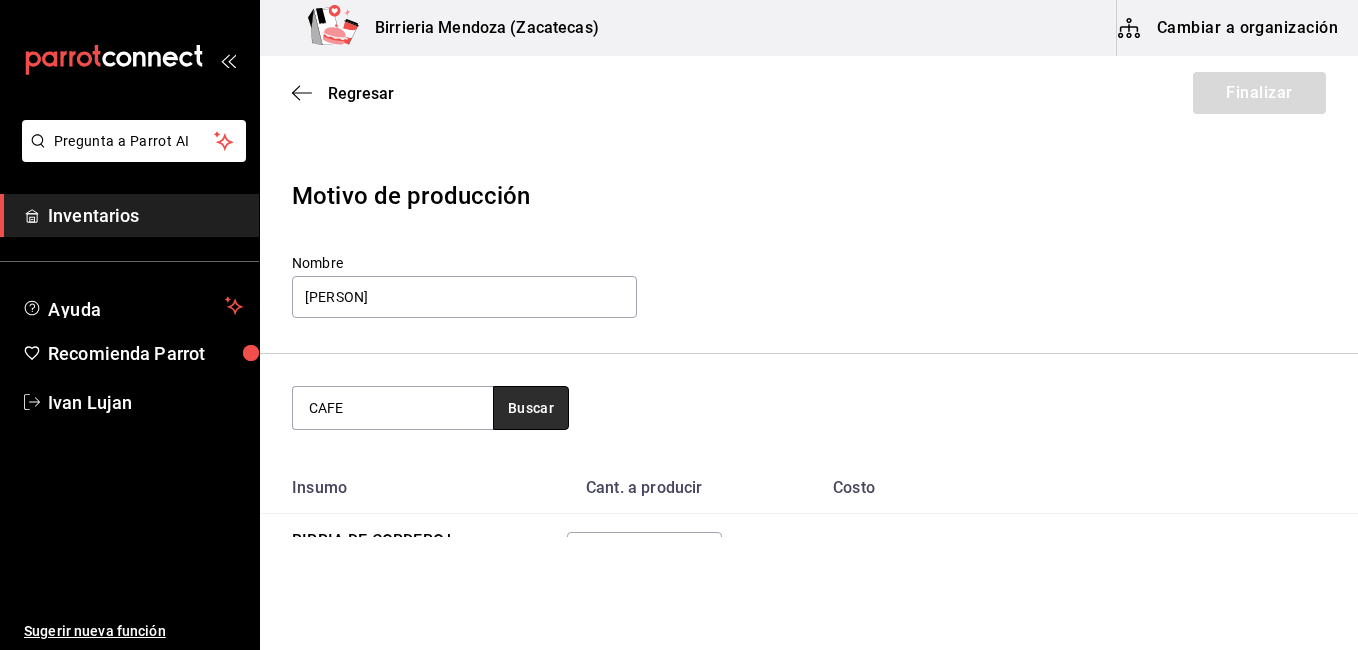 click on "Buscar" at bounding box center [531, 408] 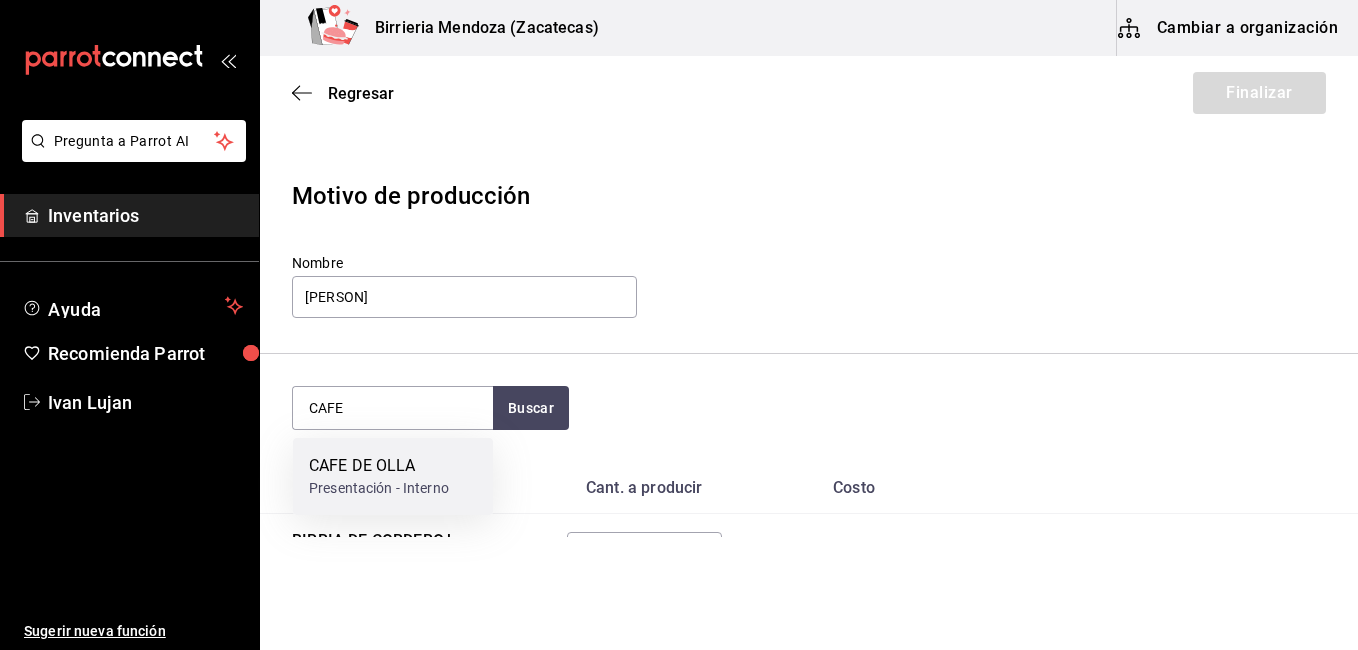 click on "Presentación - Interno" at bounding box center [379, 488] 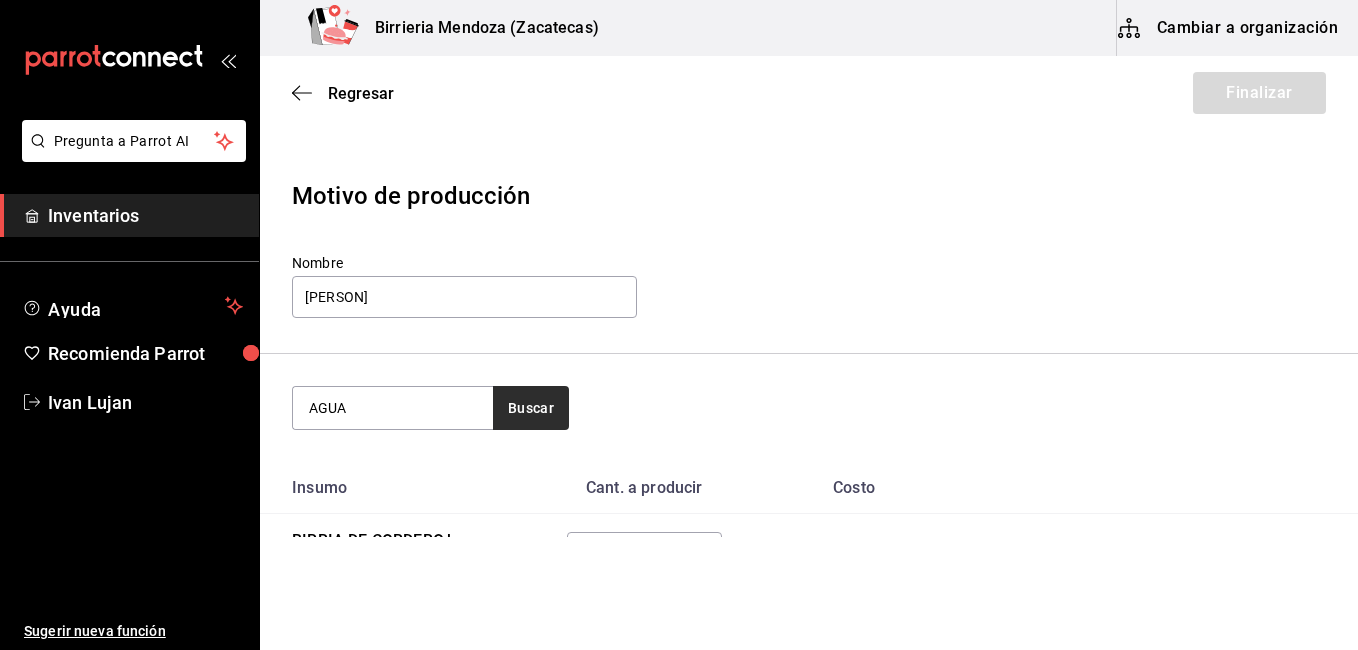 type on "AGUA" 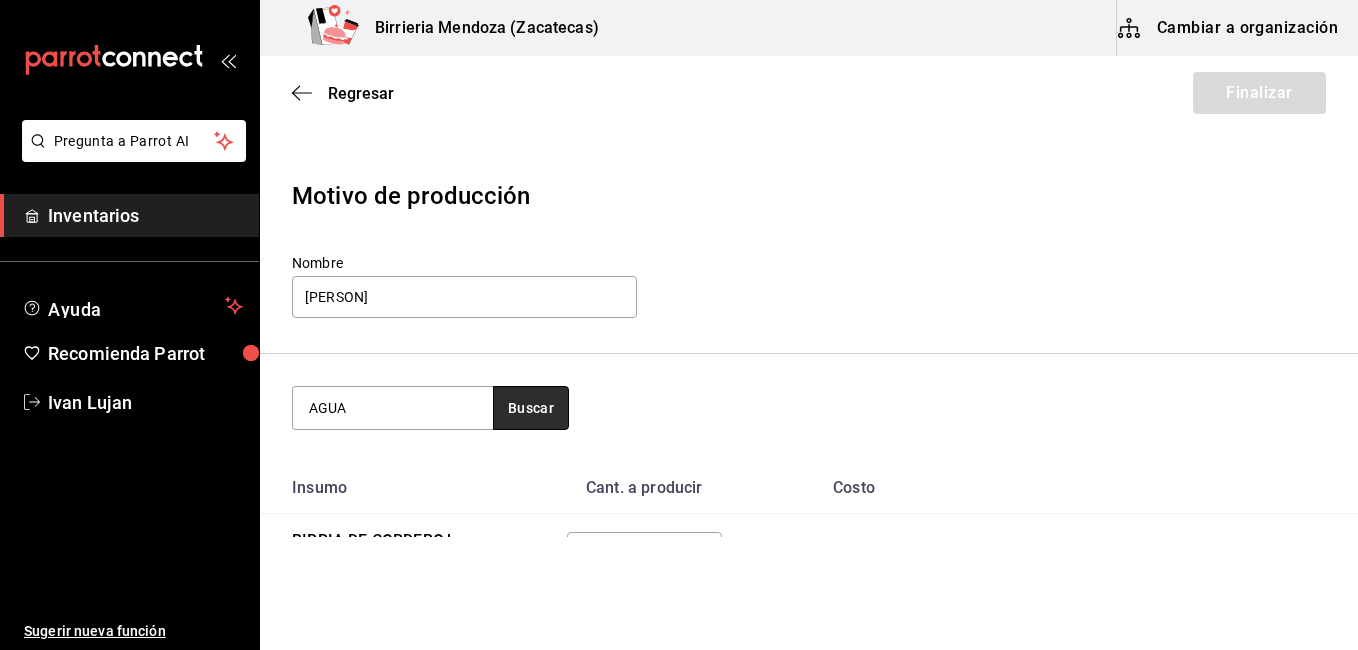 click on "Buscar" at bounding box center (531, 408) 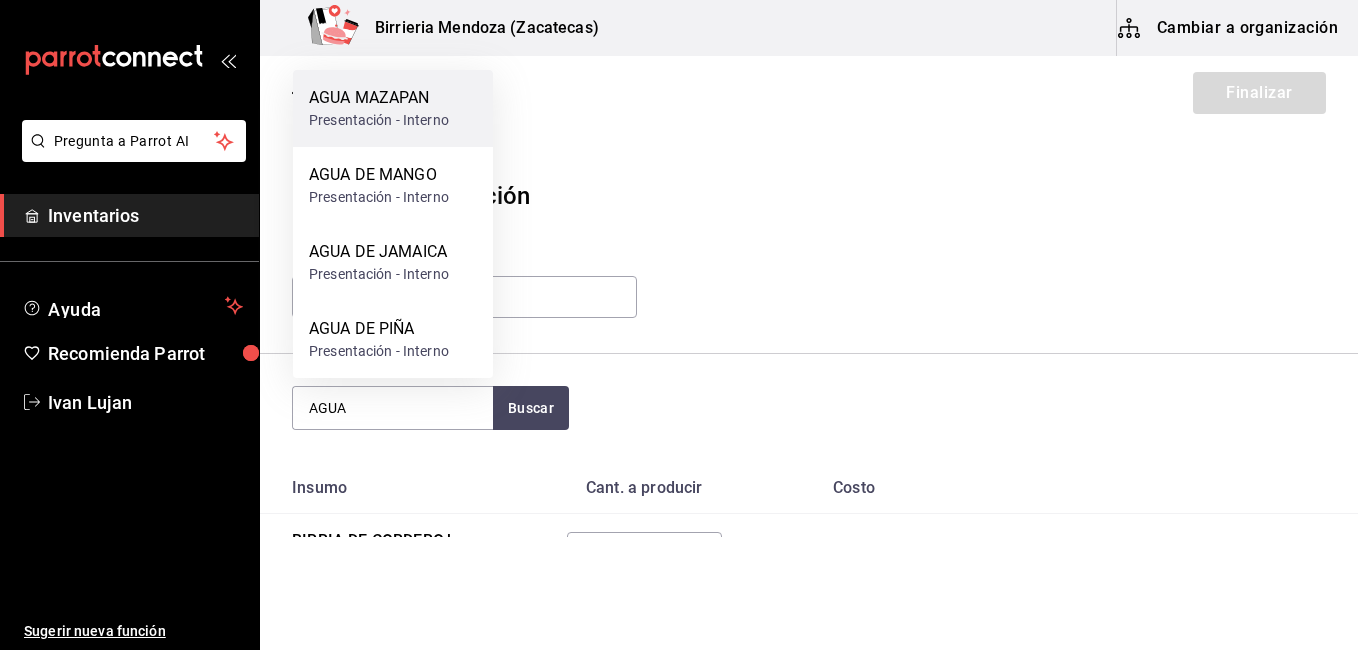 click on "AGUA MAZAPAN" at bounding box center [379, 98] 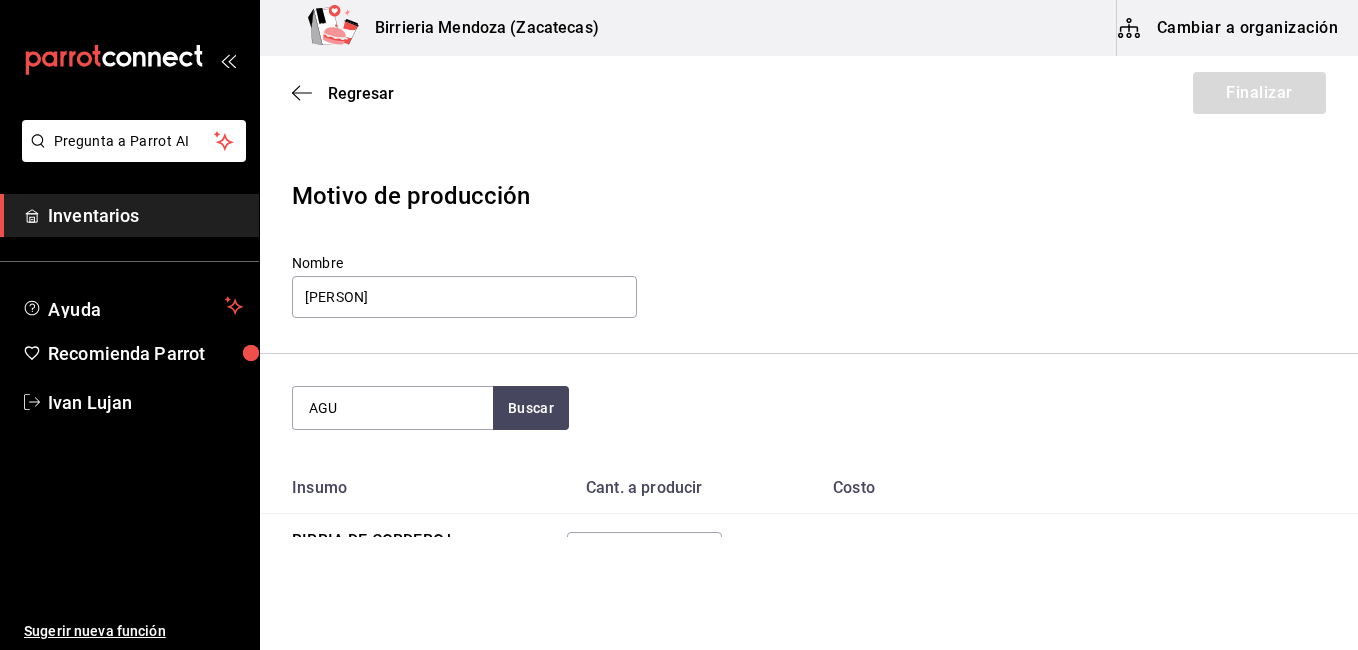 type on "AGUA" 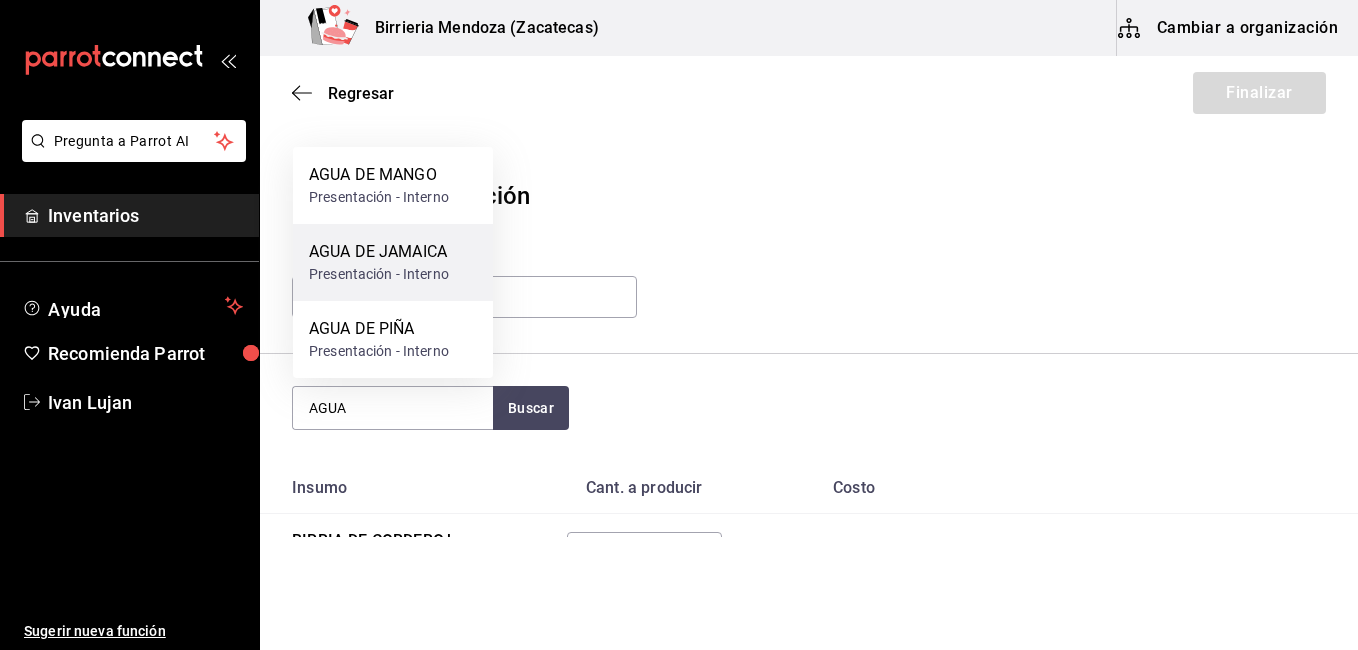 click on "Presentación - Interno" at bounding box center [379, 274] 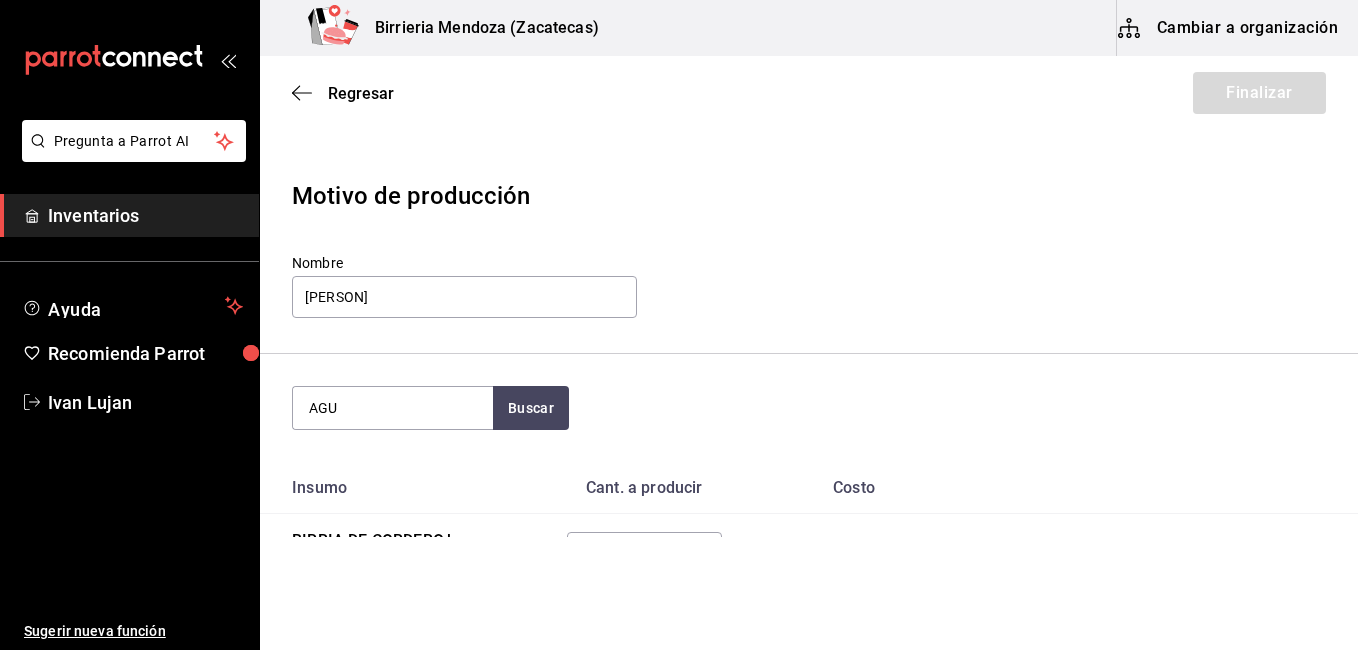type on "AGUA" 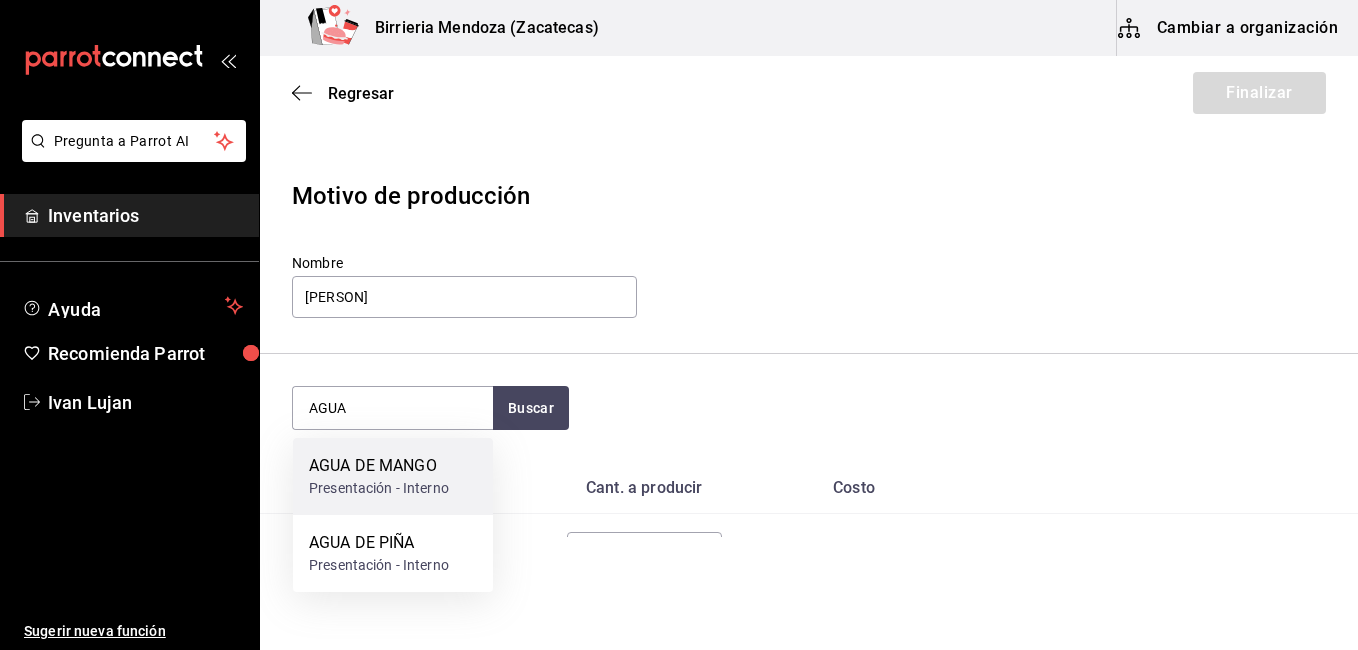 click on "AGUA DE MANGO" at bounding box center [379, 466] 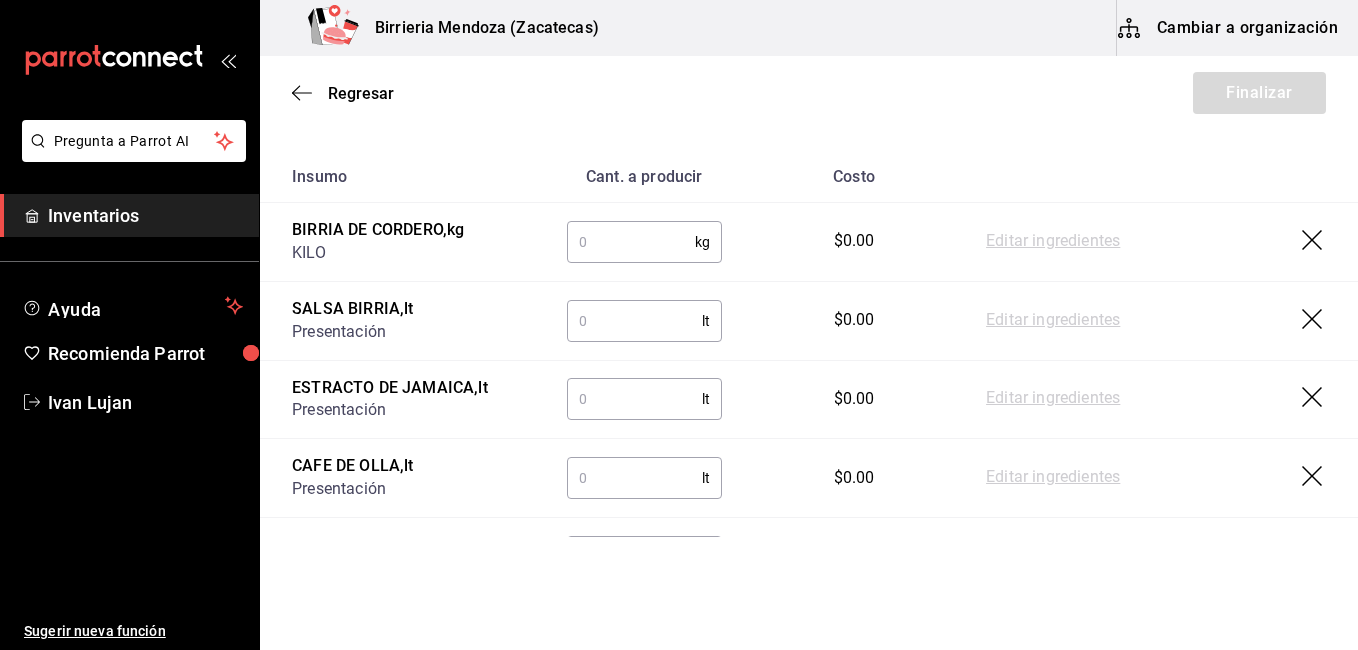 scroll, scrollTop: 320, scrollLeft: 0, axis: vertical 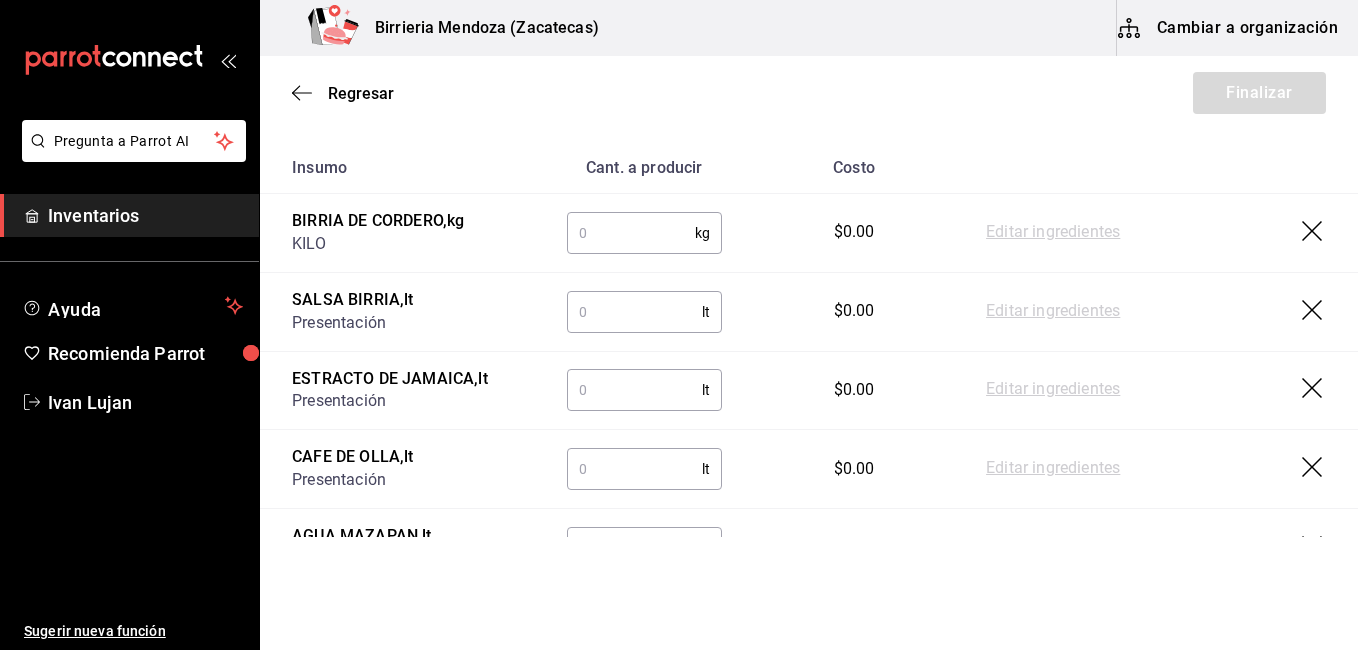 click at bounding box center [631, 233] 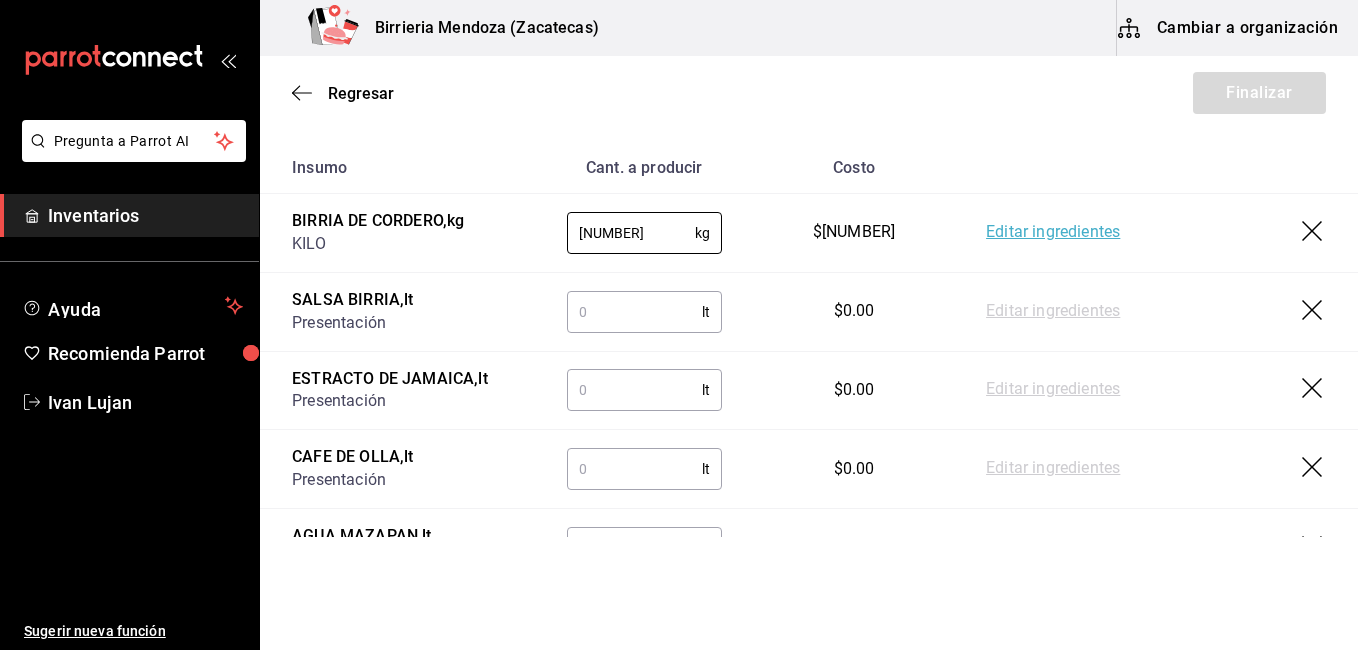 type on "34.23" 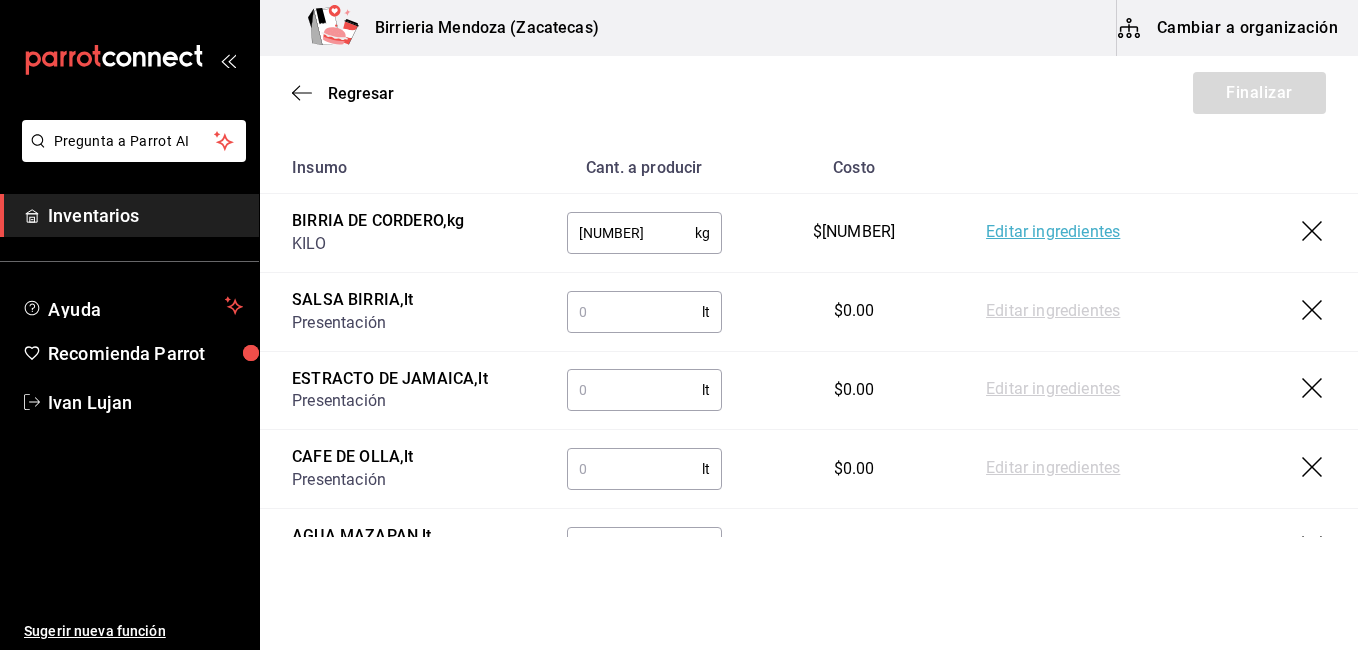 click at bounding box center [634, 312] 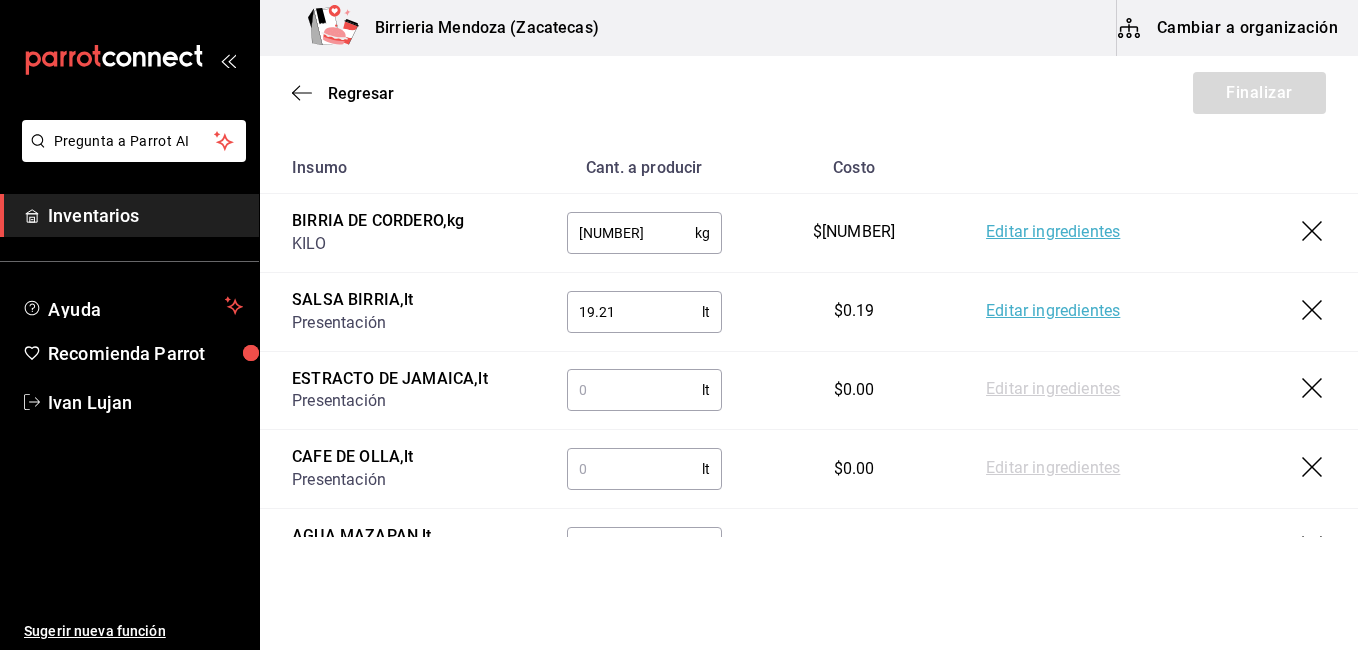 click on "Pregunta a Parrot AI Inventarios   Ayuda Recomienda Parrot   Ivan Lujan   Sugerir nueva función   Birrieria Mendoza (Zacatecas) Cambiar a organización Regresar Finalizar Motivo de producción Nombre Aaron Gilberto Mendoza Buscar Insumo Cant. a producir Costo BIRRIA DE CORDERO ,  kg KILO 34.23 kg ​ $8,133.39 Editar ingredientes SALSA BIRRIA ,  lt Presentación 19.21 lt ​ $0.19 Editar ingredientes ESTRACTO DE JAMAICA ,  lt Presentación lt ​ $0.00 Editar ingredientes CAFE DE OLLA ,  lt Presentación lt ​ $0.00 Editar ingredientes AGUA MAZAPAN ,  lt Presentación lt ​ $0.00 Editar ingredientes AGUA DE JAMAICA ,  lt Presentación lt ​ $0.00 Editar ingredientes AGUA DE MANGO ,  lt Presentación lt ​ $0.00 Editar ingredientes GANA 1 MES GRATIS EN TU SUSCRIPCIÓN AQUÍ Pregunta a Parrot AI Inventarios   Ayuda Recomienda Parrot   Ivan Lujan   Sugerir nueva función   Visitar centro de ayuda (81) 2046 6363 soporte@parrotsoftware.io Visitar centro de ayuda (81) 2046 6363 soporte@parrotsoftware.io" at bounding box center (679, 268) 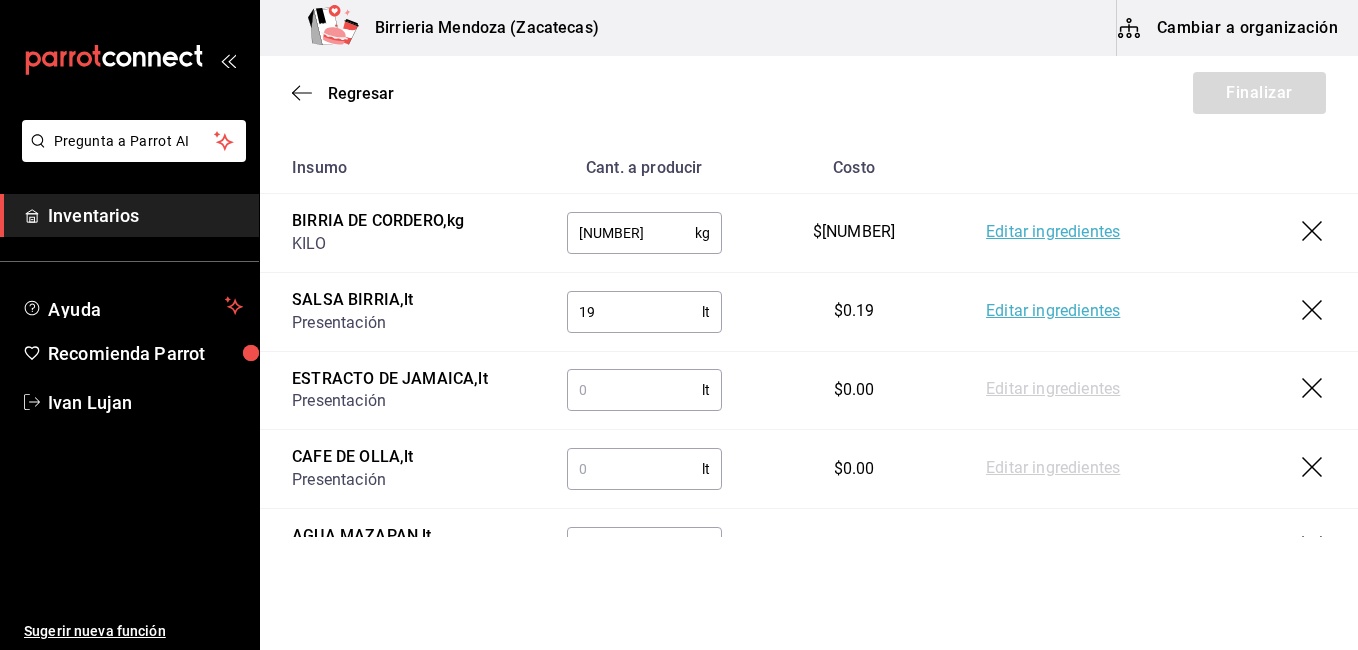 type on "1" 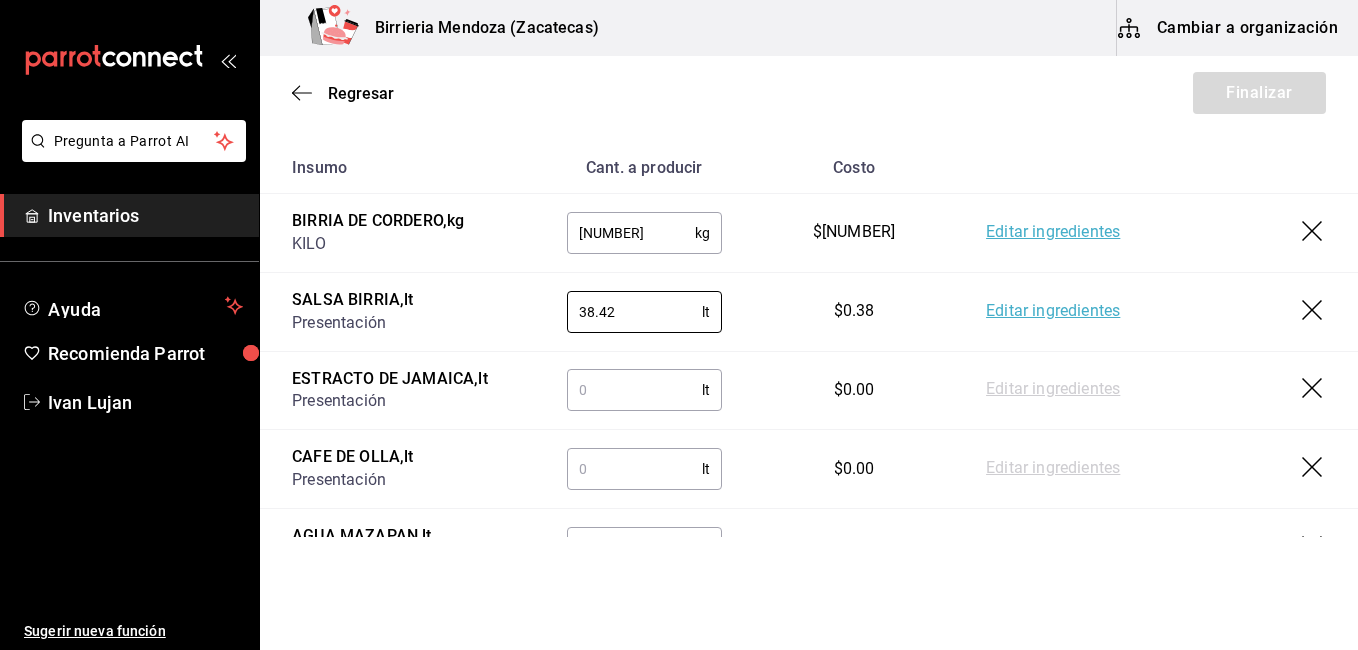 type on "38.42" 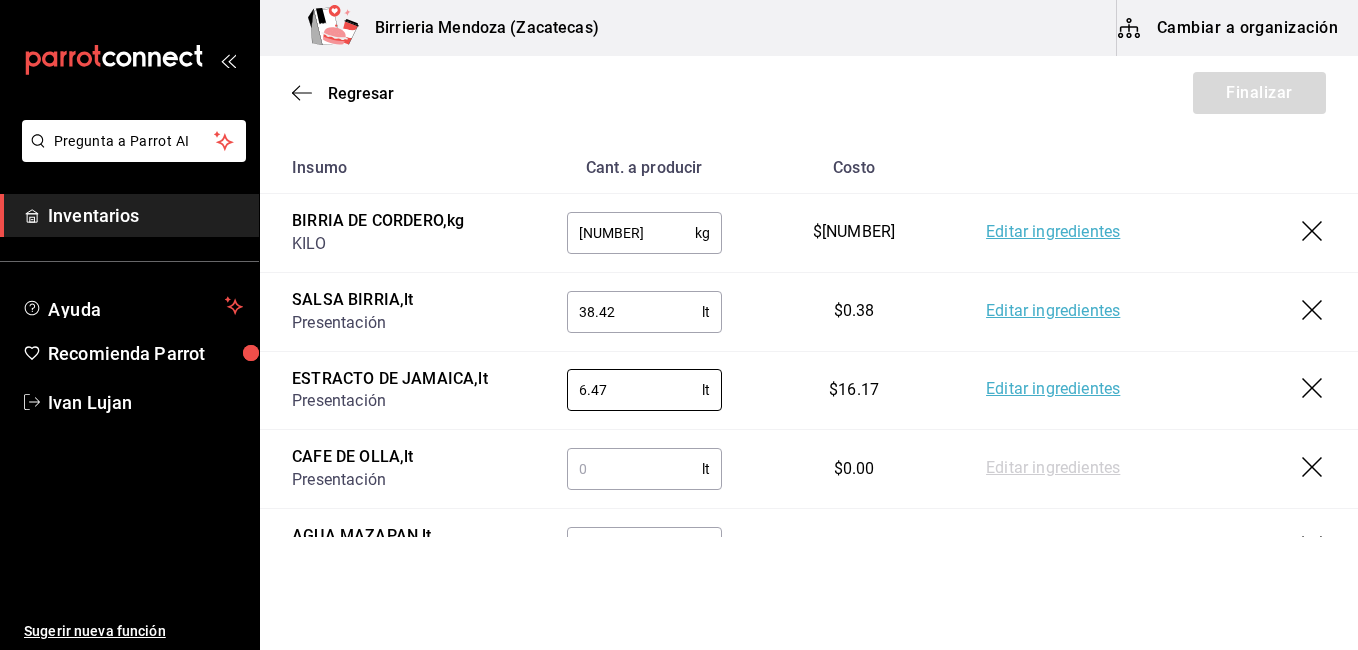 type on "6.47" 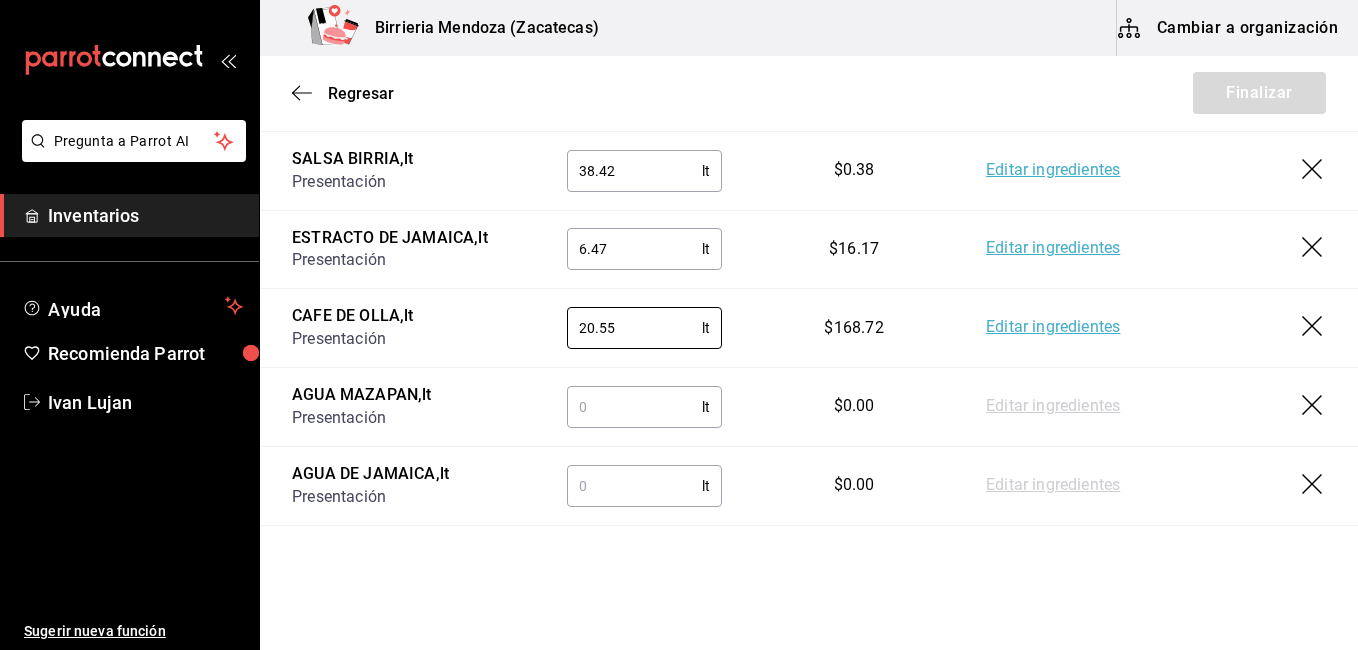 scroll, scrollTop: 473, scrollLeft: 0, axis: vertical 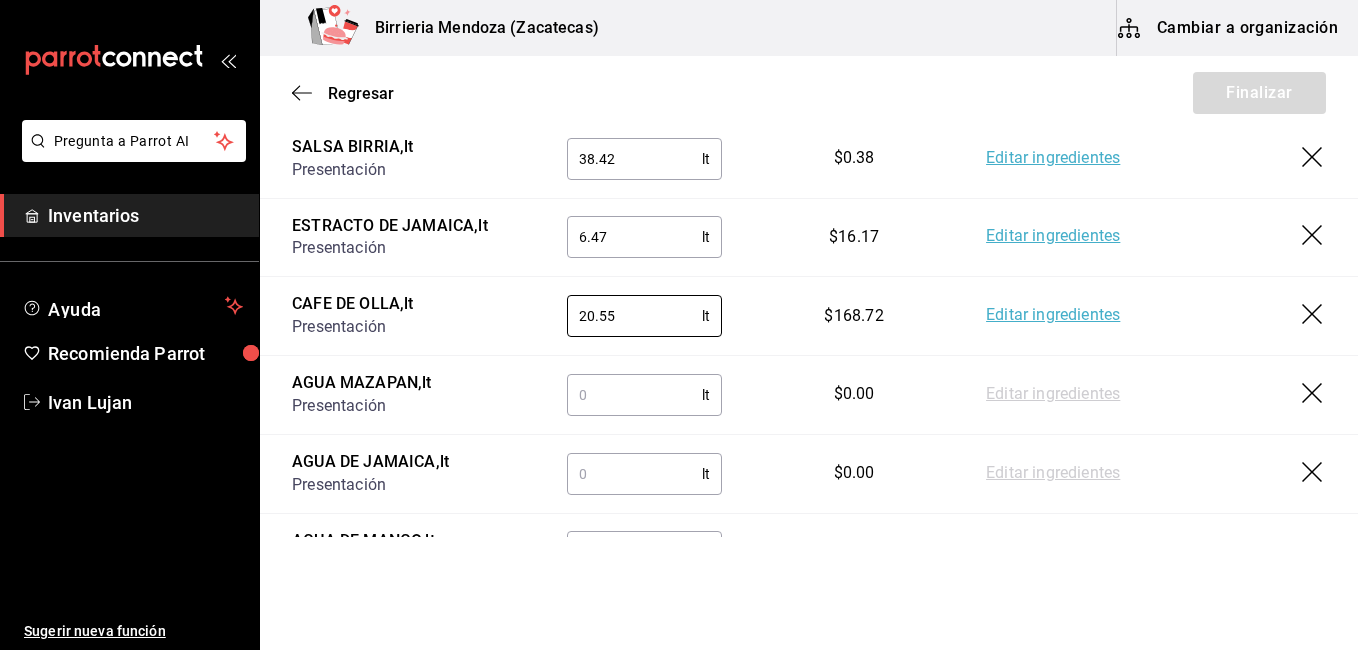 type on "20.55" 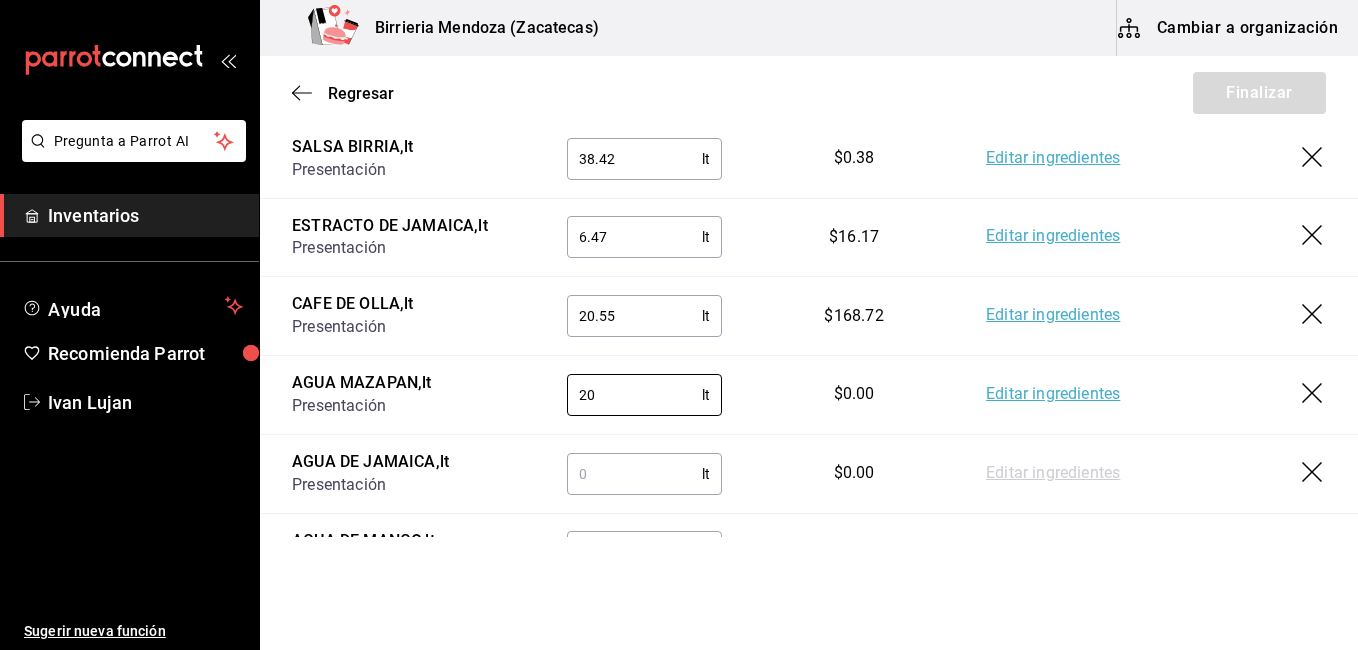 type on "20" 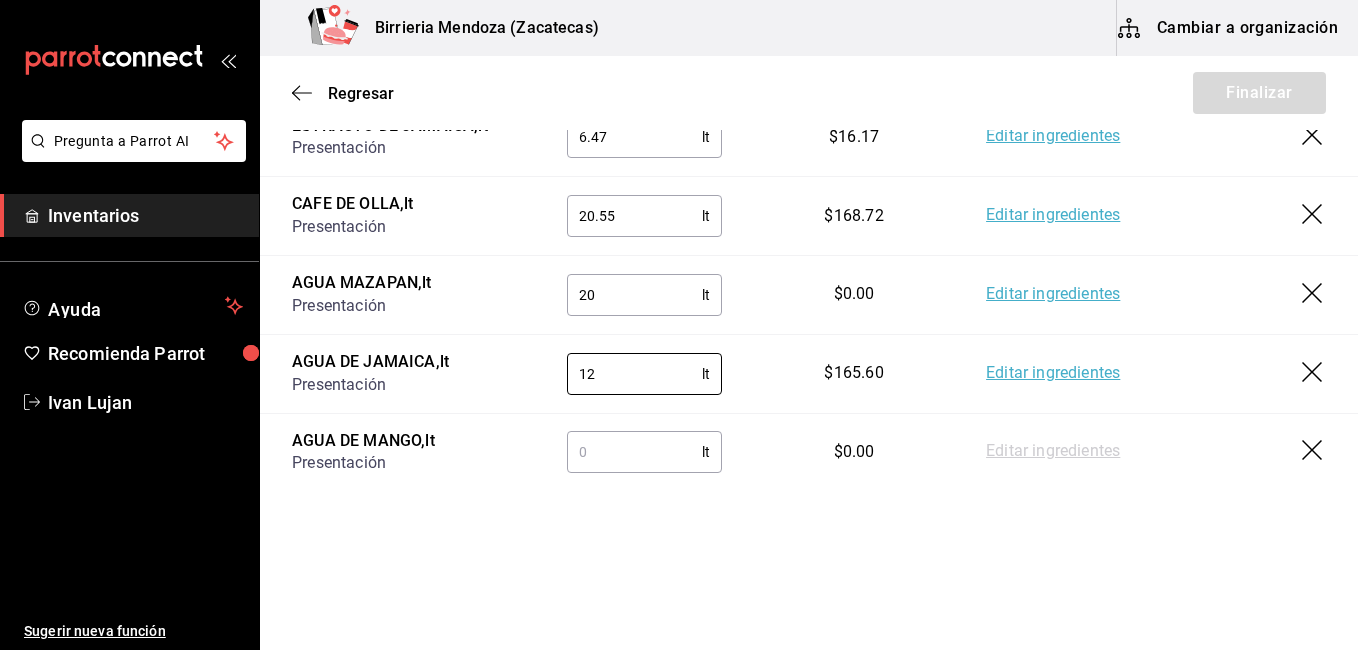 scroll, scrollTop: 575, scrollLeft: 0, axis: vertical 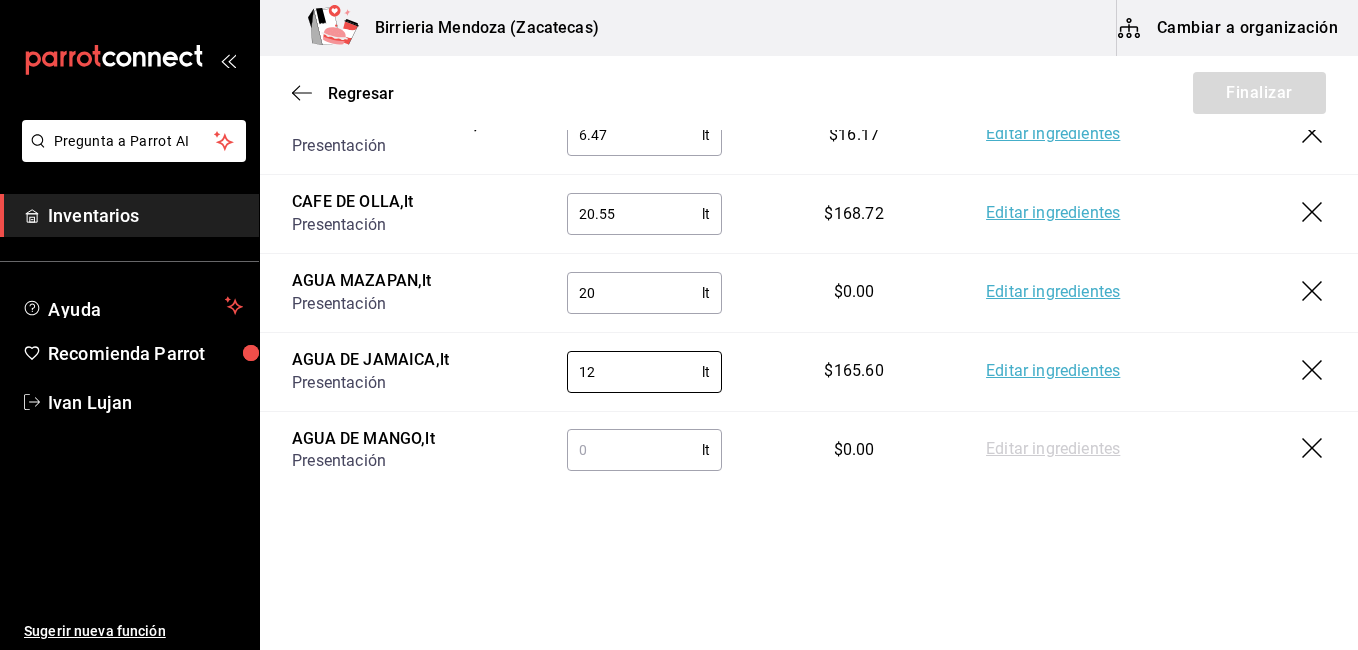 type on "12" 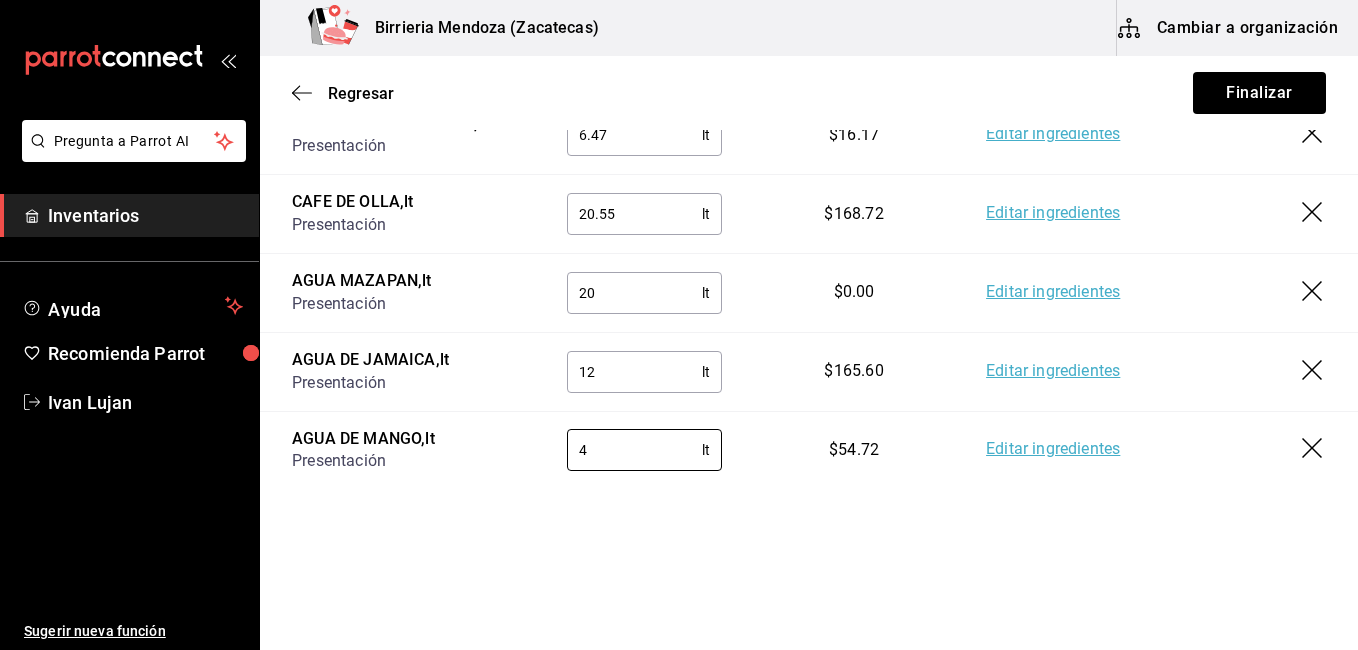 type on "4" 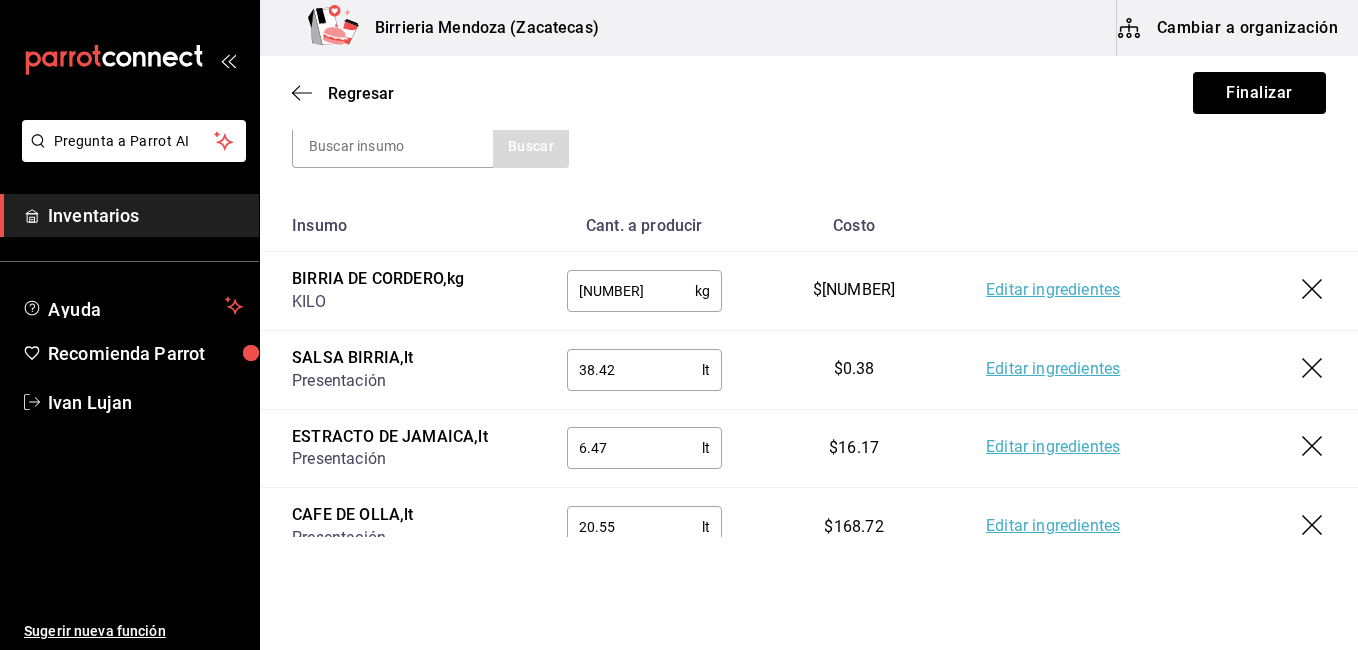 scroll, scrollTop: 250, scrollLeft: 0, axis: vertical 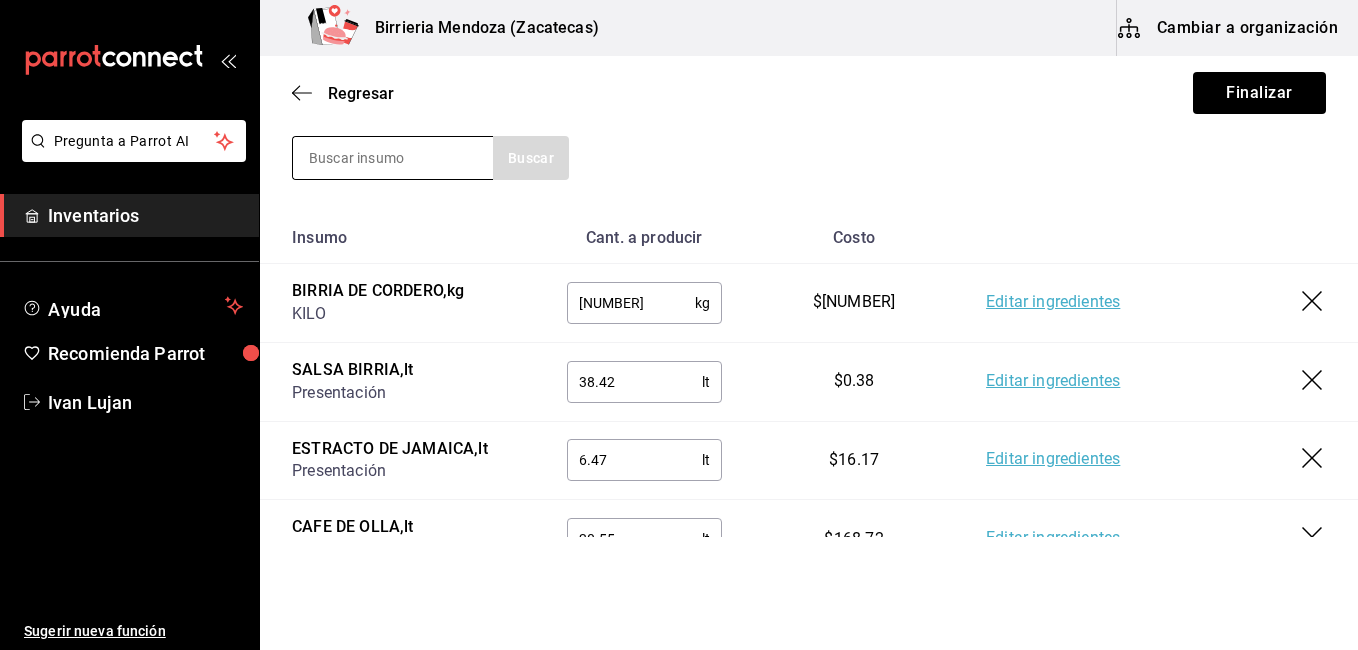 click at bounding box center (393, 158) 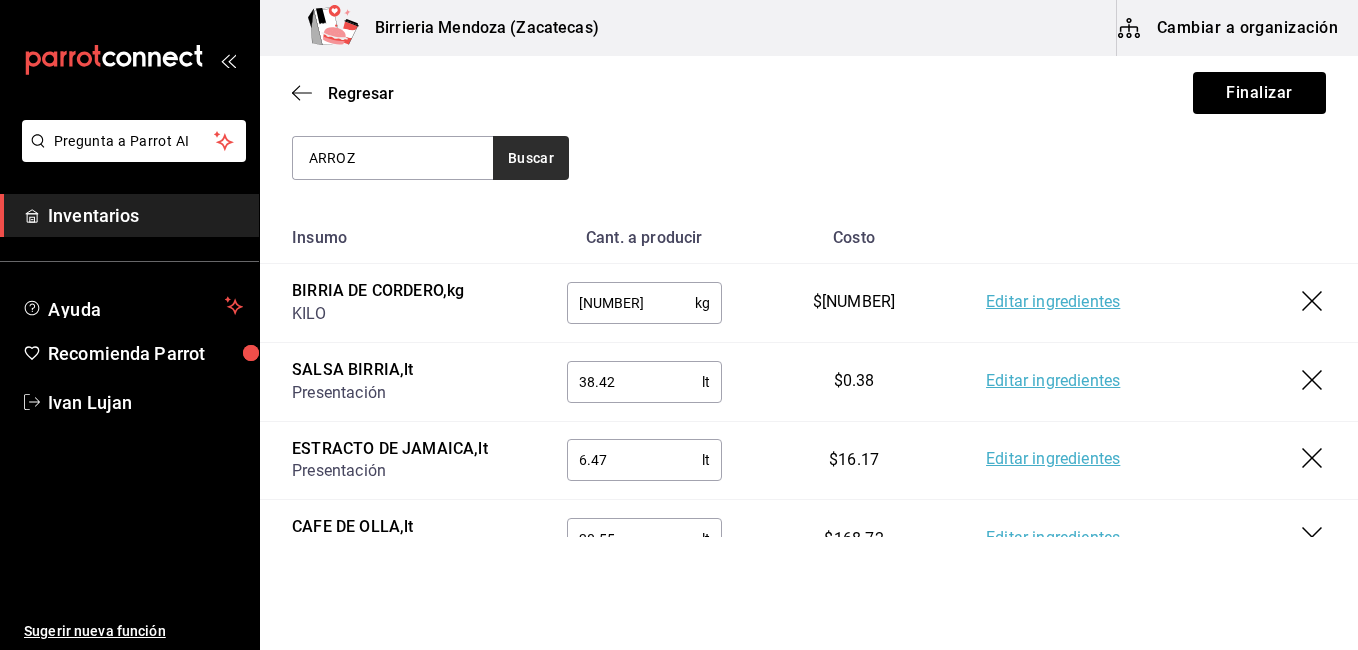 type on "ARROZ" 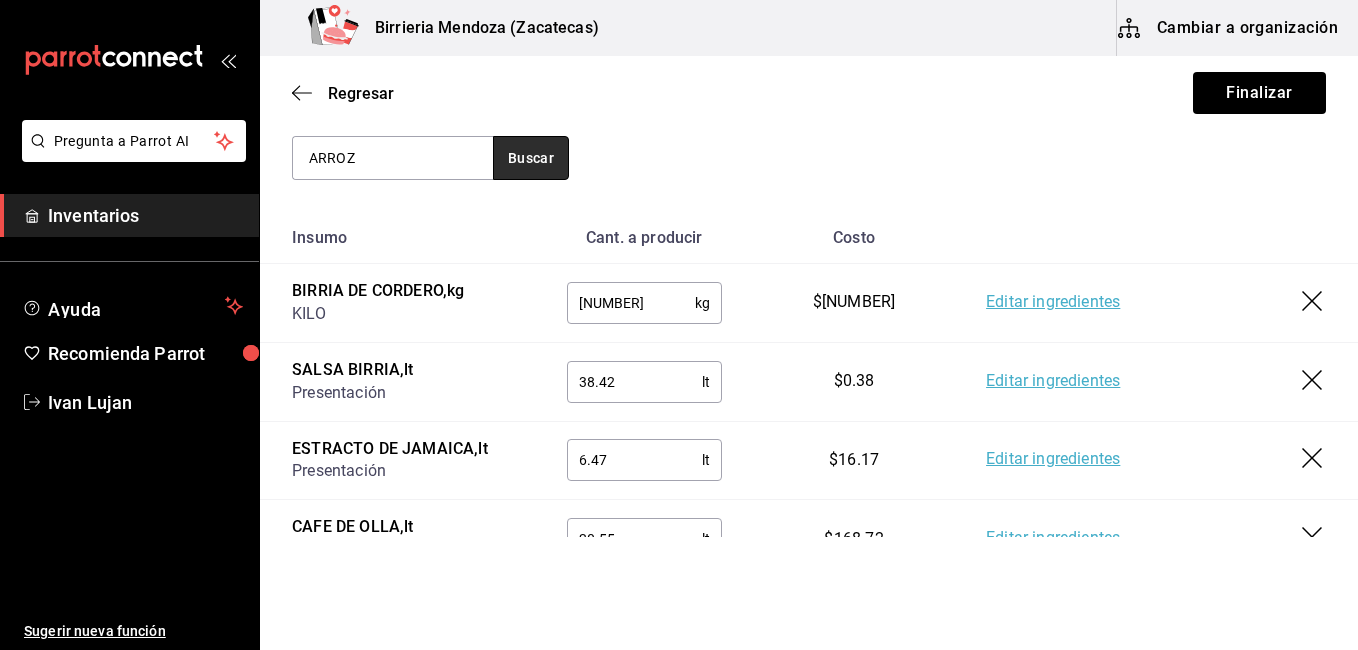 click on "Buscar" at bounding box center [531, 158] 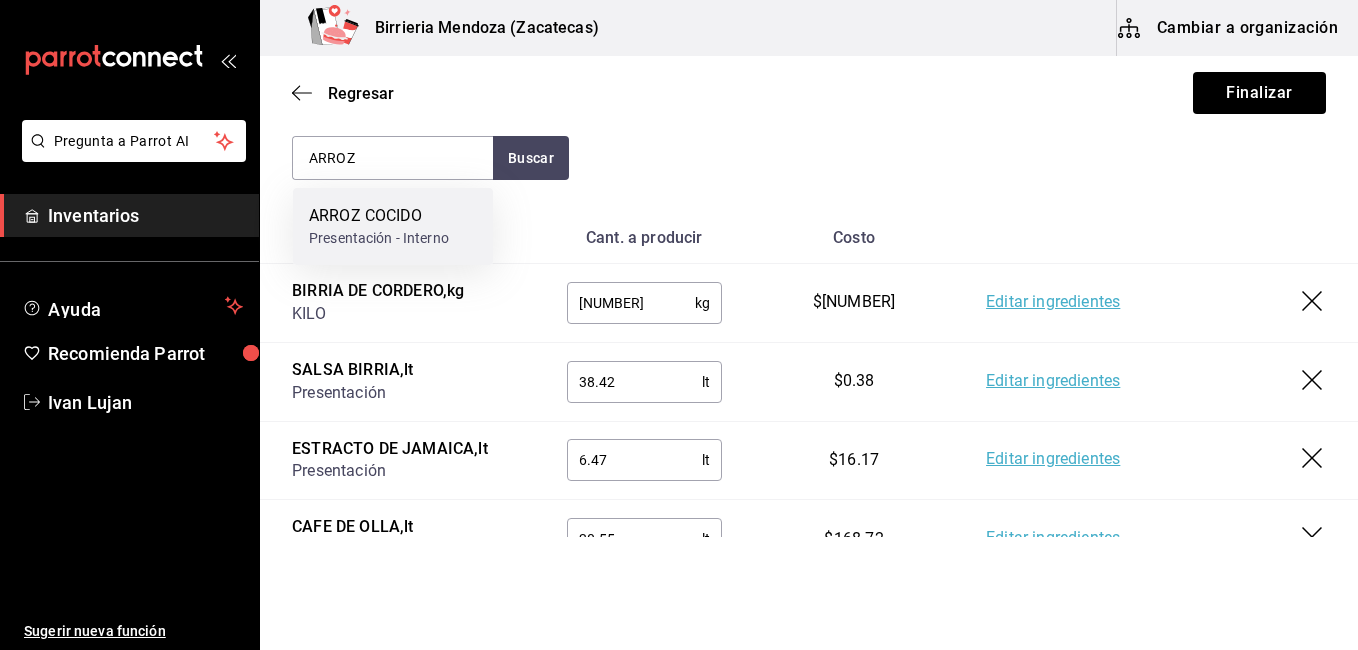 click on "Presentación - Interno" at bounding box center (379, 238) 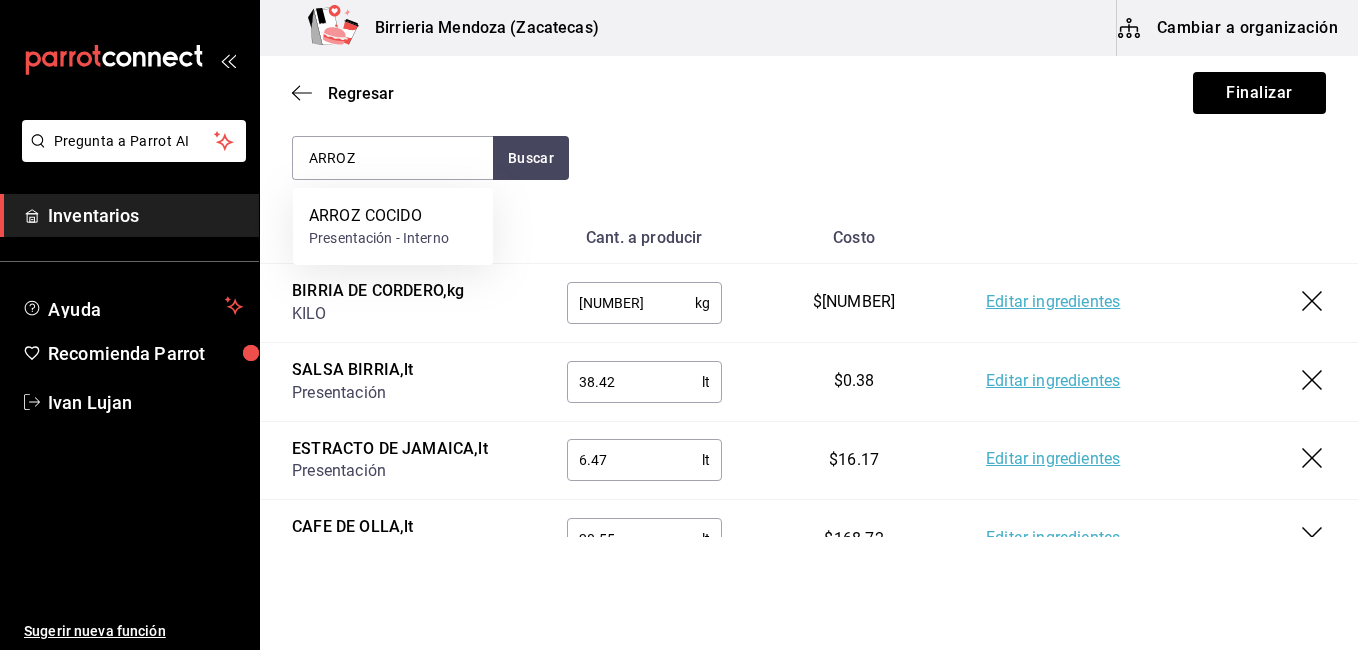 click on "Insumo" at bounding box center [397, 238] 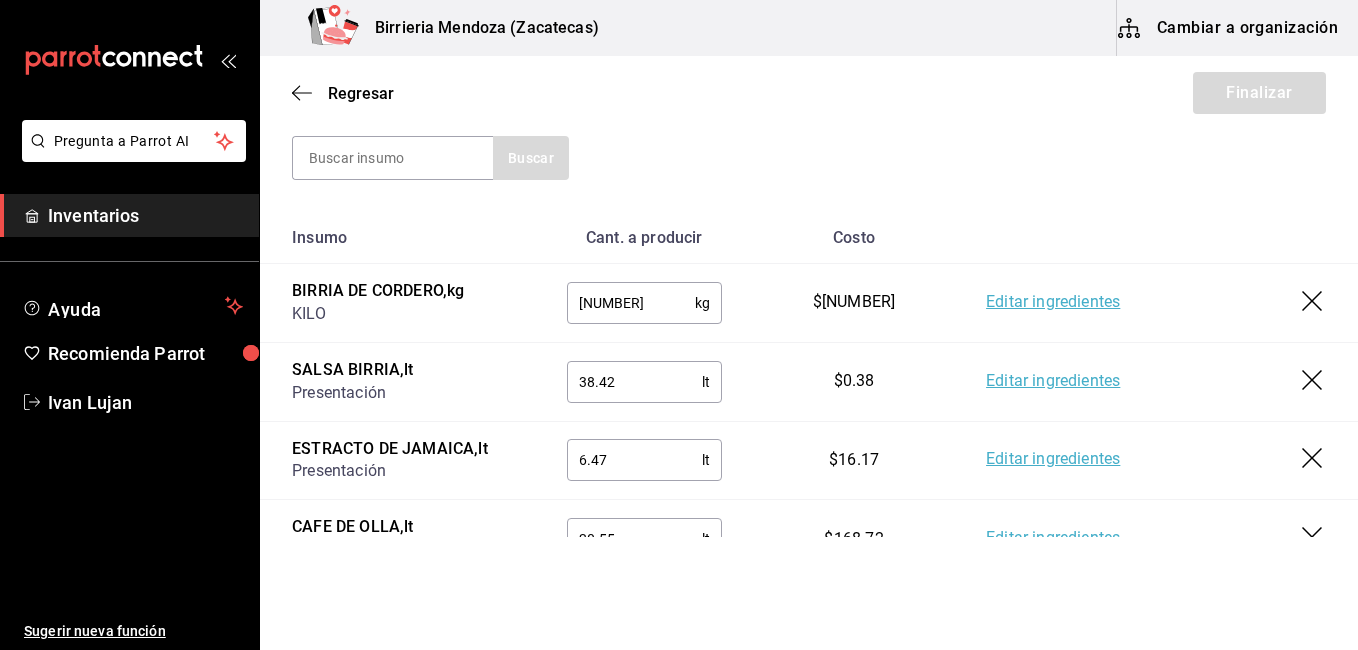 click on "Buscar" at bounding box center (809, 158) 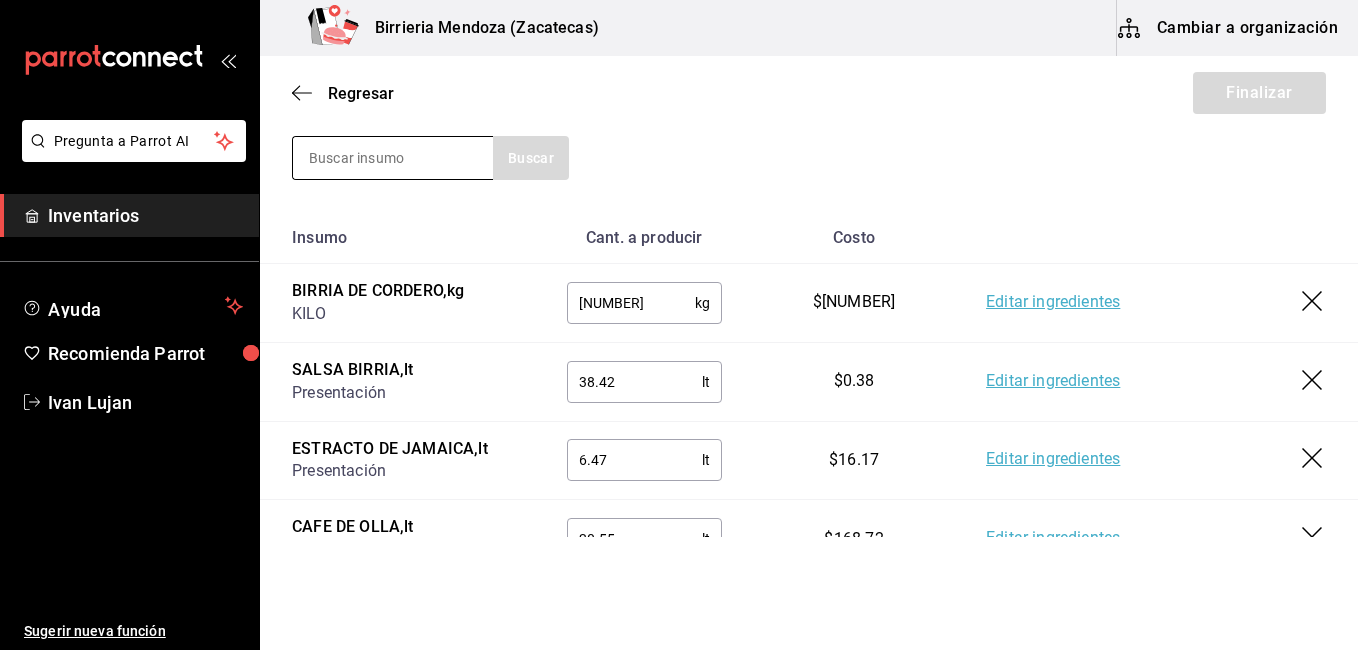 click at bounding box center [393, 158] 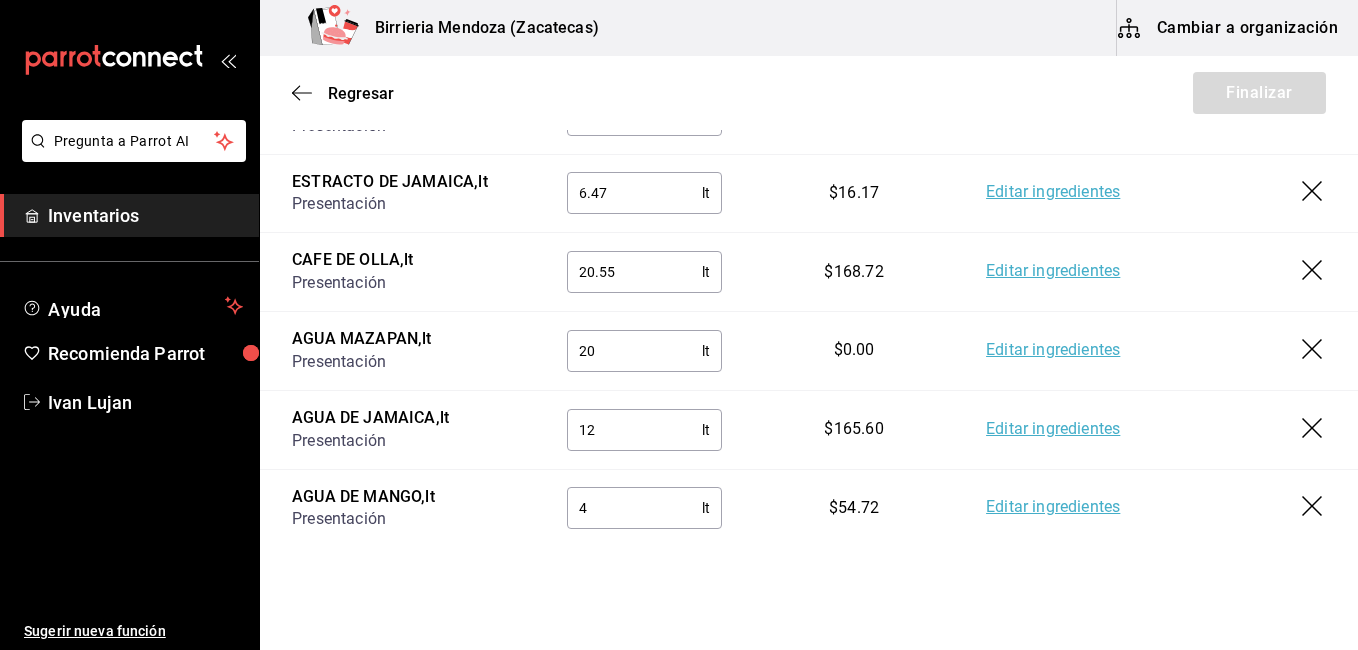 scroll, scrollTop: 654, scrollLeft: 0, axis: vertical 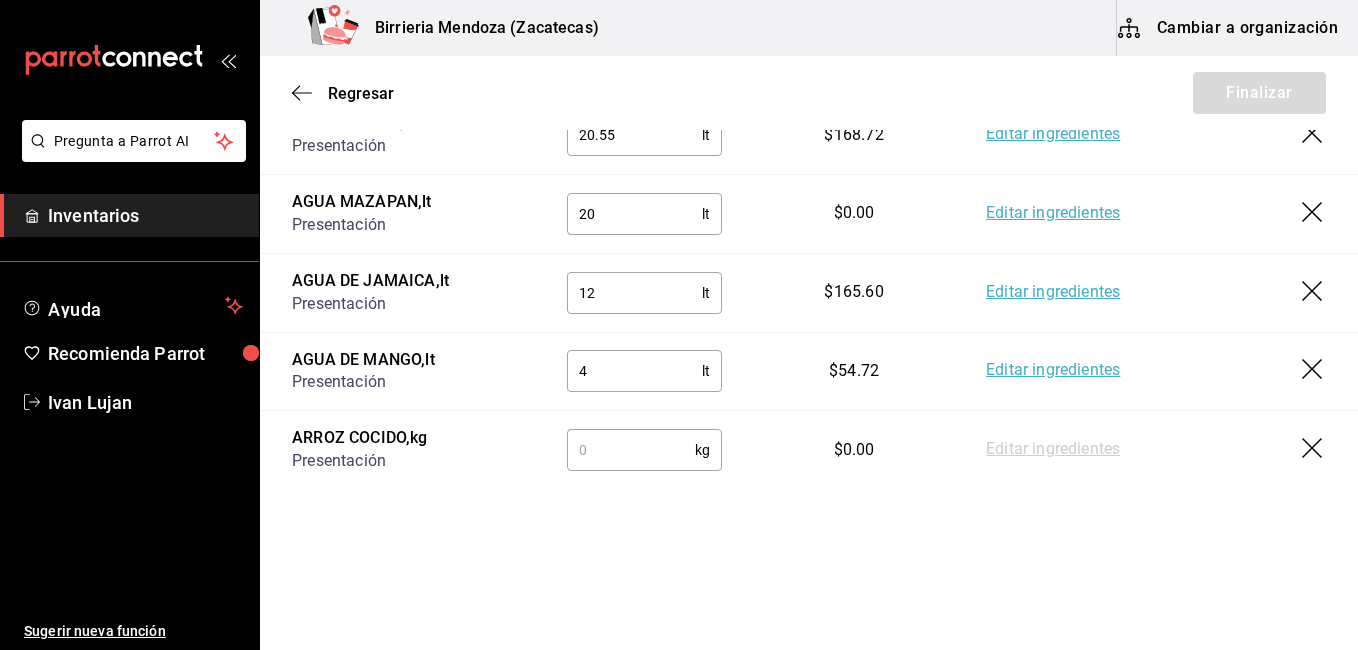 type on "ARR" 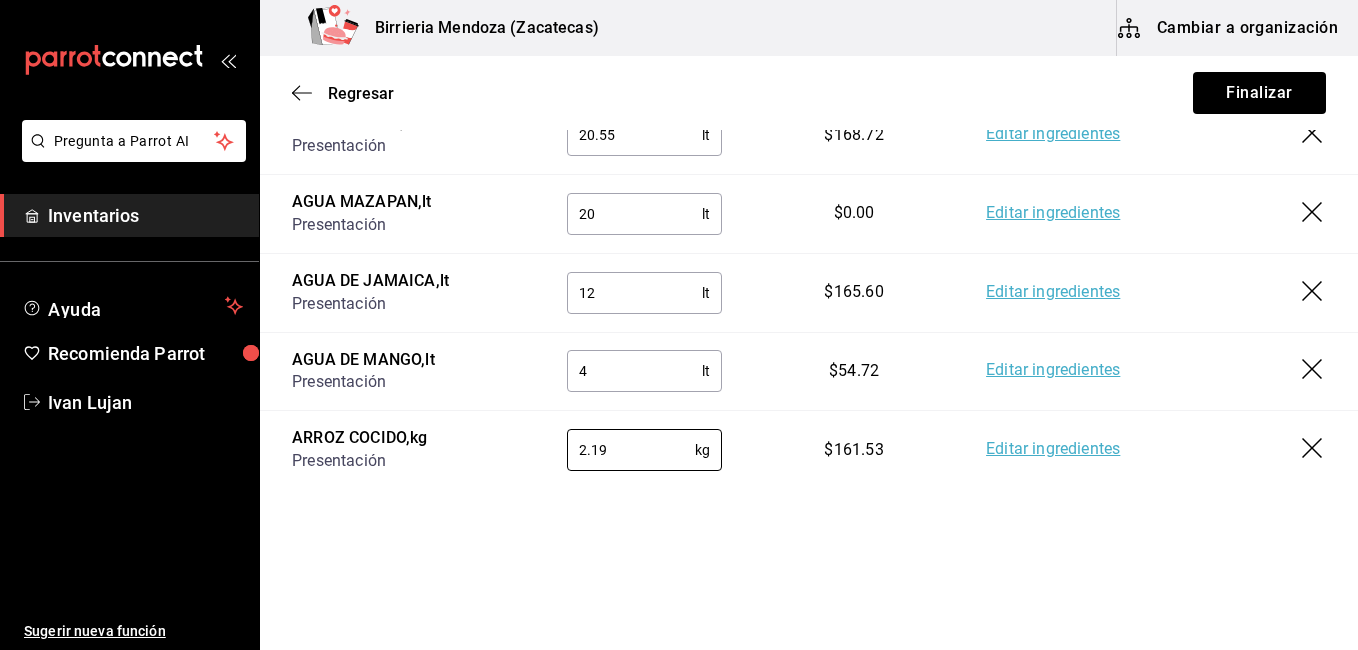 type on "2.19" 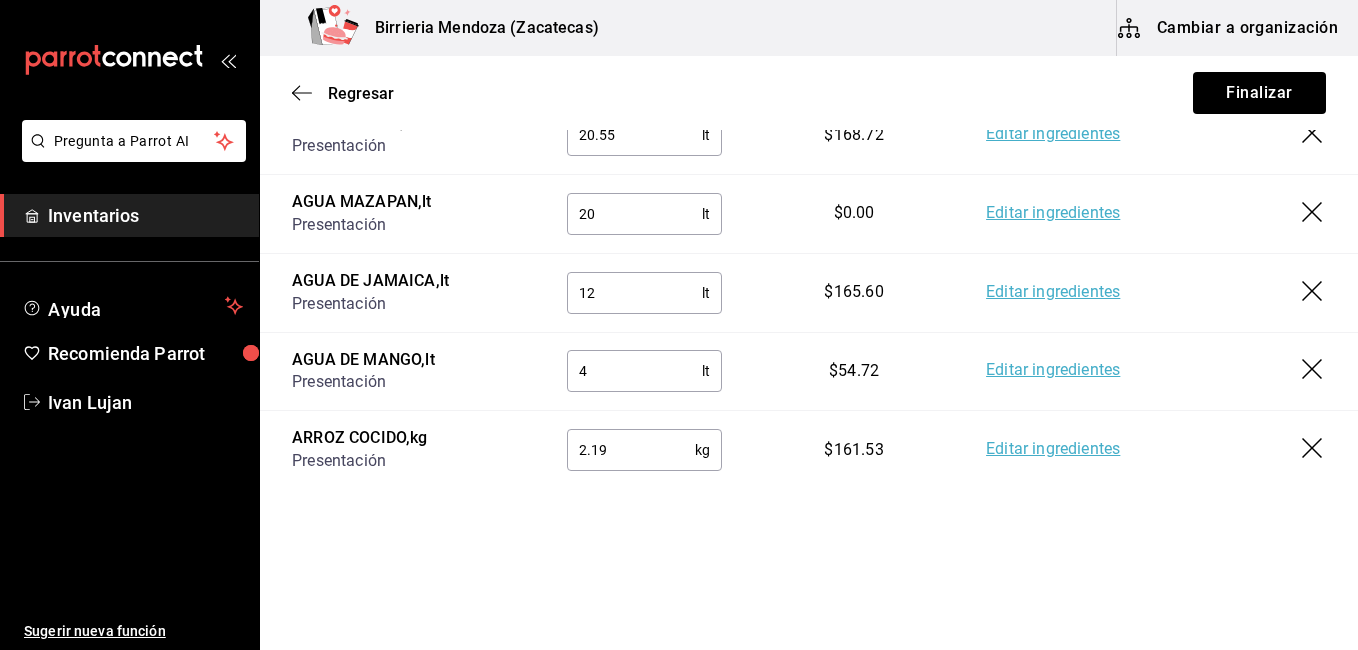 click on "4" at bounding box center (634, 371) 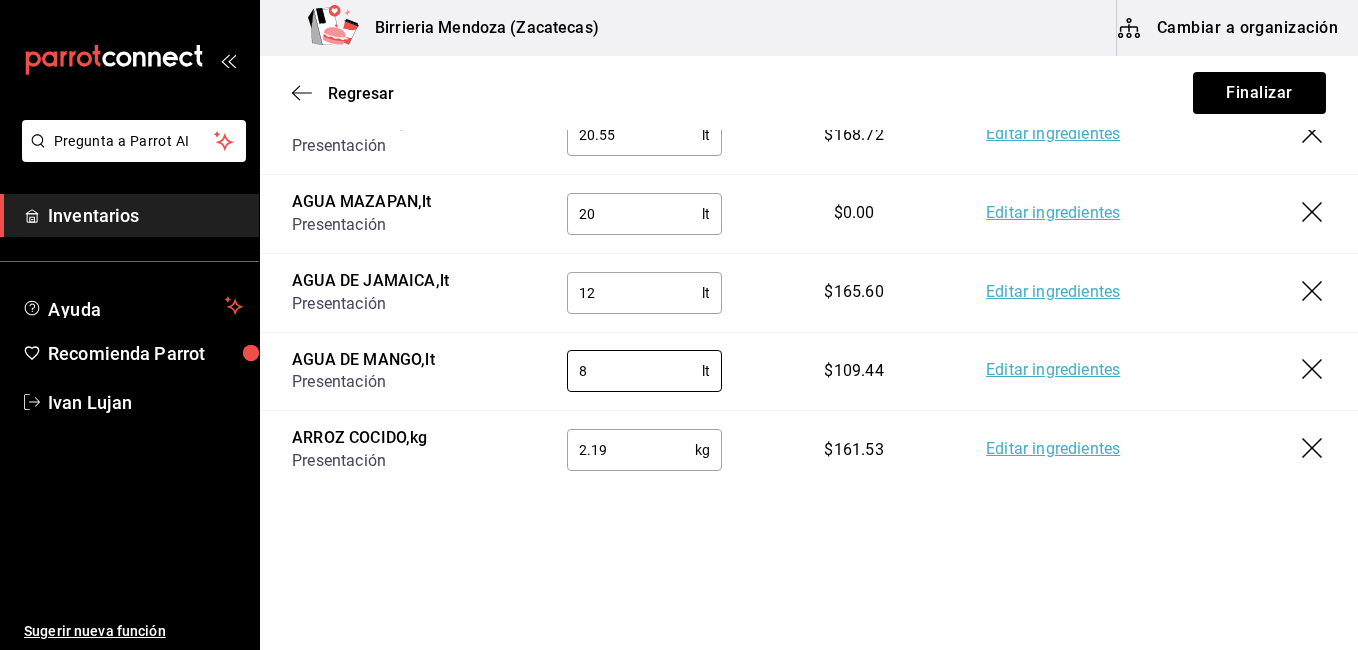 type on "8" 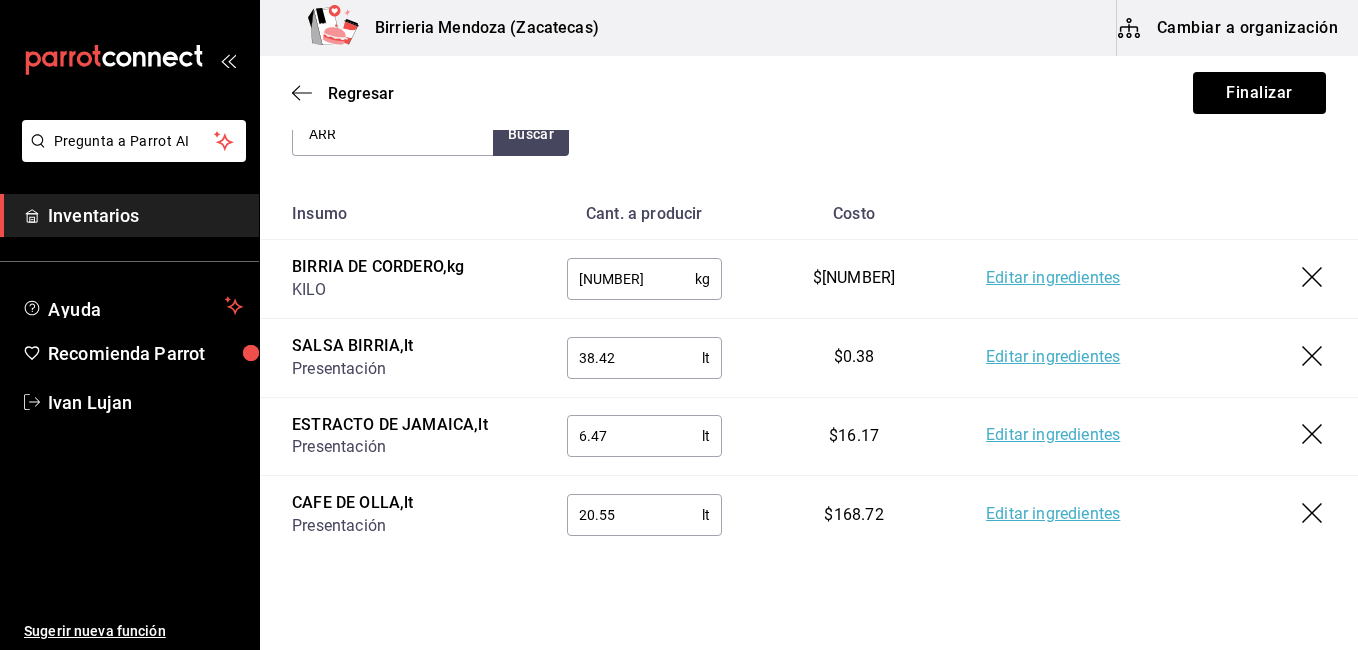 scroll, scrollTop: 120, scrollLeft: 0, axis: vertical 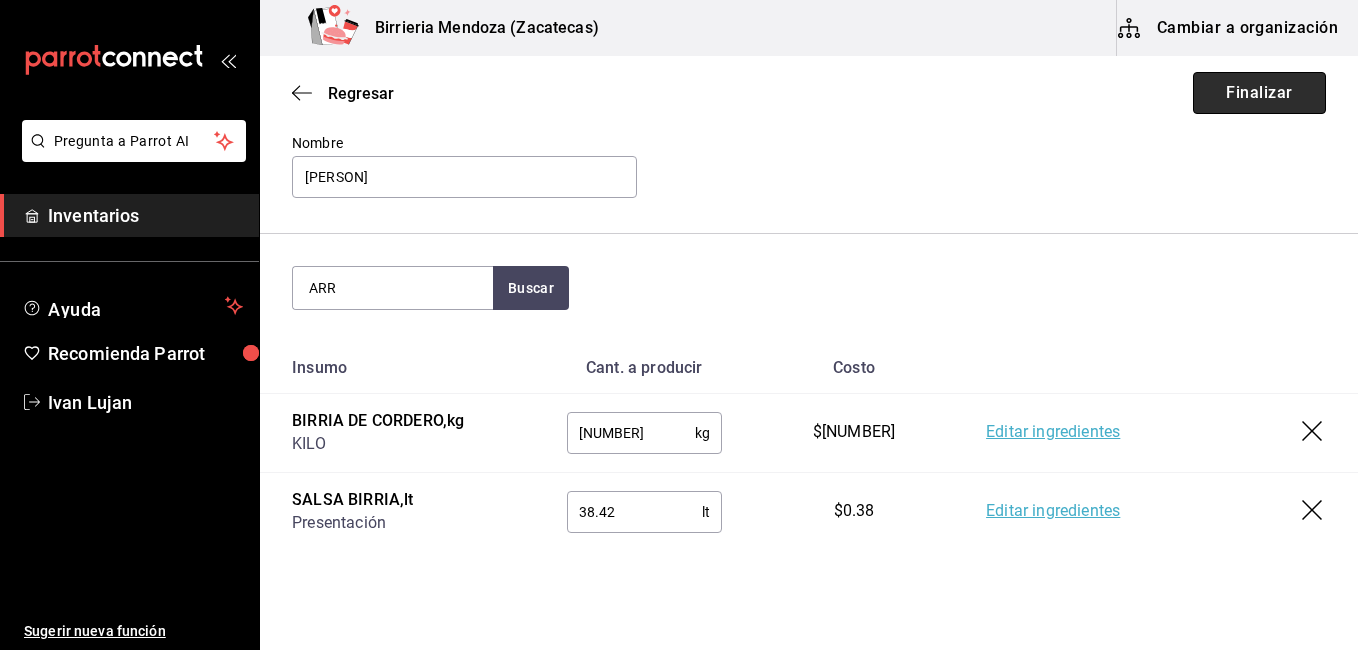 click on "Finalizar" at bounding box center (1259, 93) 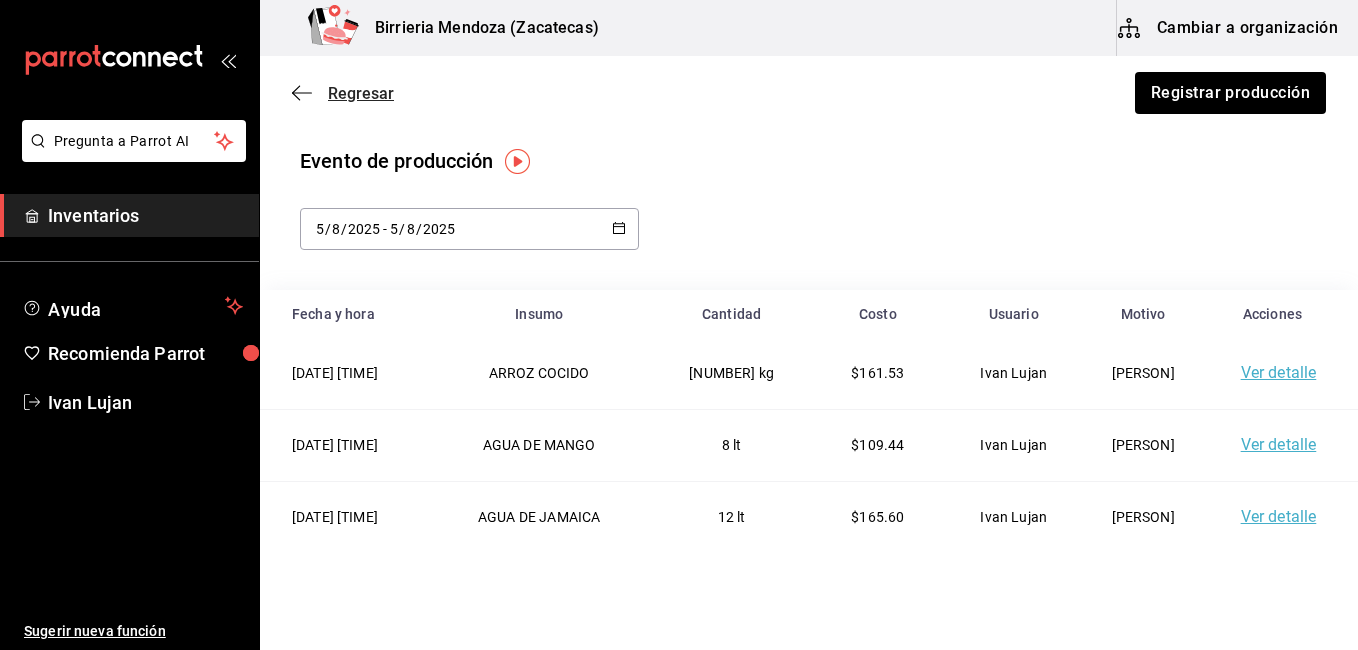 click on "Regresar" at bounding box center (361, 93) 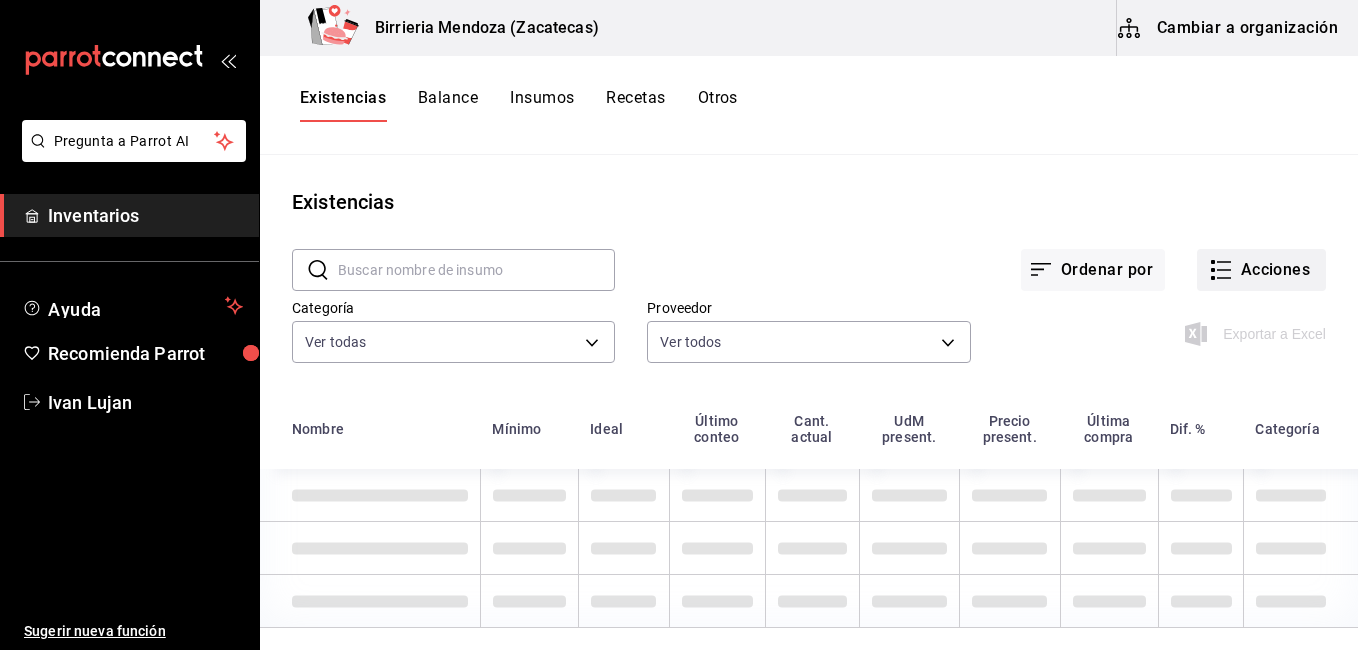 click on "Acciones" at bounding box center (1261, 270) 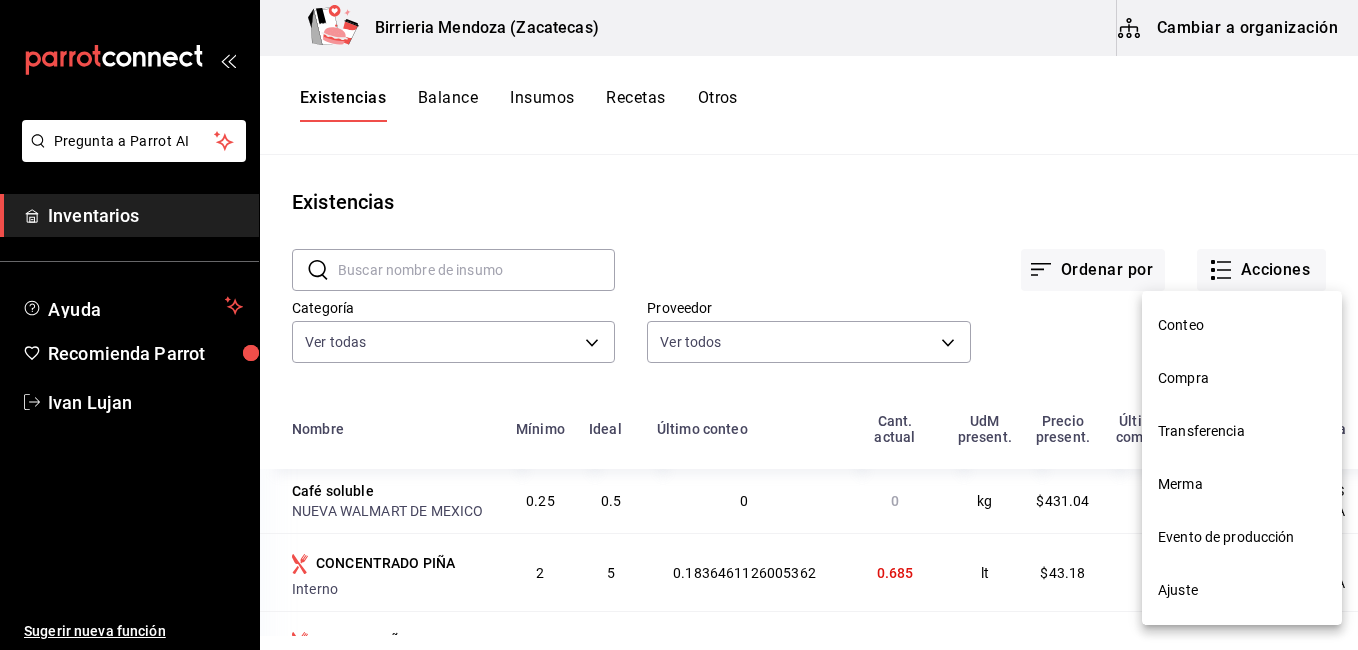 click on "Merma" at bounding box center [1242, 484] 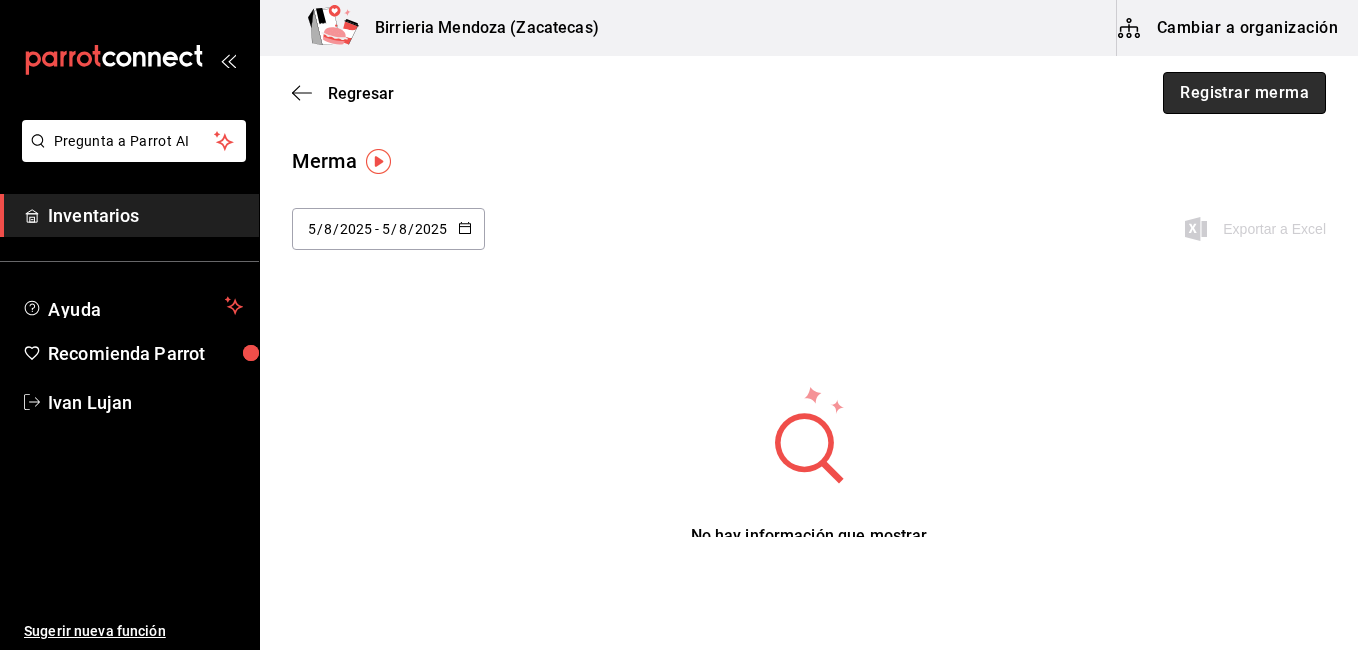 click on "Registrar merma" at bounding box center (1244, 93) 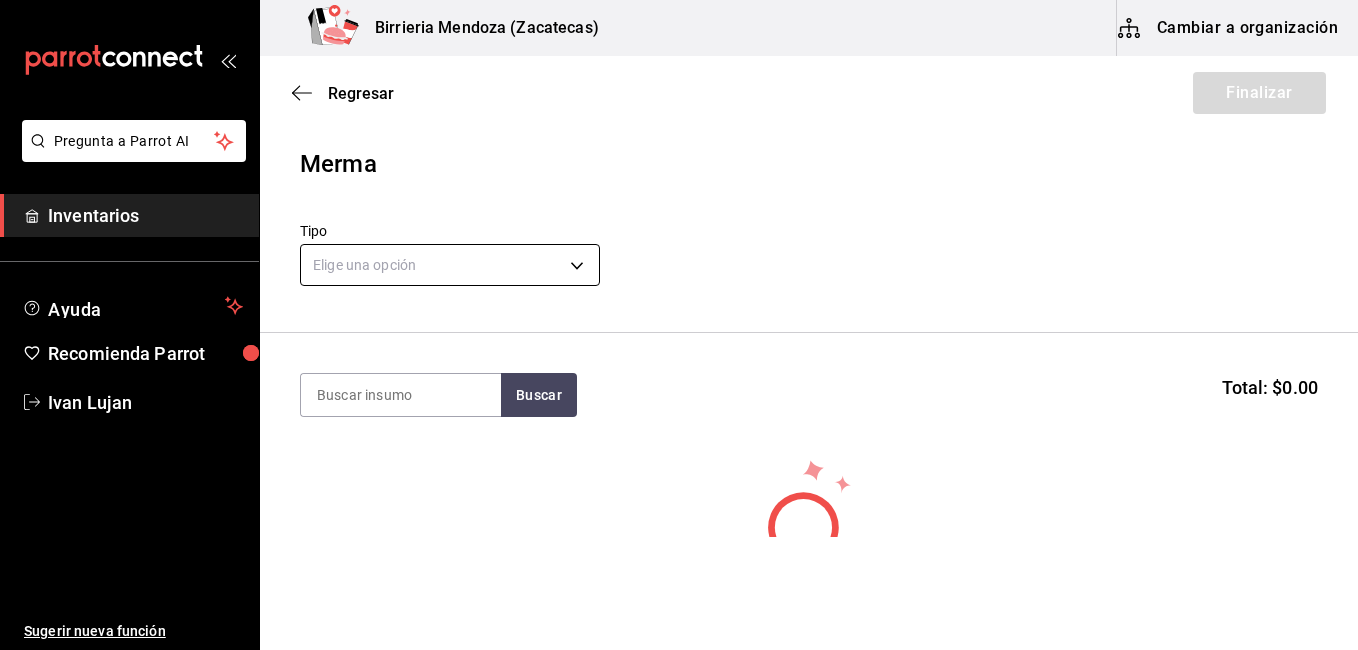 click on "Pregunta a Parrot AI Inventarios   Ayuda Recomienda Parrot   Ivan Lujan   Sugerir nueva función   Birrieria Mendoza (Zacatecas) Cambiar a organización Regresar Finalizar Merma Tipo Elige una opción default Buscar Total: $0.00 No hay insumos a mostrar. Busca un insumo para agregarlo a la lista GANA 1 MES GRATIS EN TU SUSCRIPCIÓN AQUÍ ¿Recuerdas cómo empezó tu restaurante?
Hoy puedes ayudar a un colega a tener el mismo cambio que tú viviste.
Recomienda Parrot directamente desde tu Portal Administrador.
Es fácil y rápido.
🎁 Por cada restaurante que se una, ganas 1 mes gratis. Ver video tutorial Ir a video Pregunta a Parrot AI Inventarios   Ayuda Recomienda Parrot   Ivan Lujan   Sugerir nueva función   Editar Eliminar Visitar centro de ayuda (81) 2046 6363 soporte@parrotsoftware.io Visitar centro de ayuda (81) 2046 6363 soporte@parrotsoftware.io" at bounding box center (679, 268) 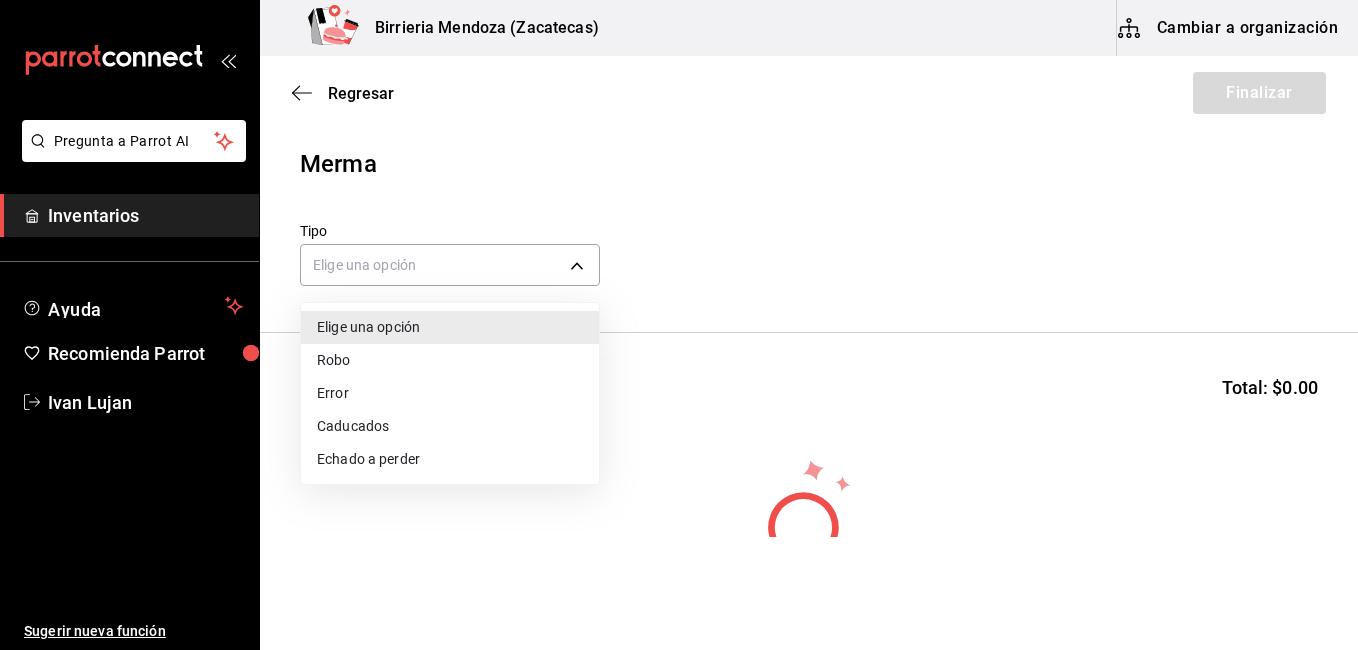 click on "Error" at bounding box center [450, 393] 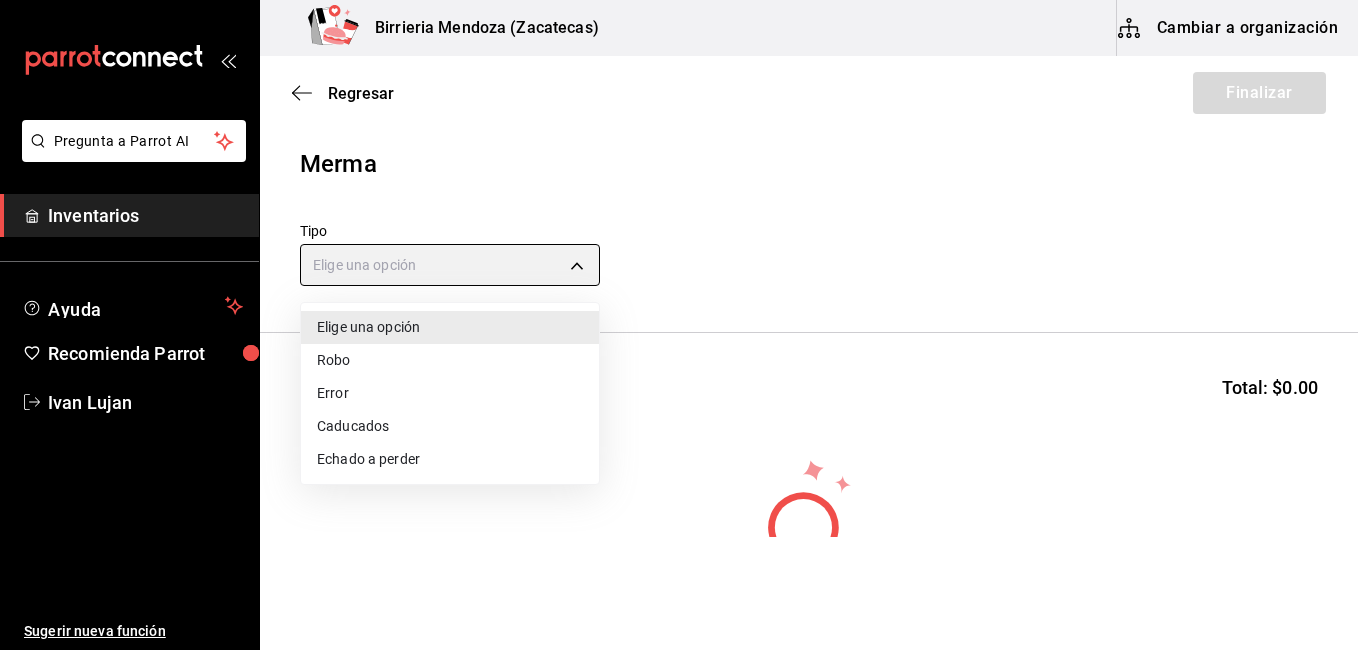 type on "ERROR" 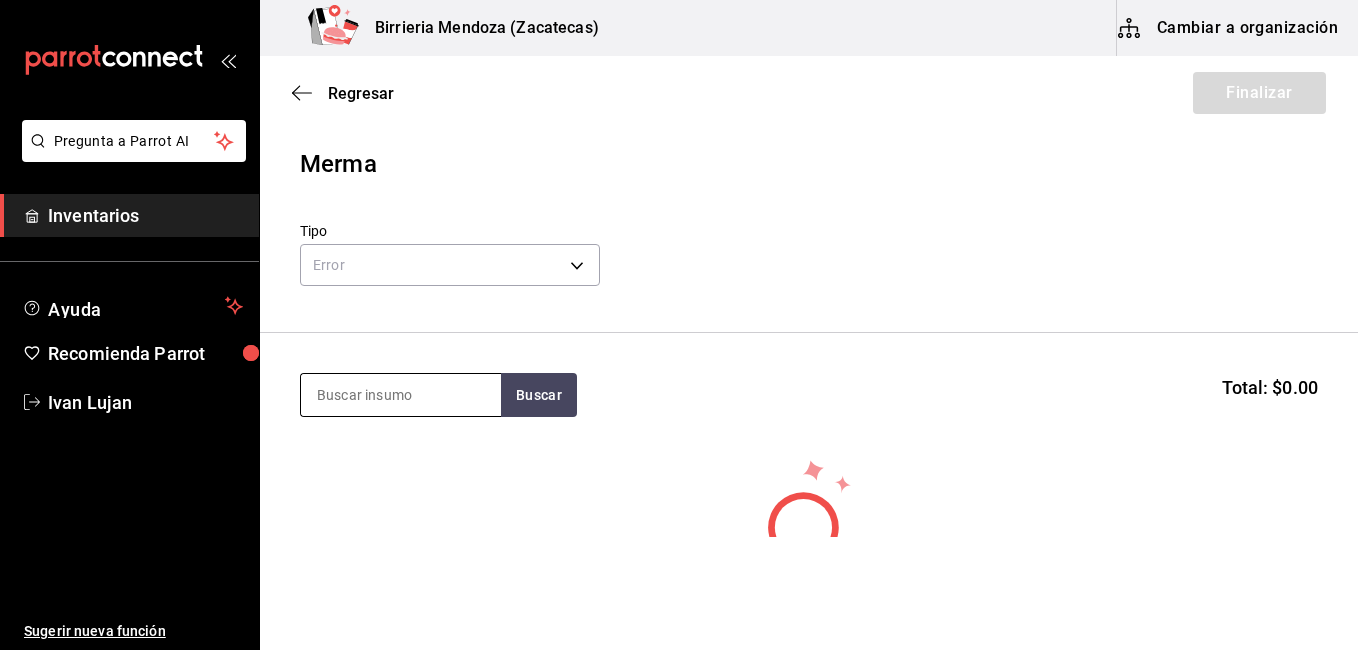 click at bounding box center [401, 395] 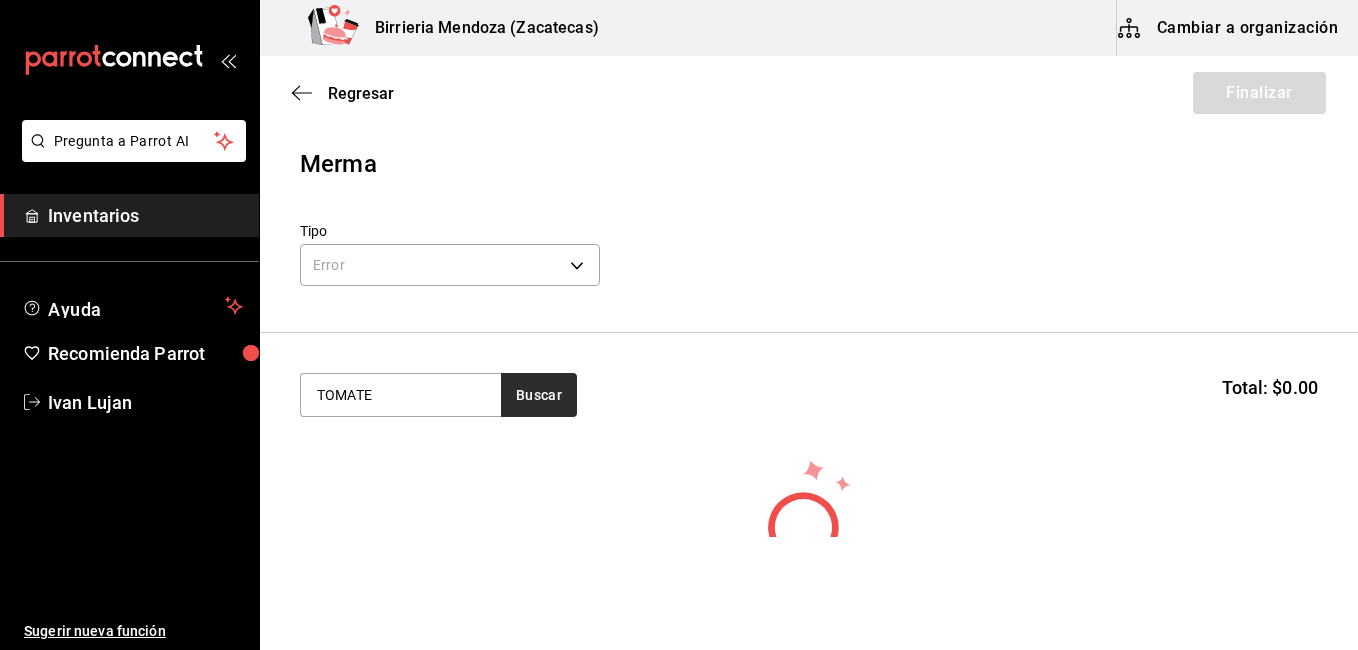 type on "TOMATE" 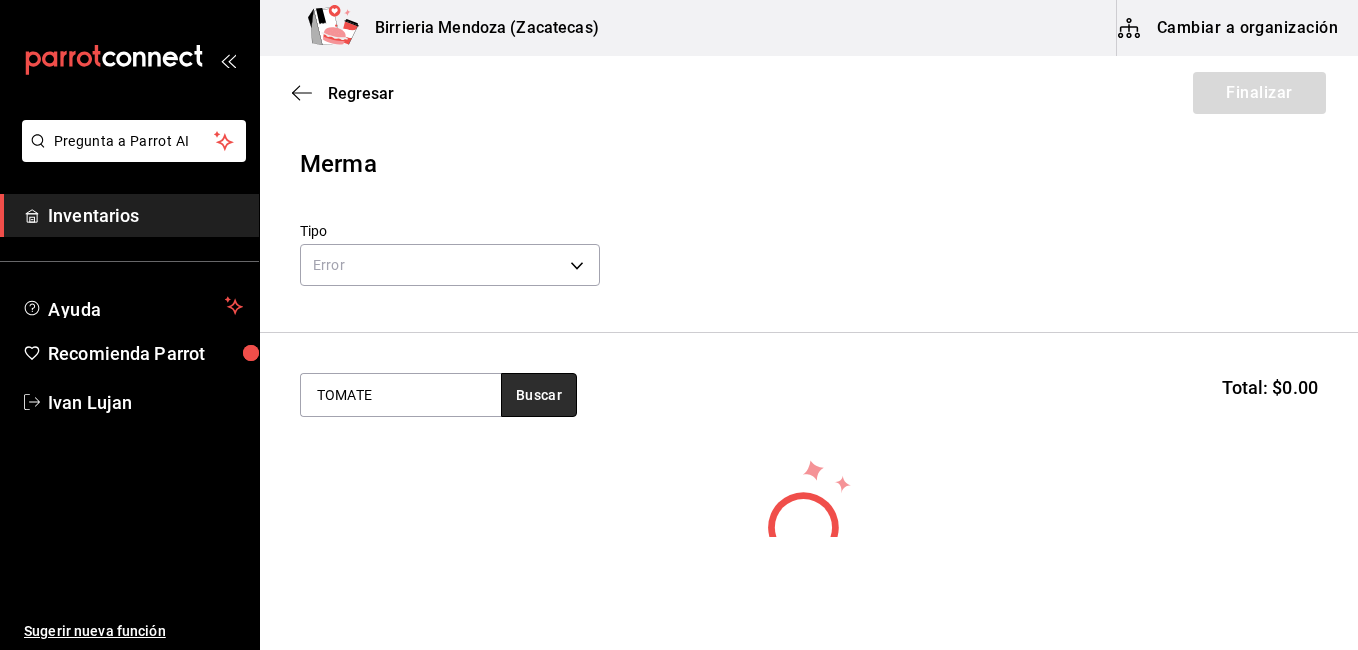 click on "Buscar" at bounding box center [539, 395] 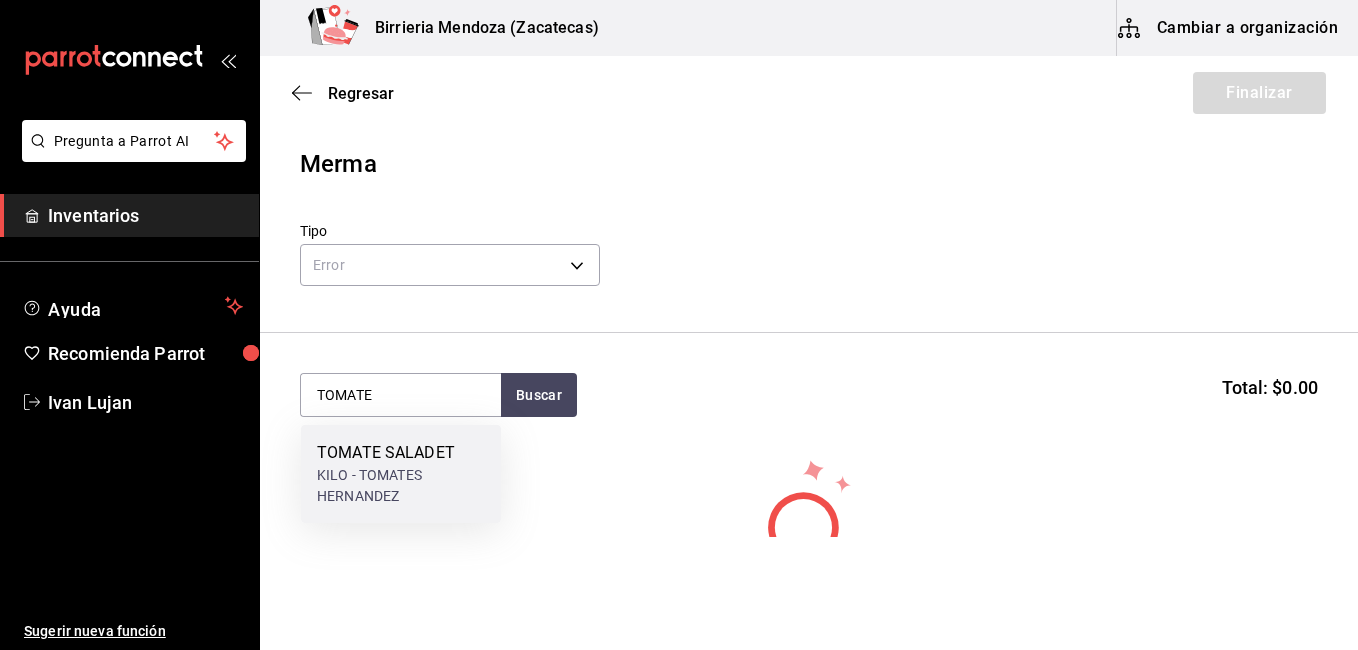 click on "TOMATE SALADET" at bounding box center [401, 453] 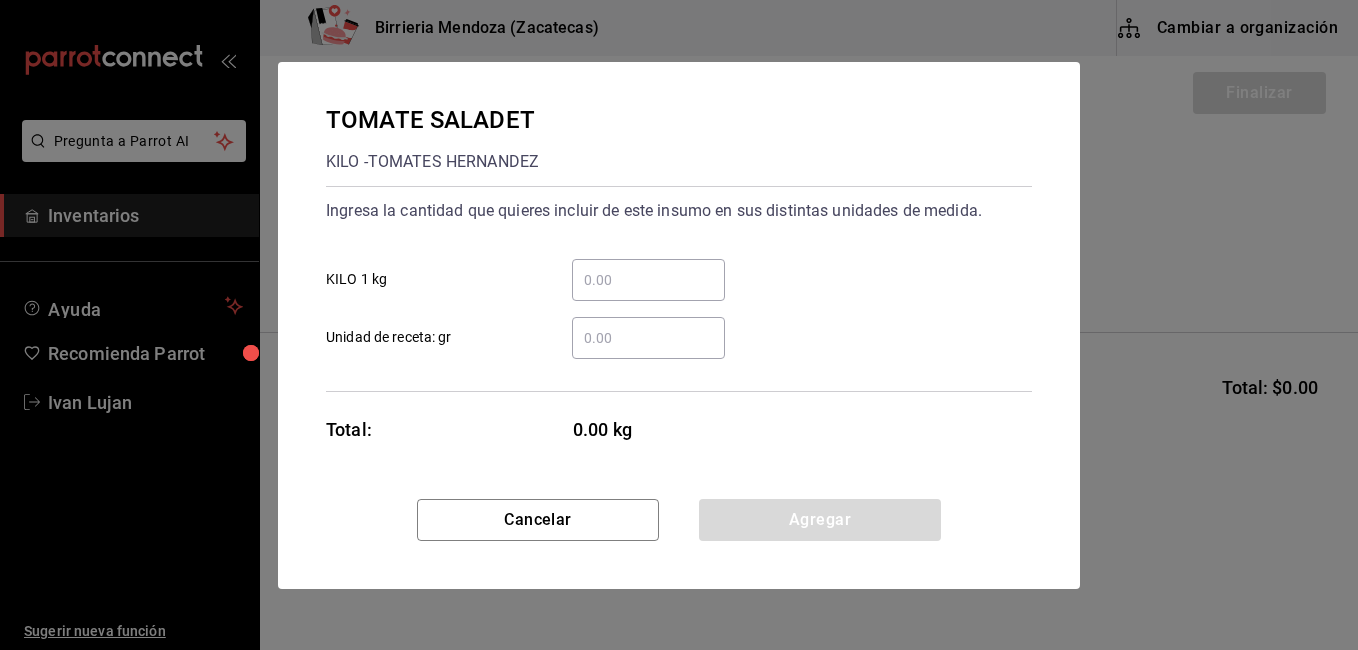 click on "​ Unidad de receta: gr" at bounding box center [648, 338] 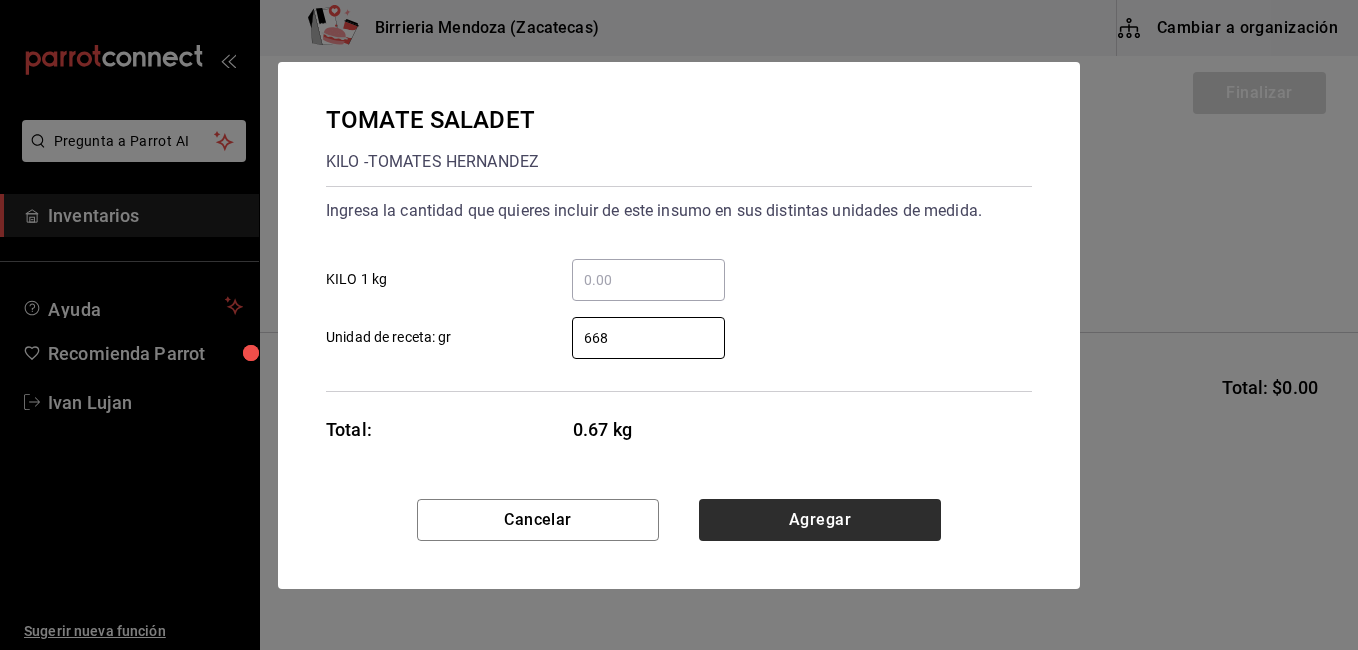 type on "668" 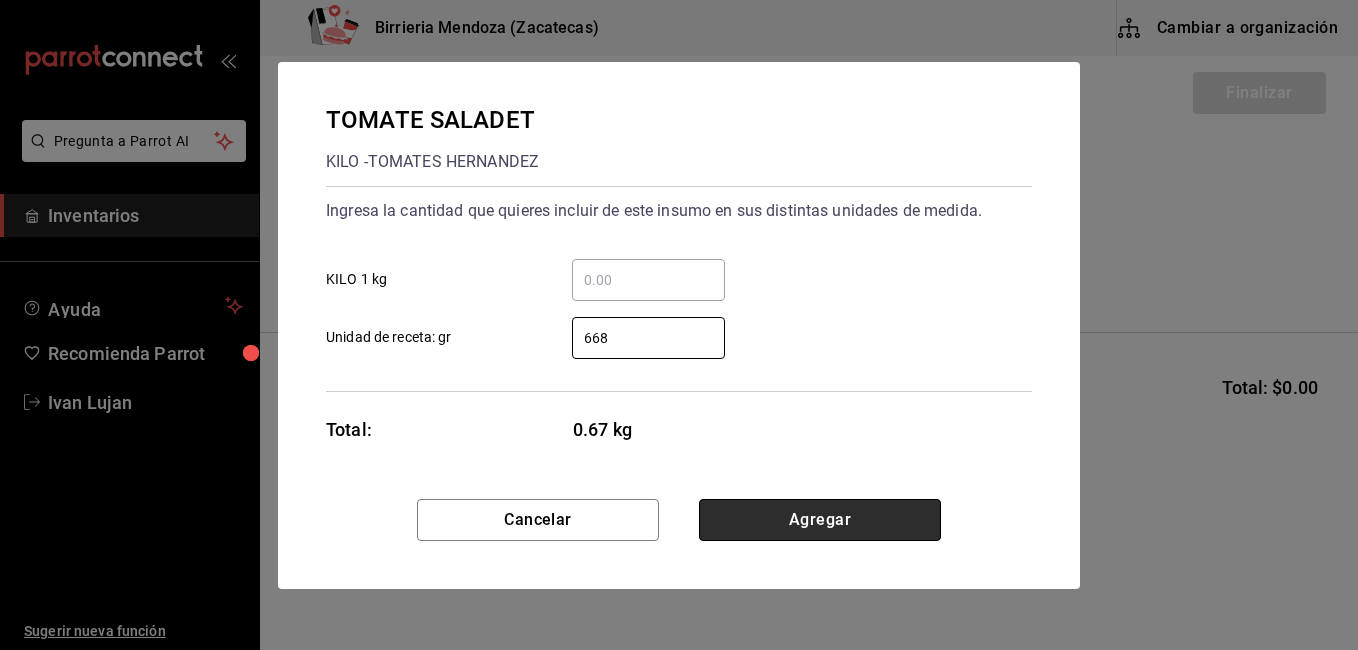 click on "Agregar" at bounding box center [820, 520] 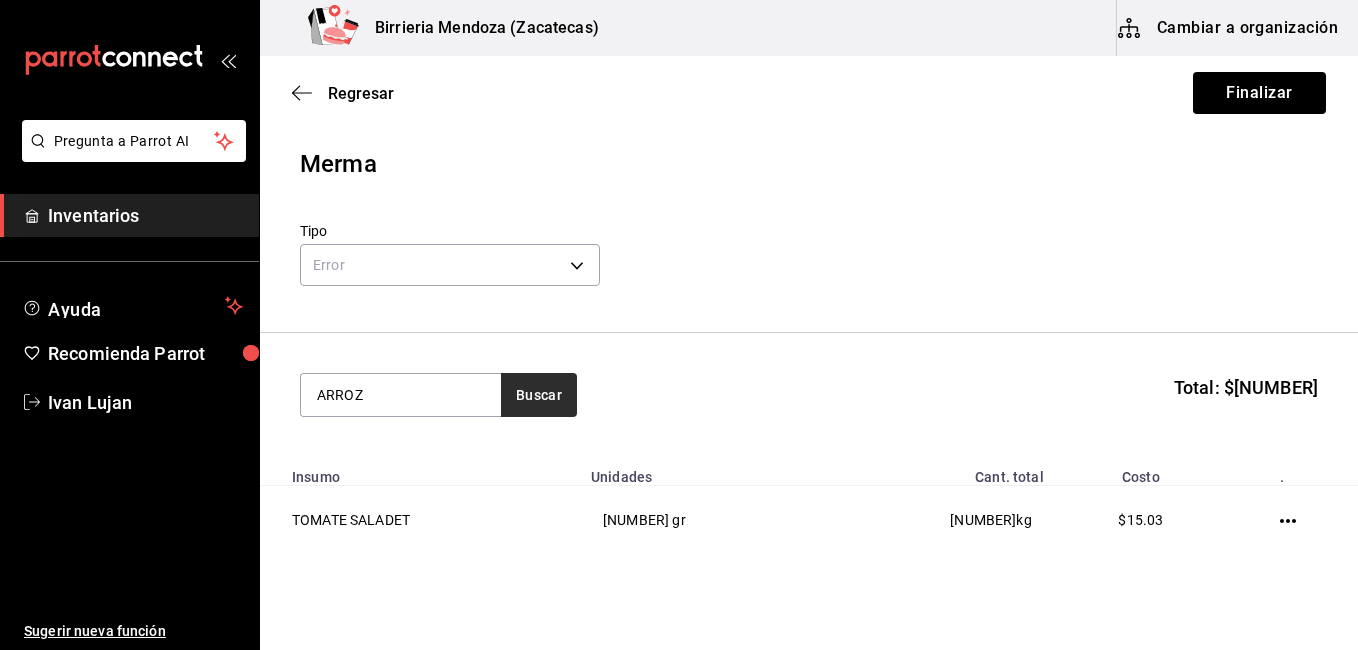 type on "ARROZ" 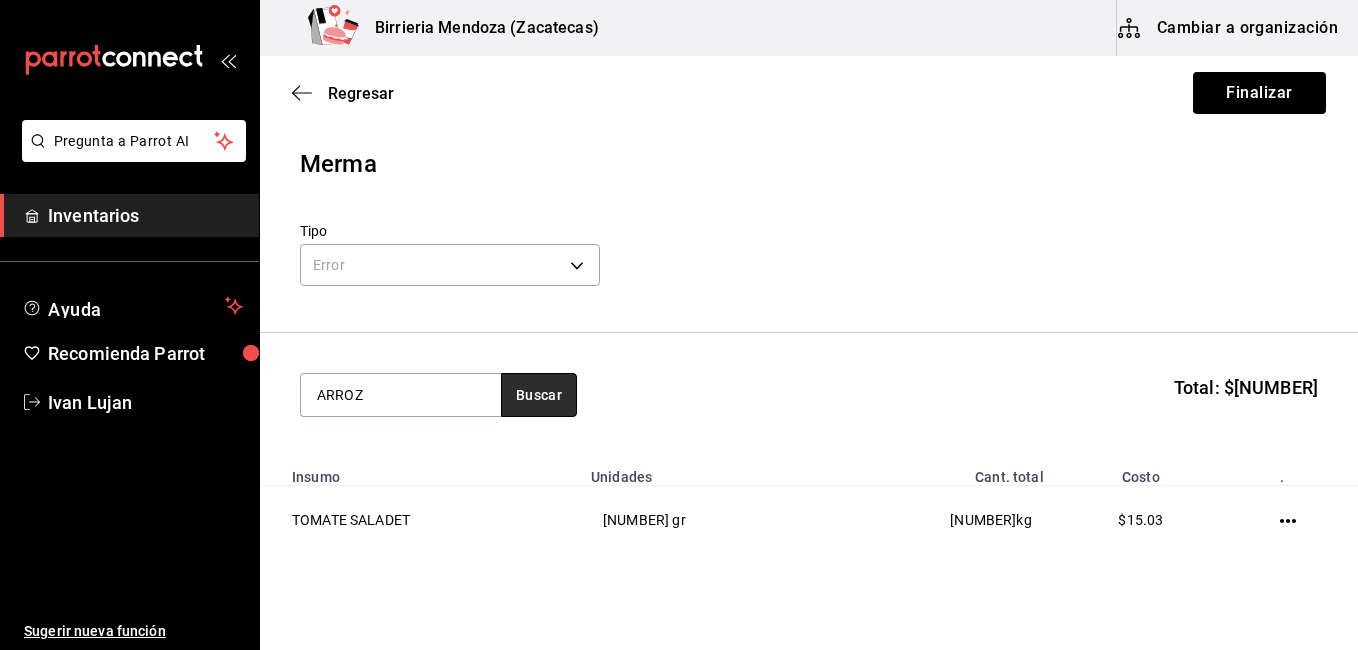 click on "Buscar" at bounding box center (539, 395) 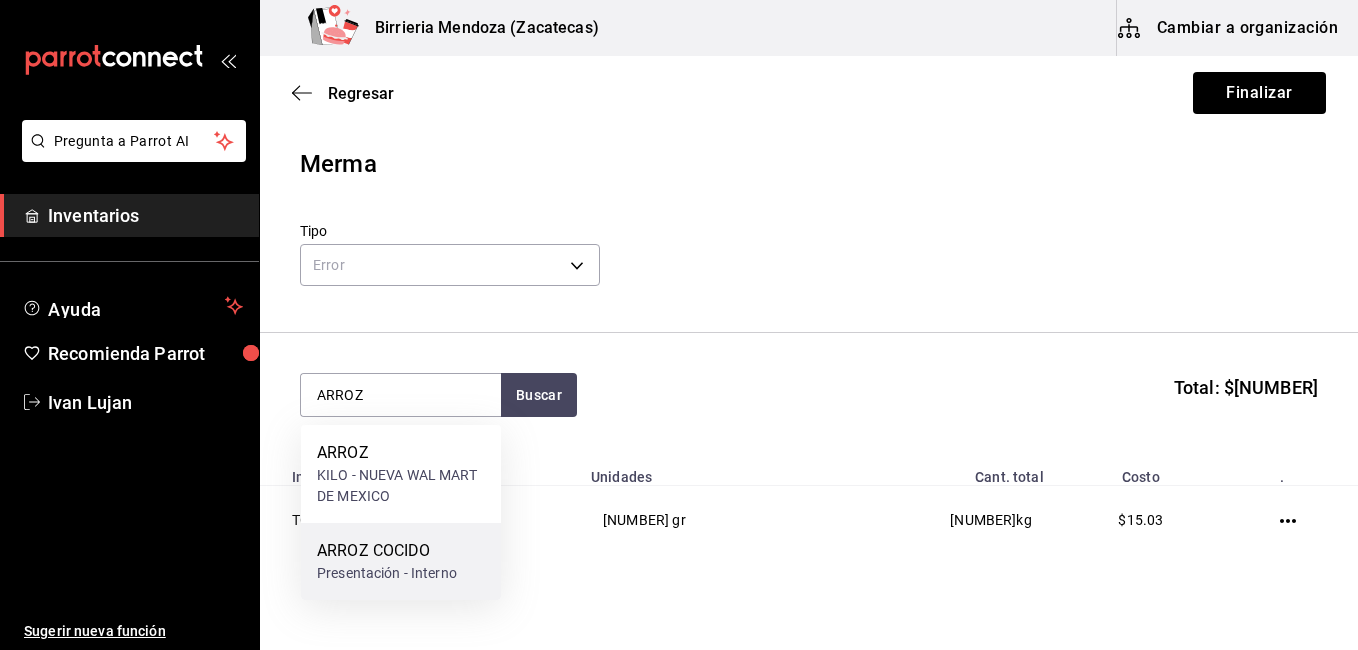 click on "ARROZ COCIDO" at bounding box center [387, 551] 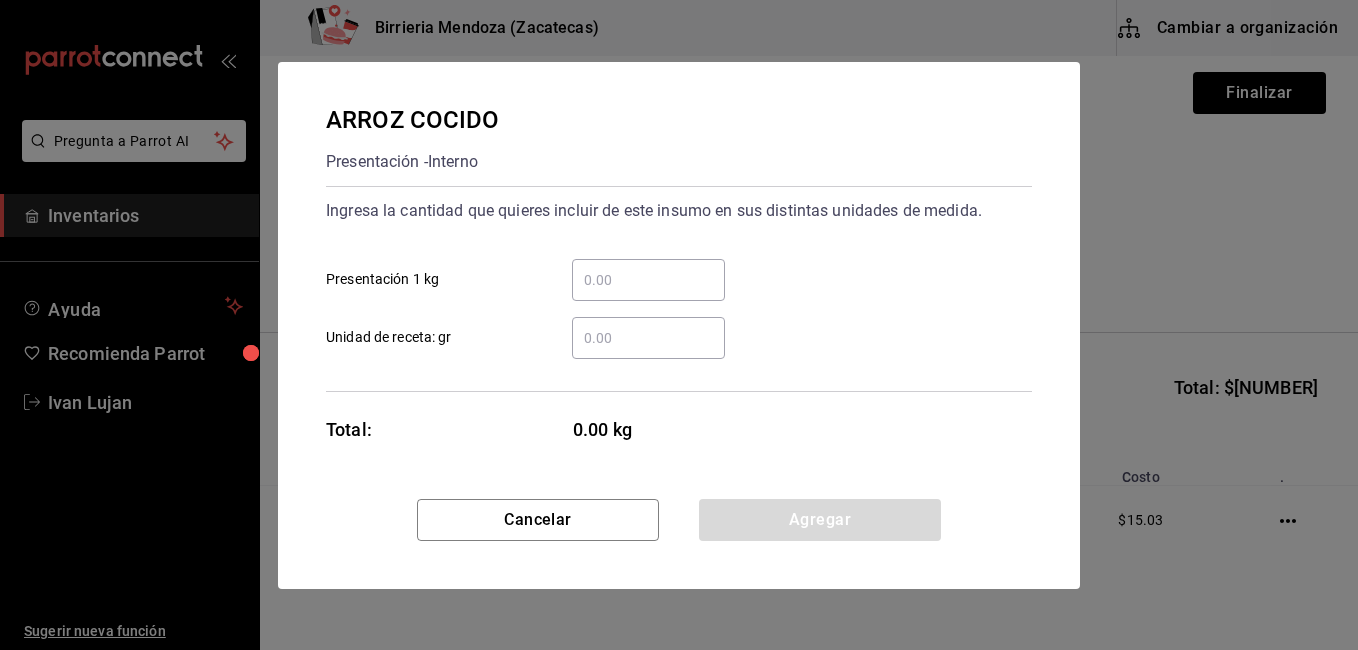 click on "​ Unidad de receta: gr" at bounding box center (648, 338) 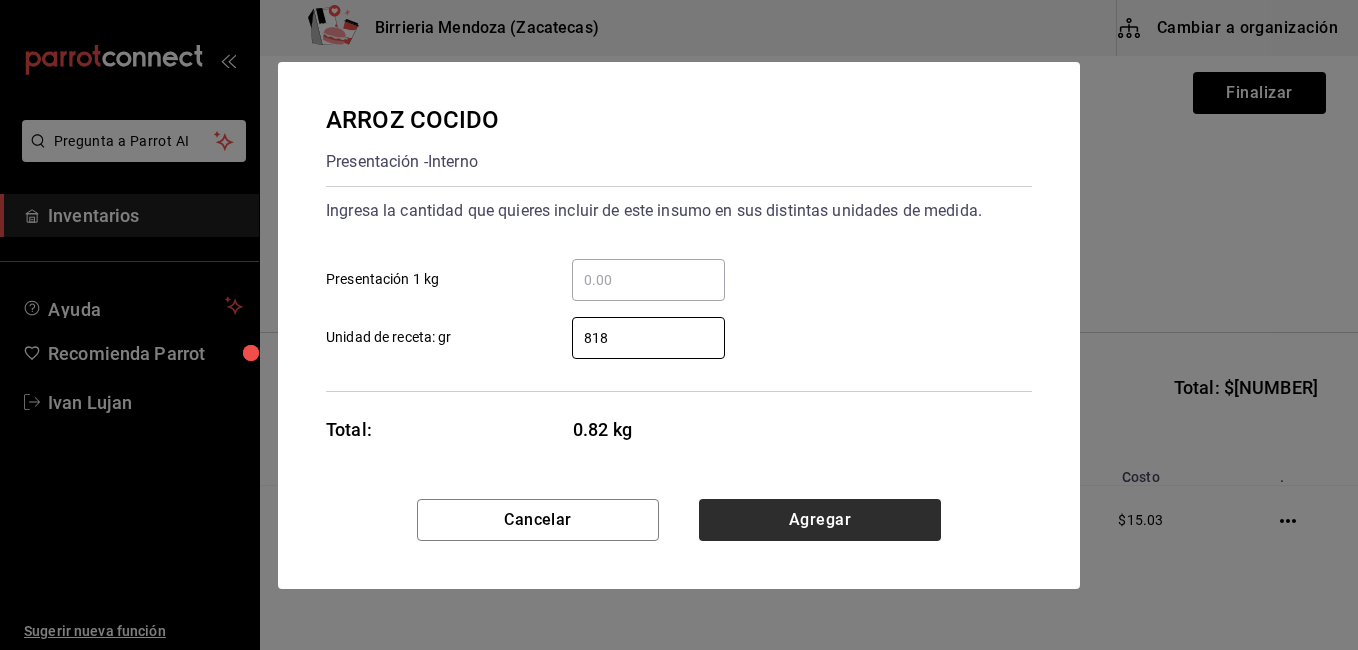 type on "818" 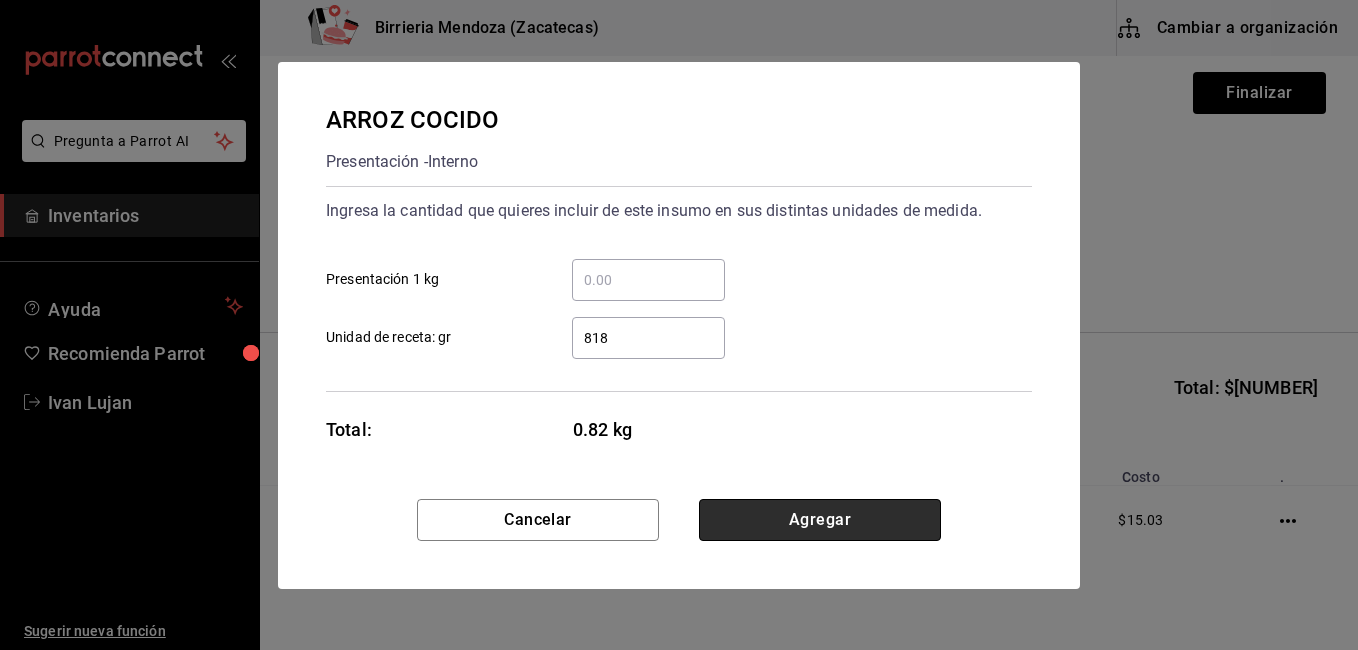 click on "Agregar" at bounding box center [820, 520] 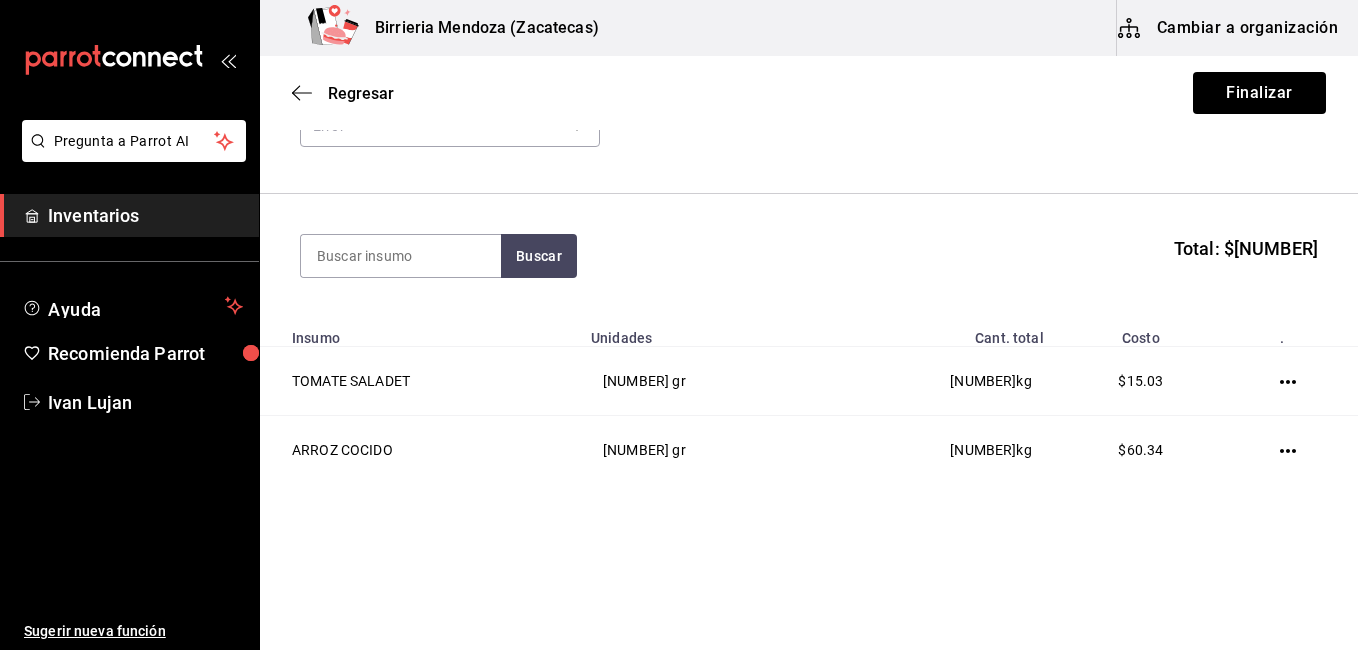 scroll, scrollTop: 151, scrollLeft: 0, axis: vertical 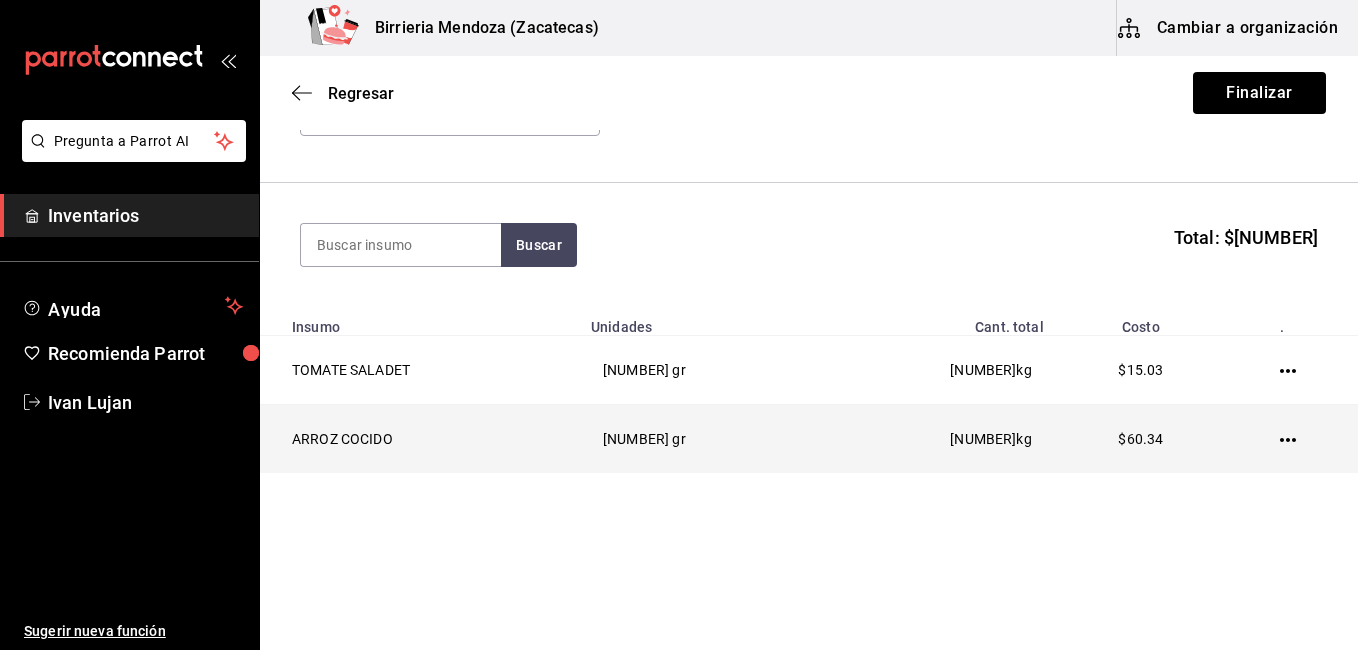 click 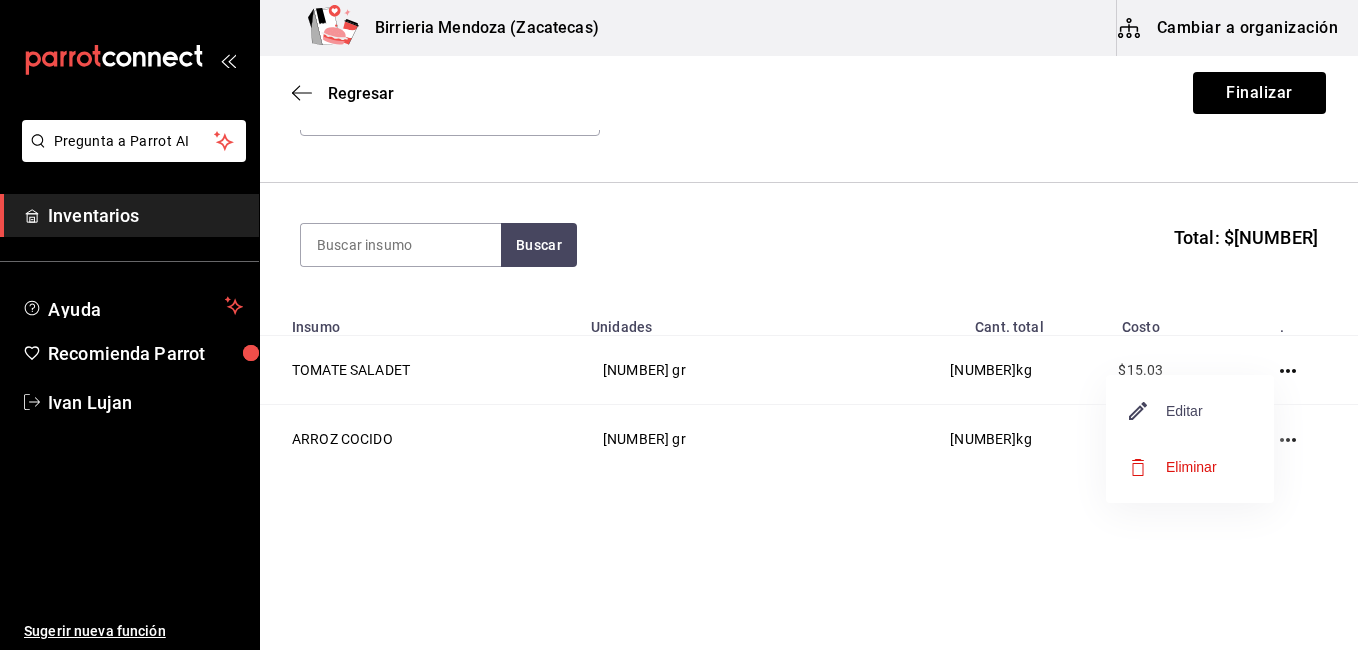 click on "Editar" at bounding box center (1166, 411) 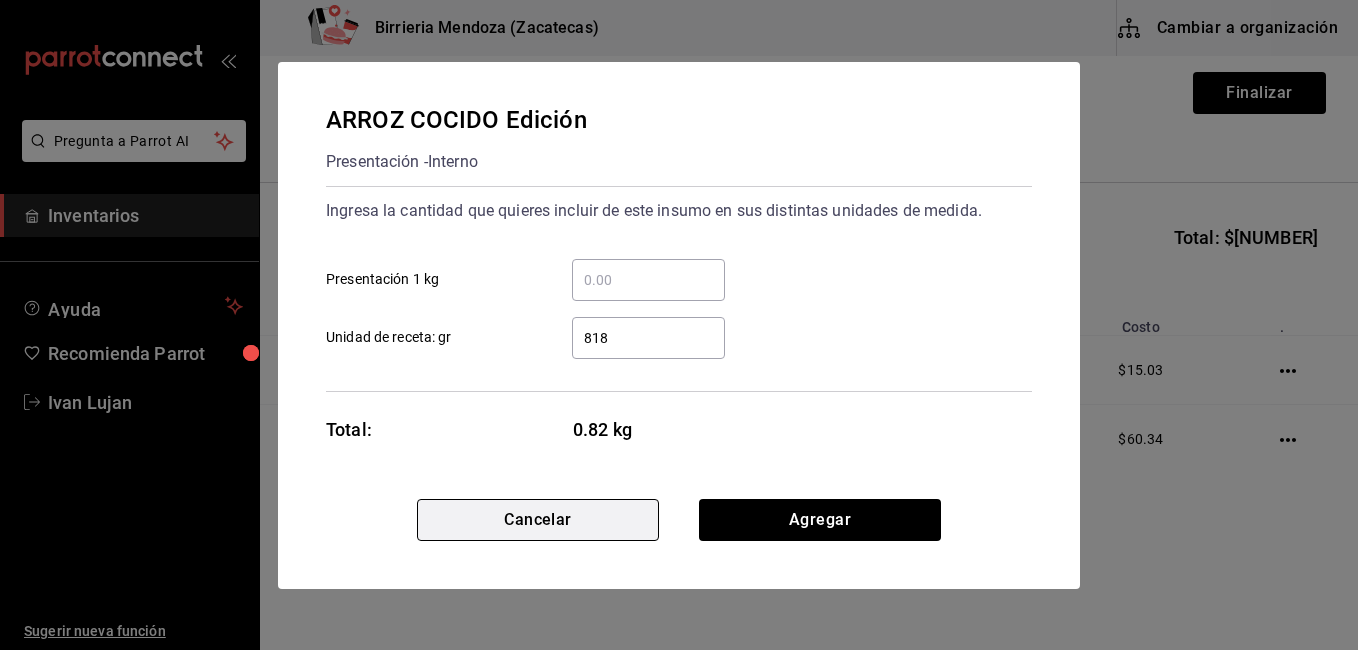 click on "Cancelar" at bounding box center (538, 520) 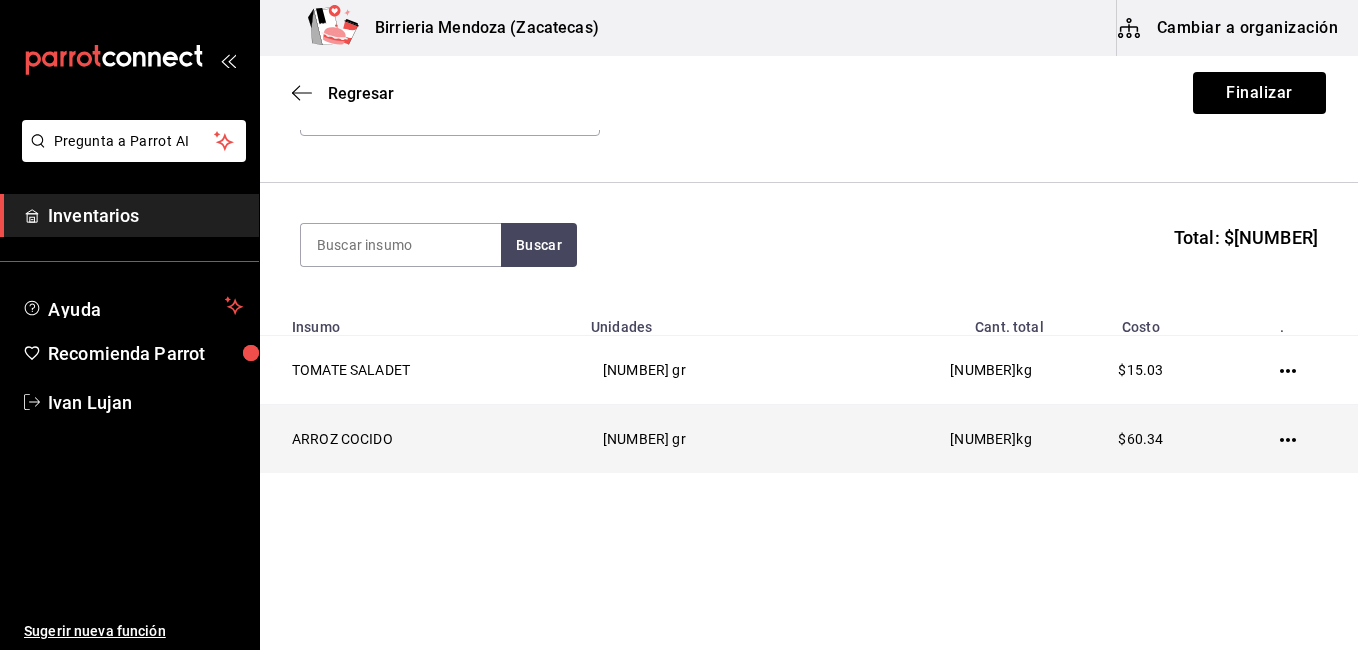 click 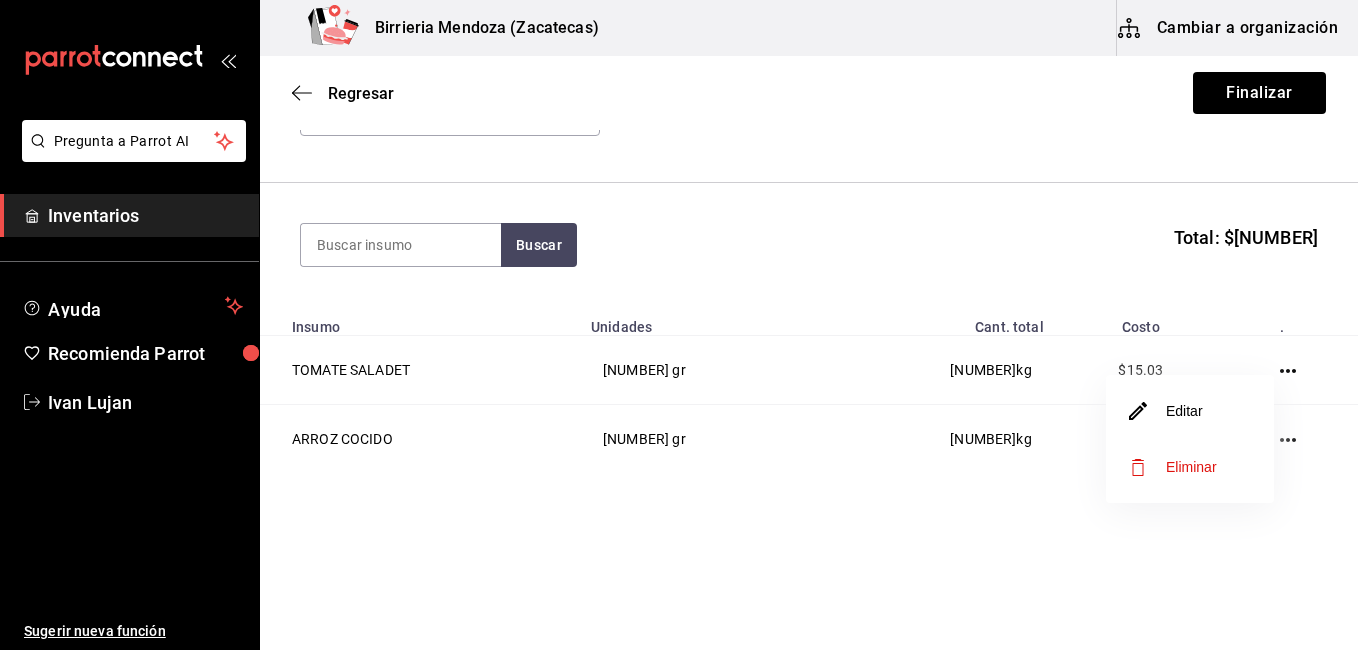 click on "Eliminar" at bounding box center [1191, 467] 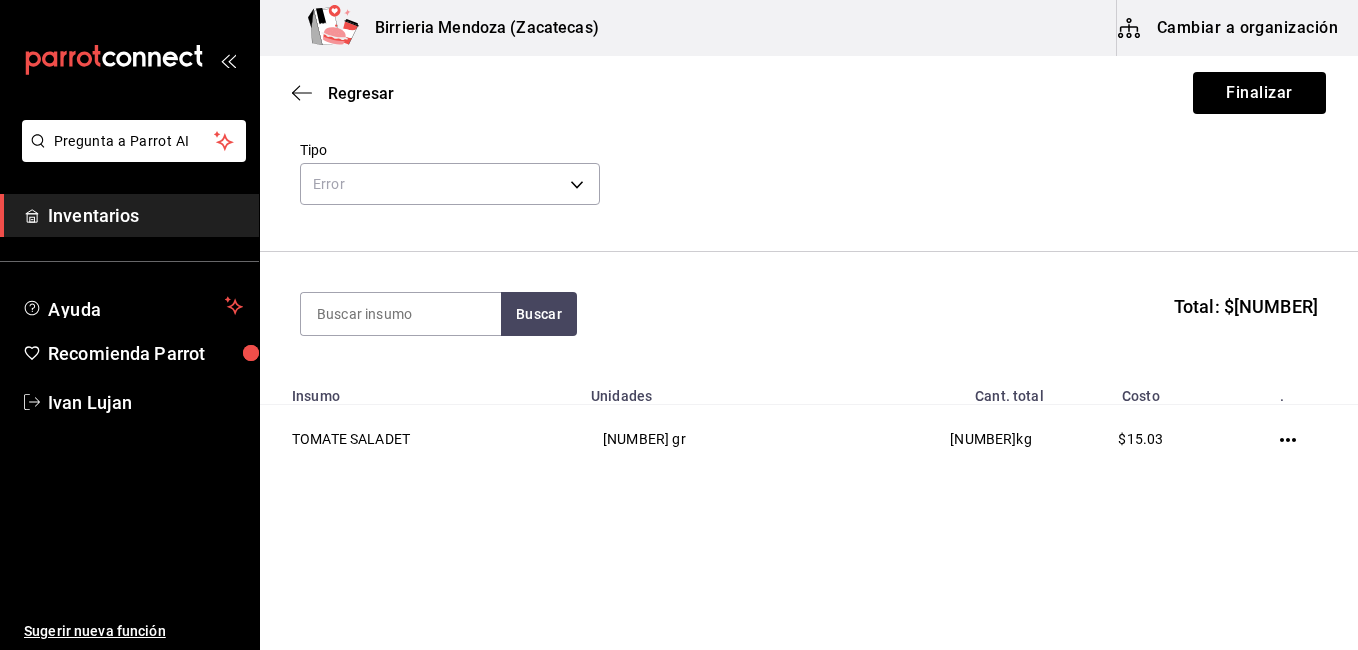 scroll, scrollTop: 82, scrollLeft: 0, axis: vertical 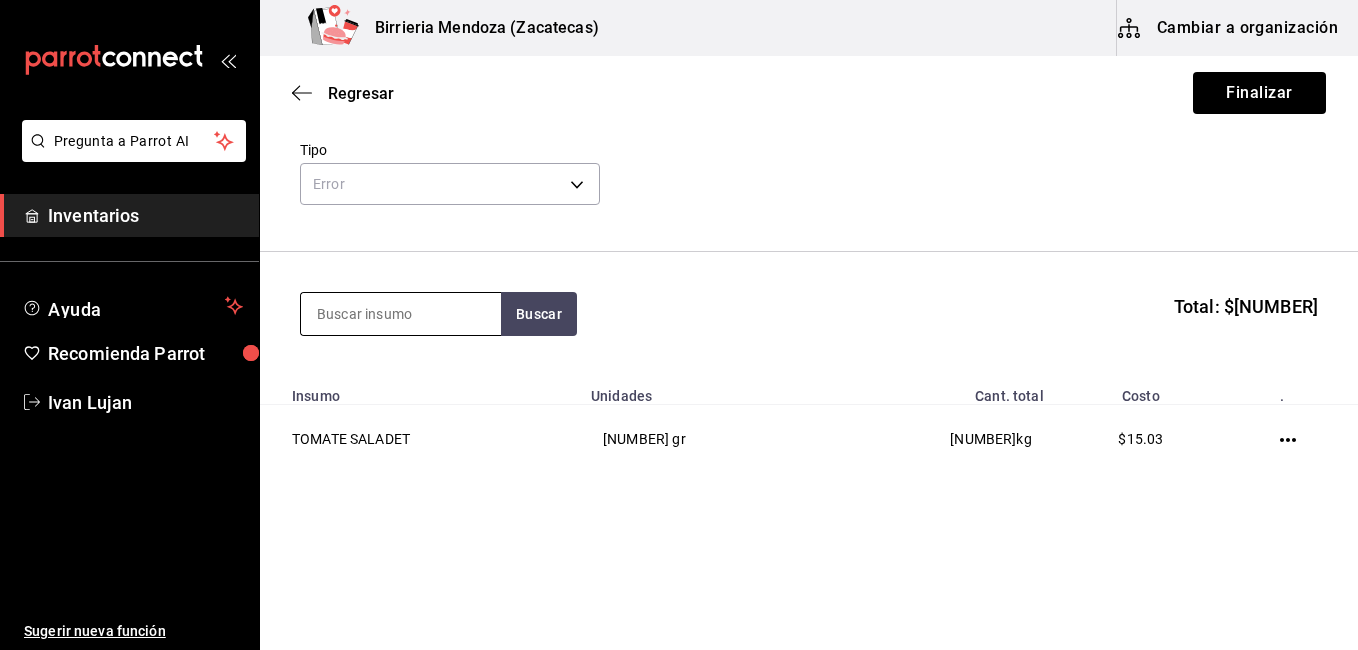 click at bounding box center (401, 314) 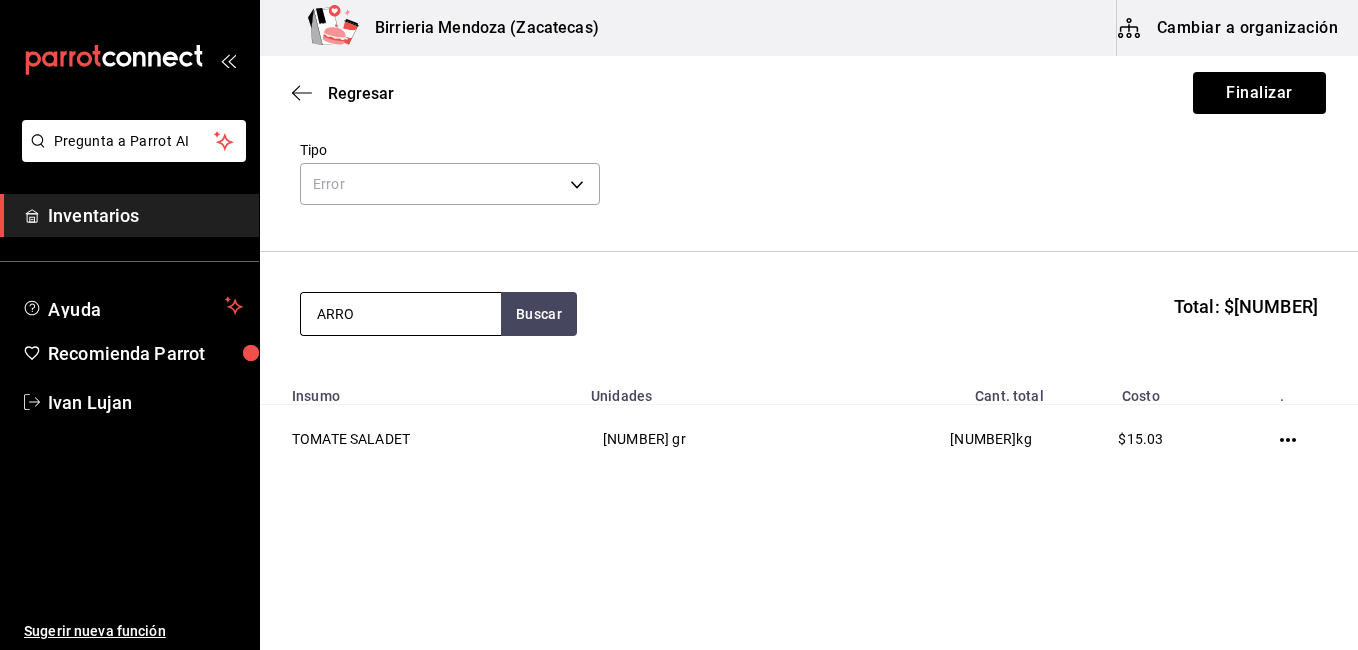 type on "ARROZ" 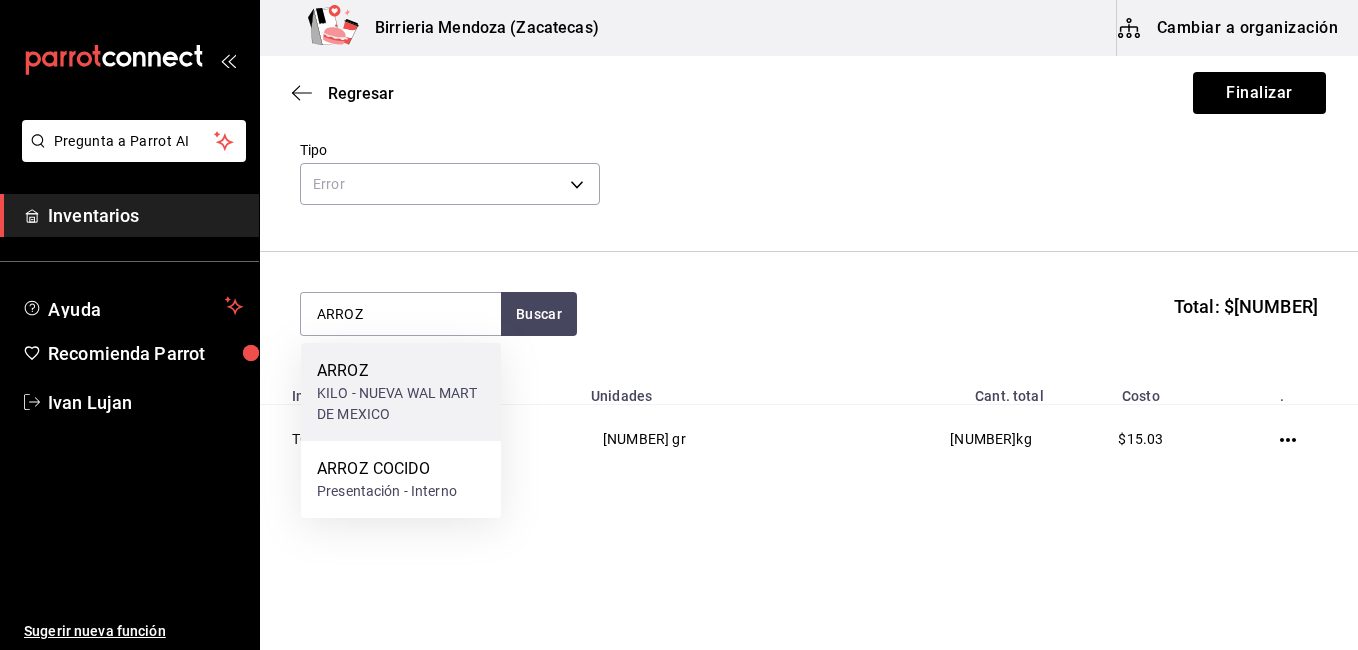 click on "ARROZ" at bounding box center [401, 371] 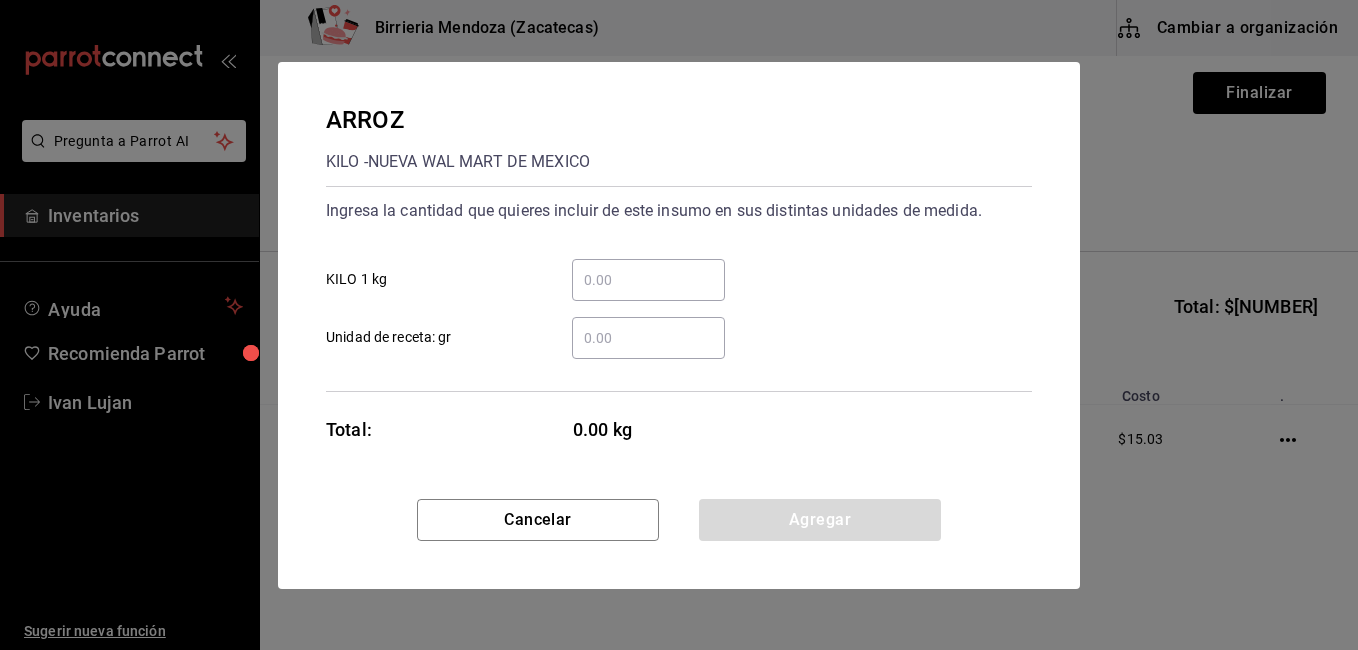 click on "​ Unidad de receta: gr" at bounding box center (648, 338) 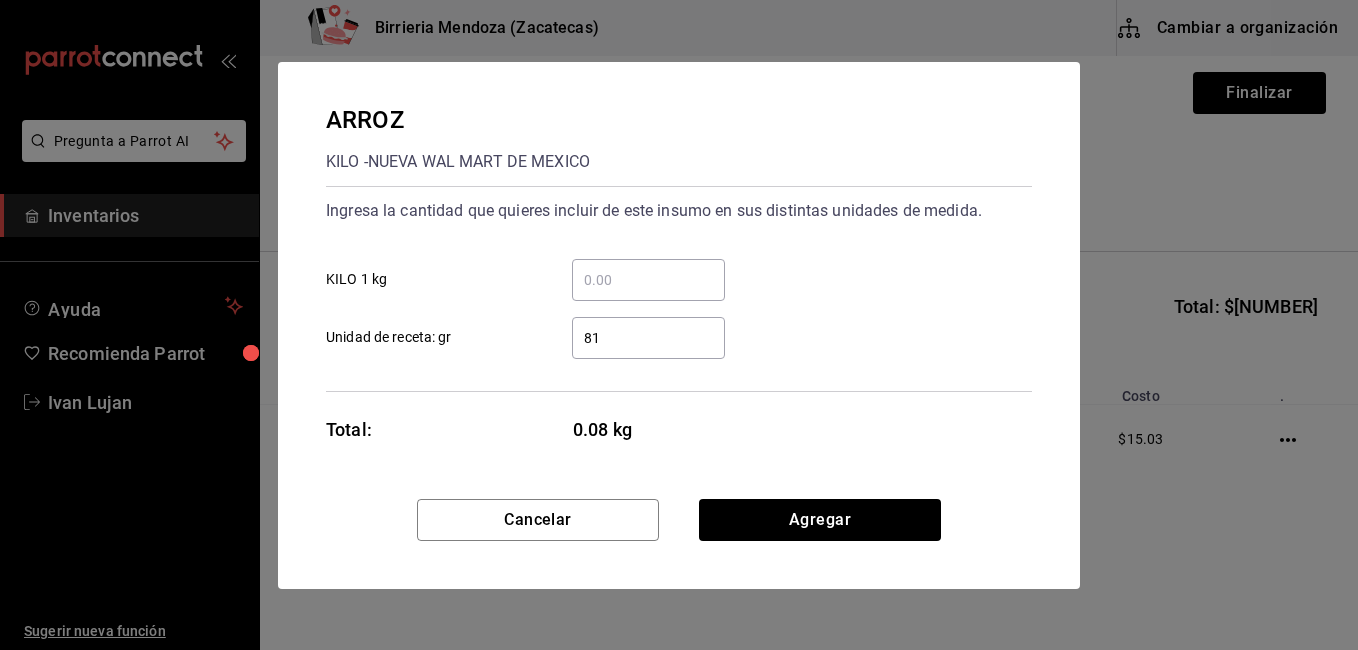 type on "818" 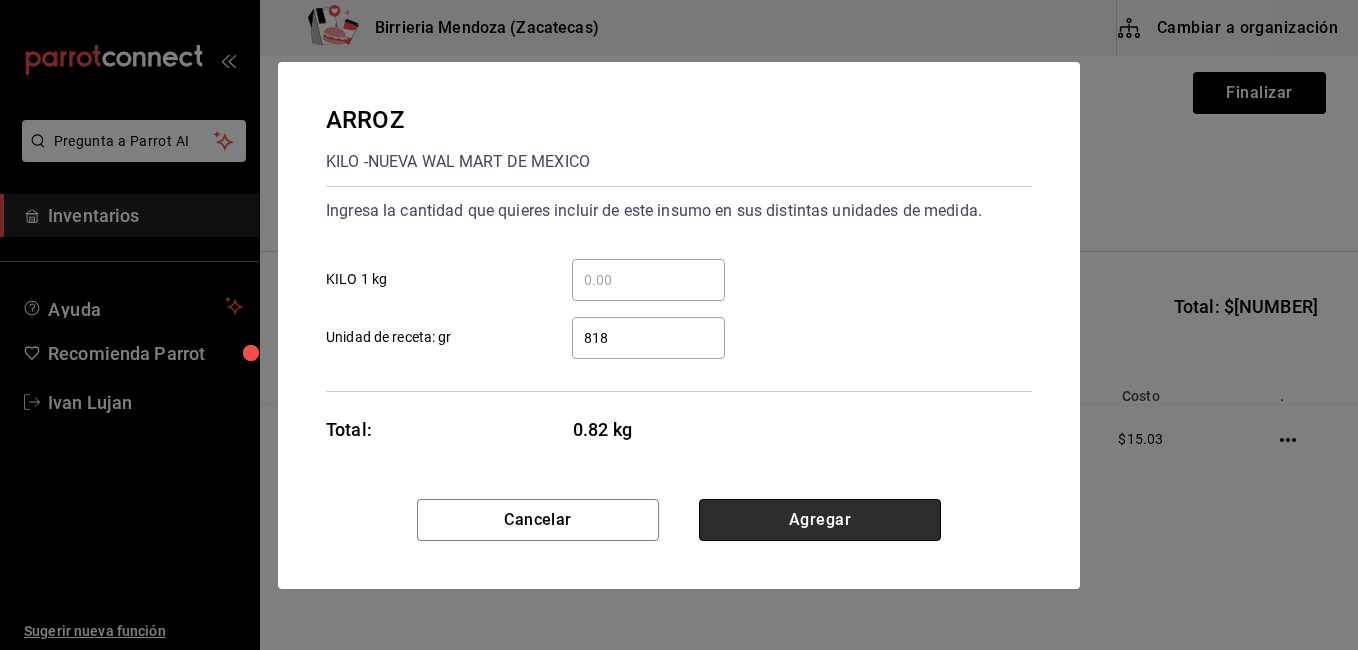 click on "Agregar" at bounding box center [820, 520] 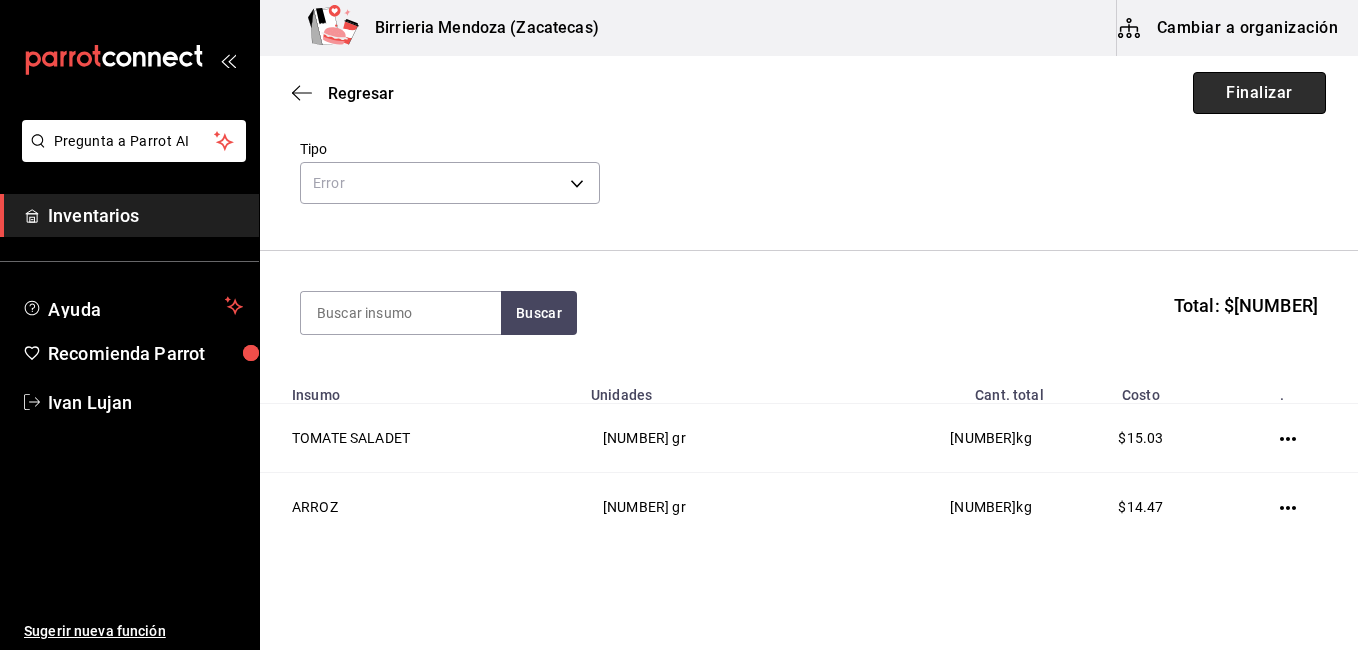 click on "Finalizar" at bounding box center (1259, 93) 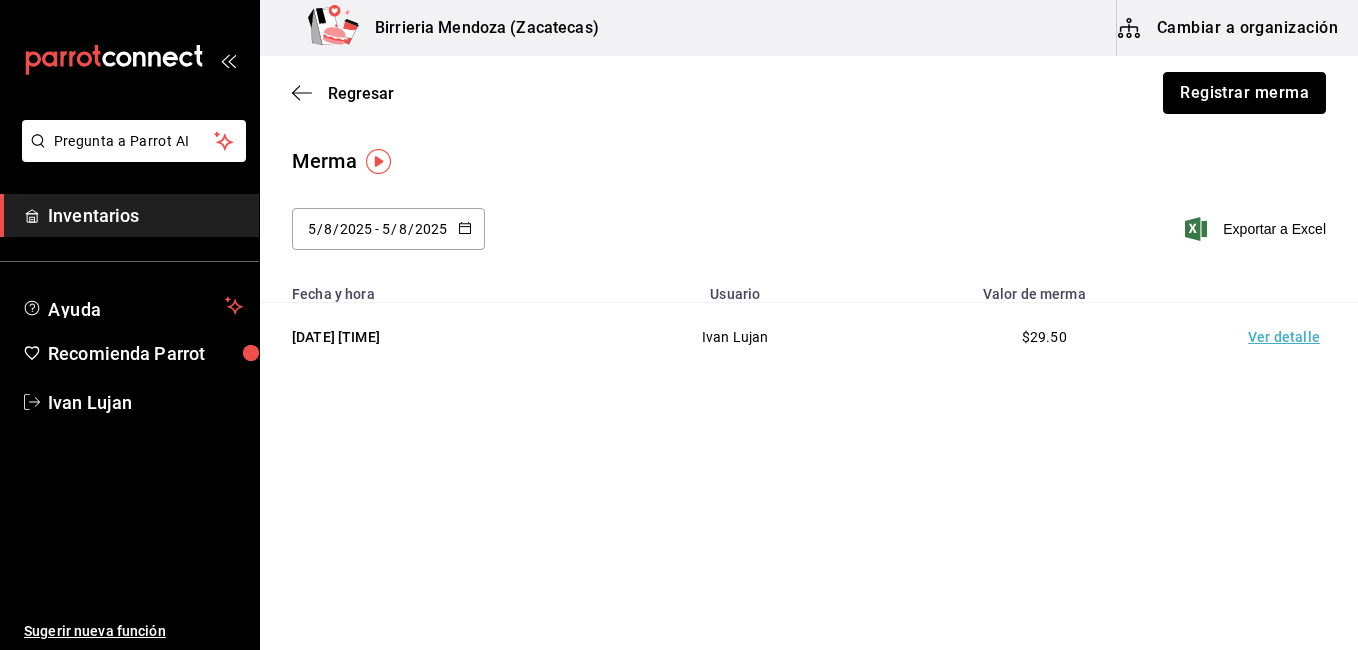 click on "Registrar merma" at bounding box center [1244, 93] 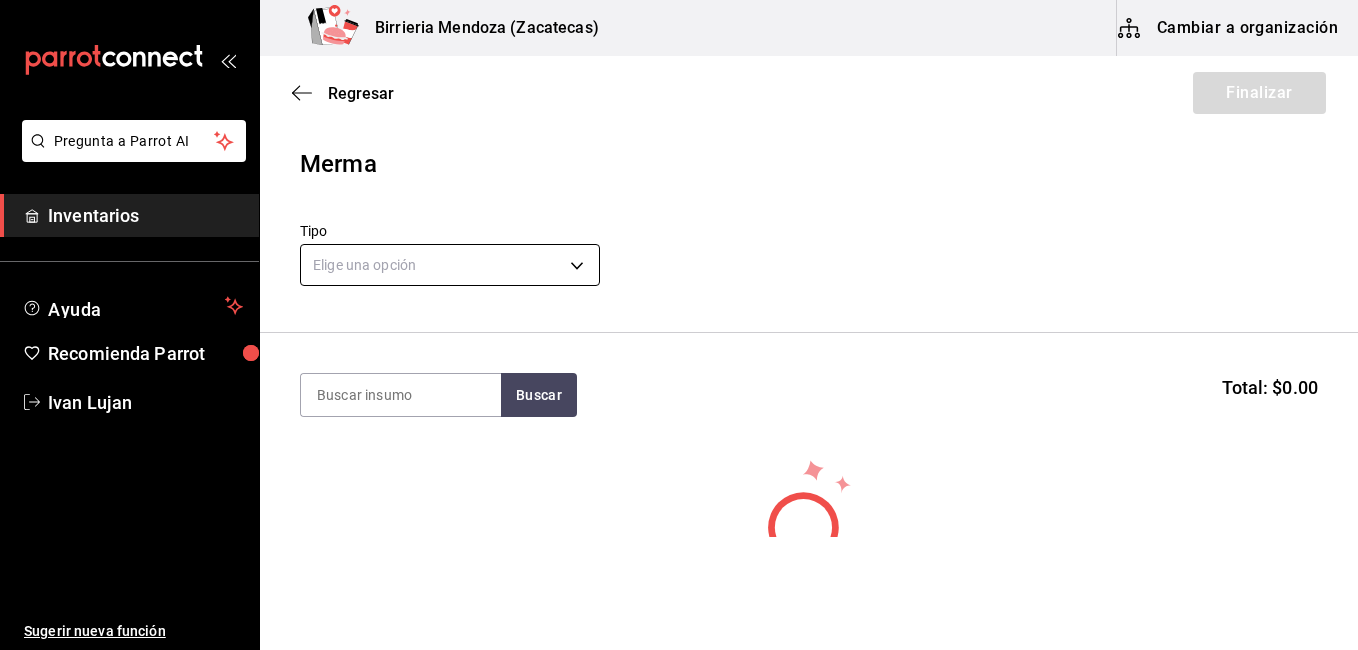 click on "Pregunta a Parrot AI Inventarios   Ayuda Recomienda Parrot   Ivan Lujan   Sugerir nueva función   Birrieria Mendoza (Zacatecas) Cambiar a organización Regresar Finalizar Merma Tipo Elige una opción default Buscar Total: $0.00 No hay insumos a mostrar. Busca un insumo para agregarlo a la lista GANA 1 MES GRATIS EN TU SUSCRIPCIÓN AQUÍ ¿Recuerdas cómo empezó tu restaurante?
Hoy puedes ayudar a un colega a tener el mismo cambio que tú viviste.
Recomienda Parrot directamente desde tu Portal Administrador.
Es fácil y rápido.
🎁 Por cada restaurante que se una, ganas 1 mes gratis. Ver video tutorial Ir a video Pregunta a Parrot AI Inventarios   Ayuda Recomienda Parrot   Ivan Lujan   Sugerir nueva función   Editar Eliminar Visitar centro de ayuda (81) 2046 6363 soporte@parrotsoftware.io Visitar centro de ayuda (81) 2046 6363 soporte@parrotsoftware.io" at bounding box center (679, 268) 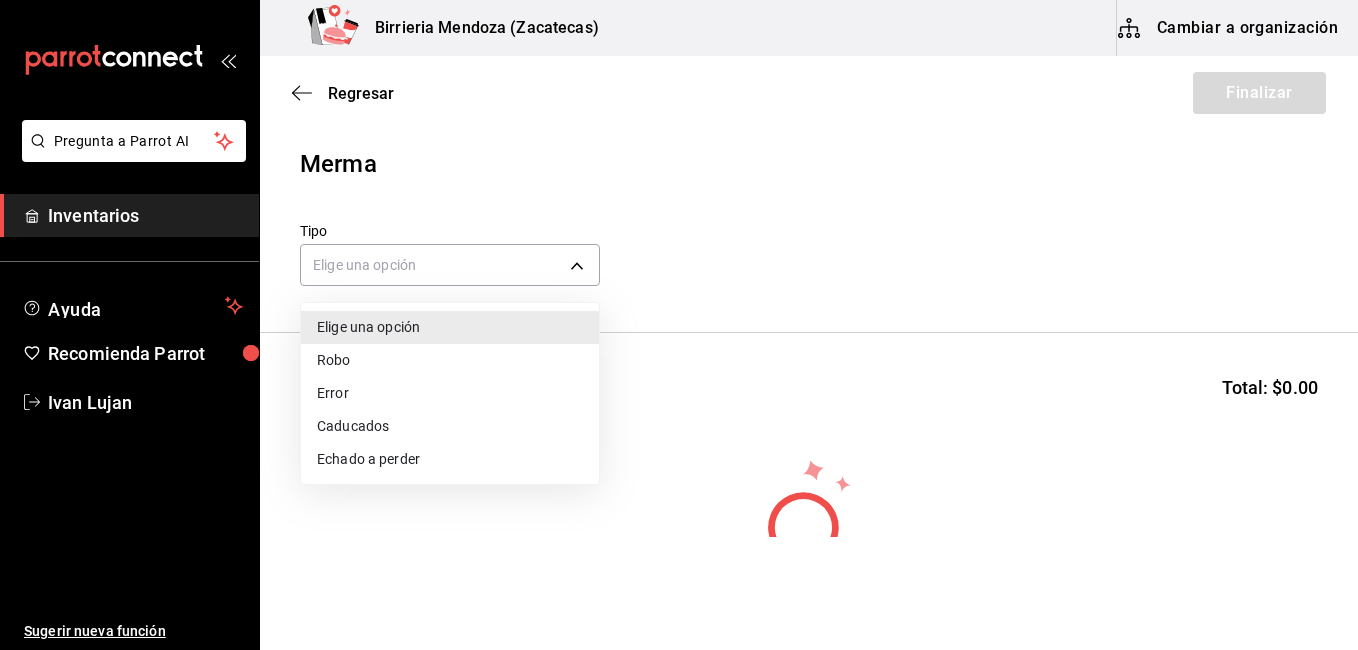 click on "Error" at bounding box center [450, 393] 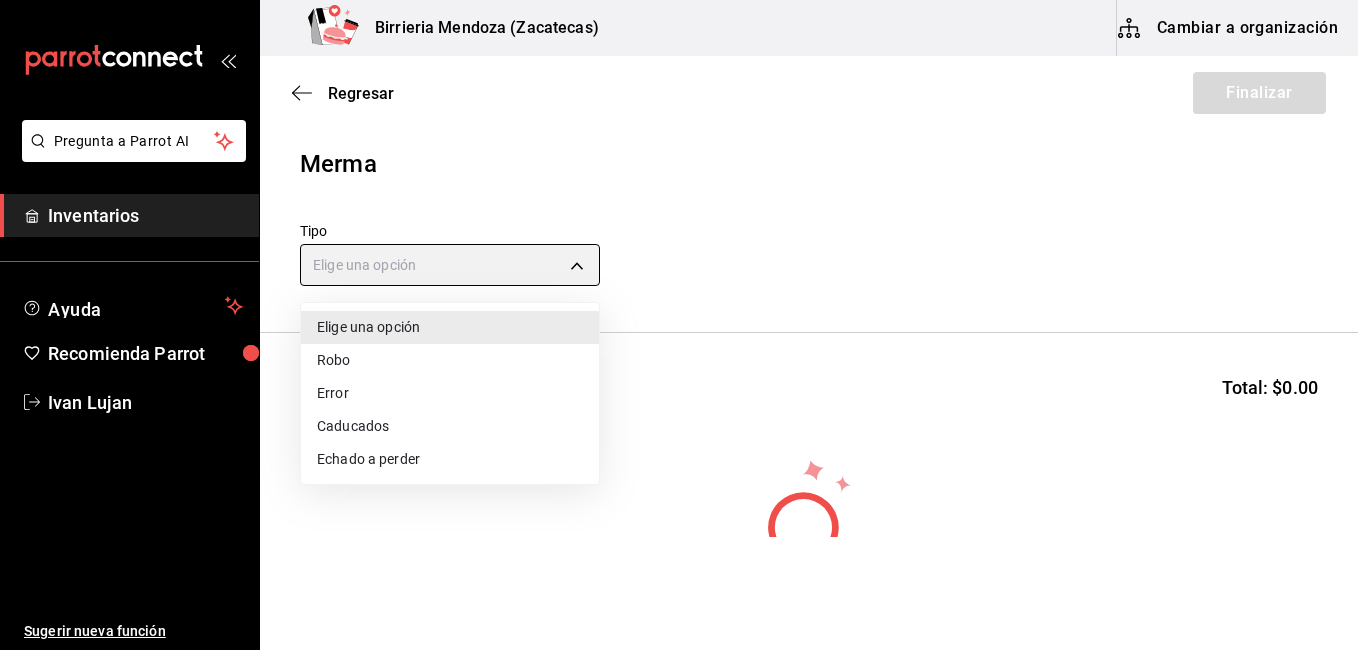 type on "ERROR" 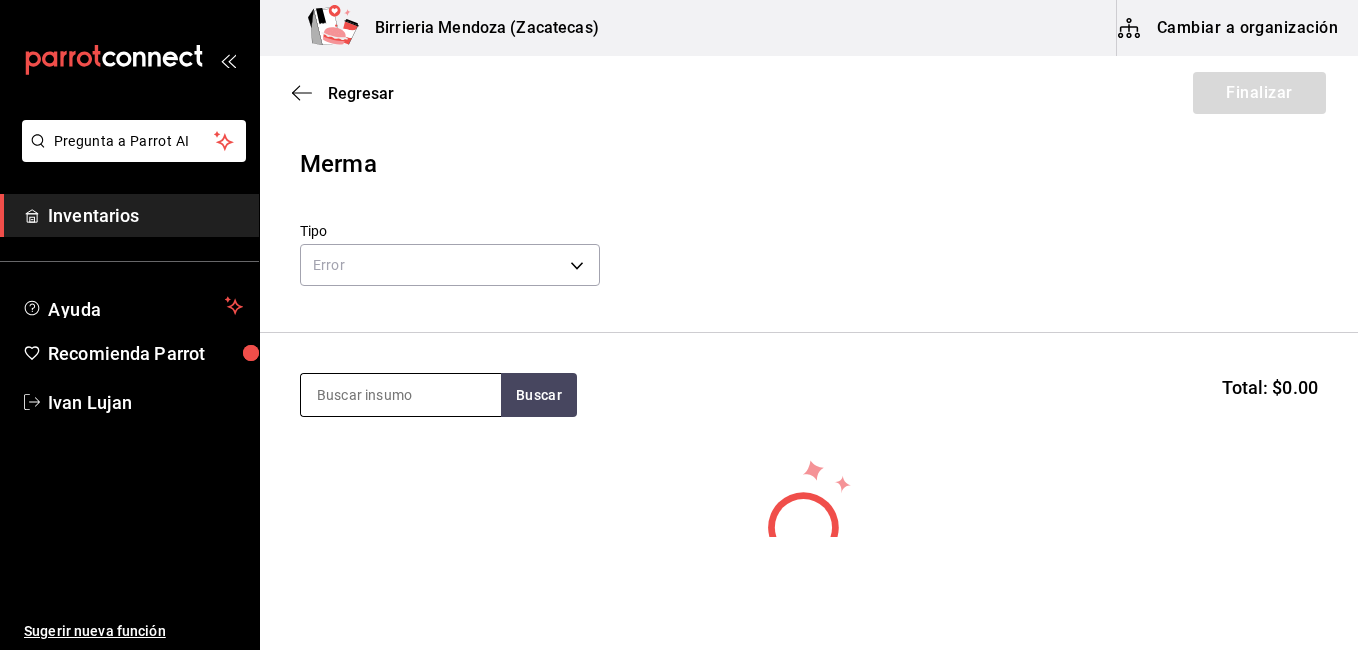 click at bounding box center [401, 395] 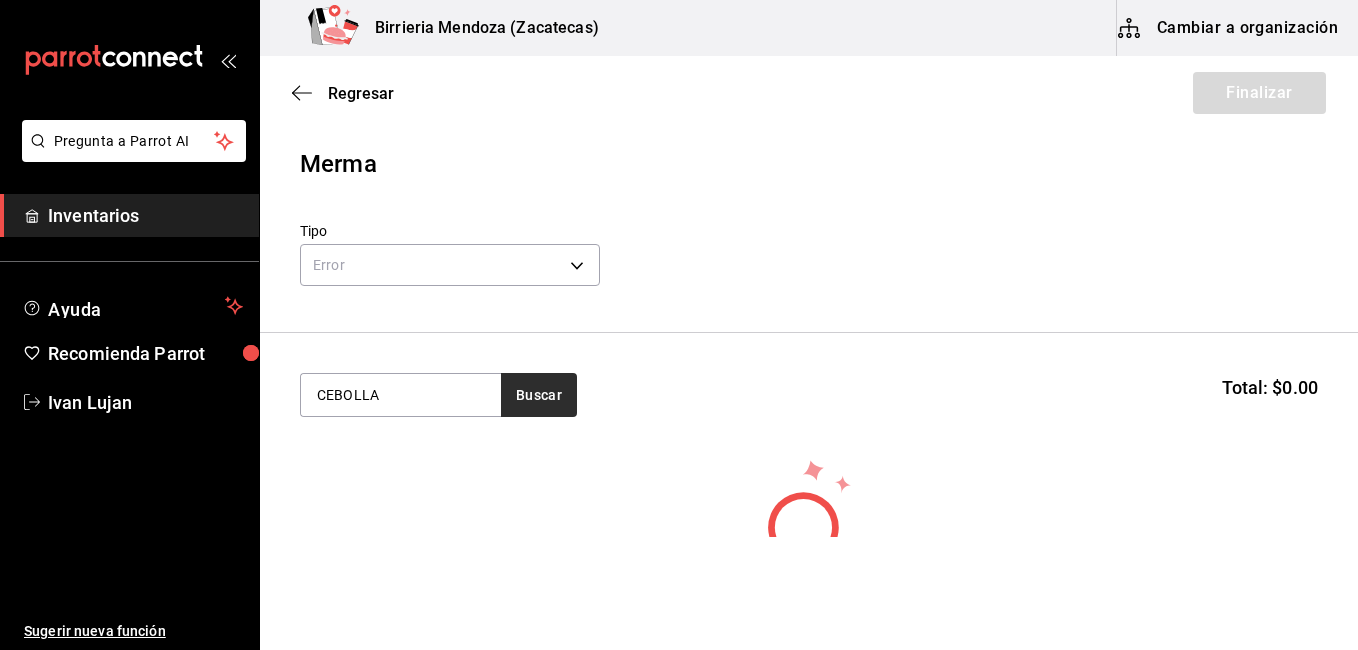 type on "CEBOLLA" 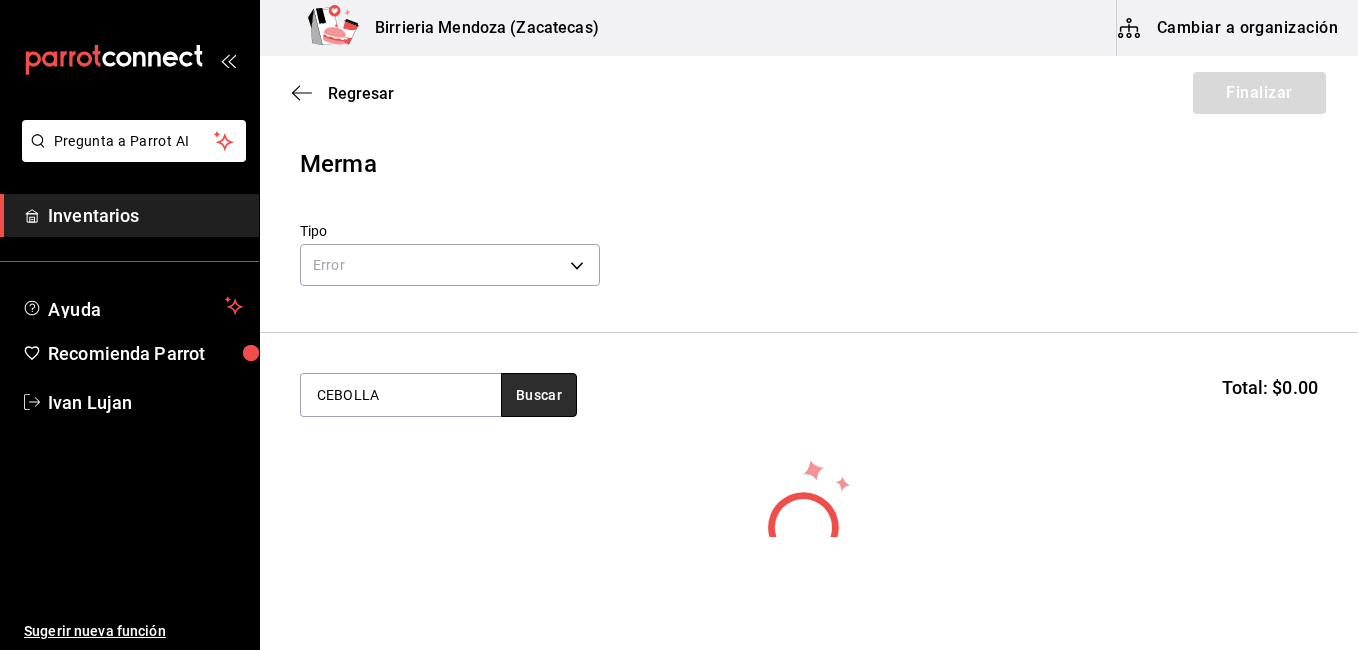 click on "Buscar" at bounding box center [539, 395] 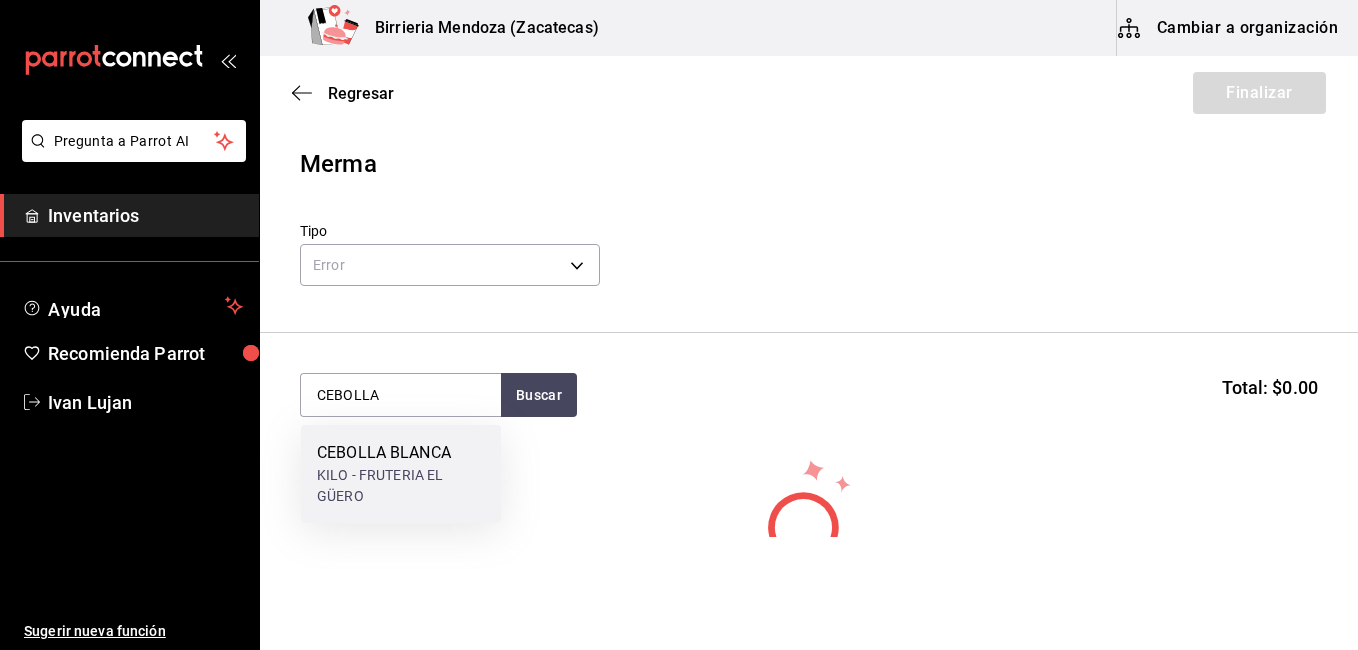 click on "CEBOLLA BLANCA" at bounding box center (401, 453) 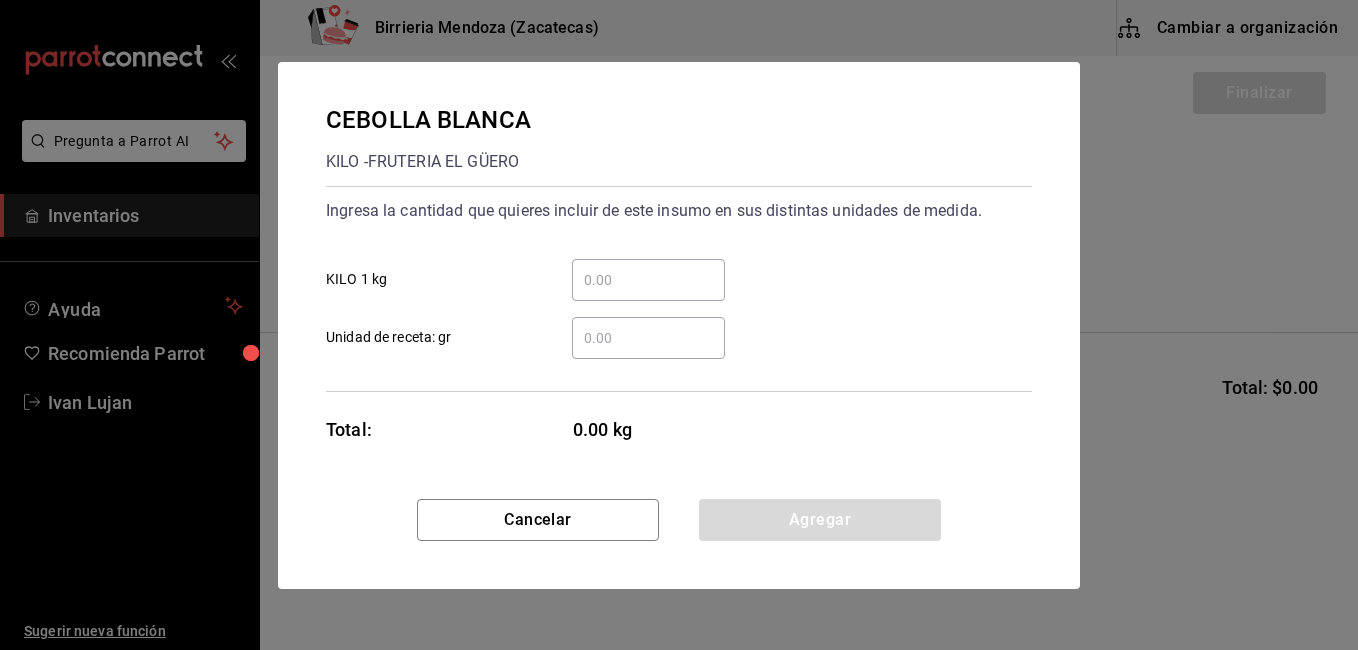 click on "​ Unidad de receta: gr" at bounding box center [648, 338] 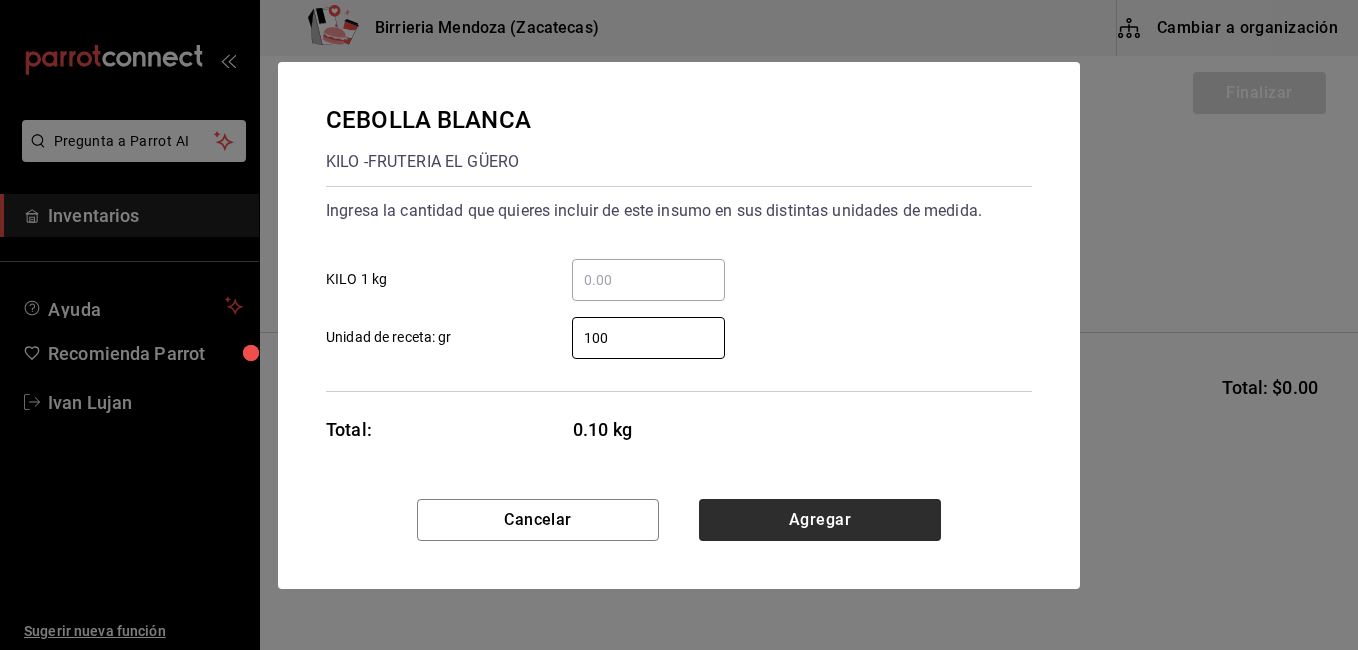 type on "100" 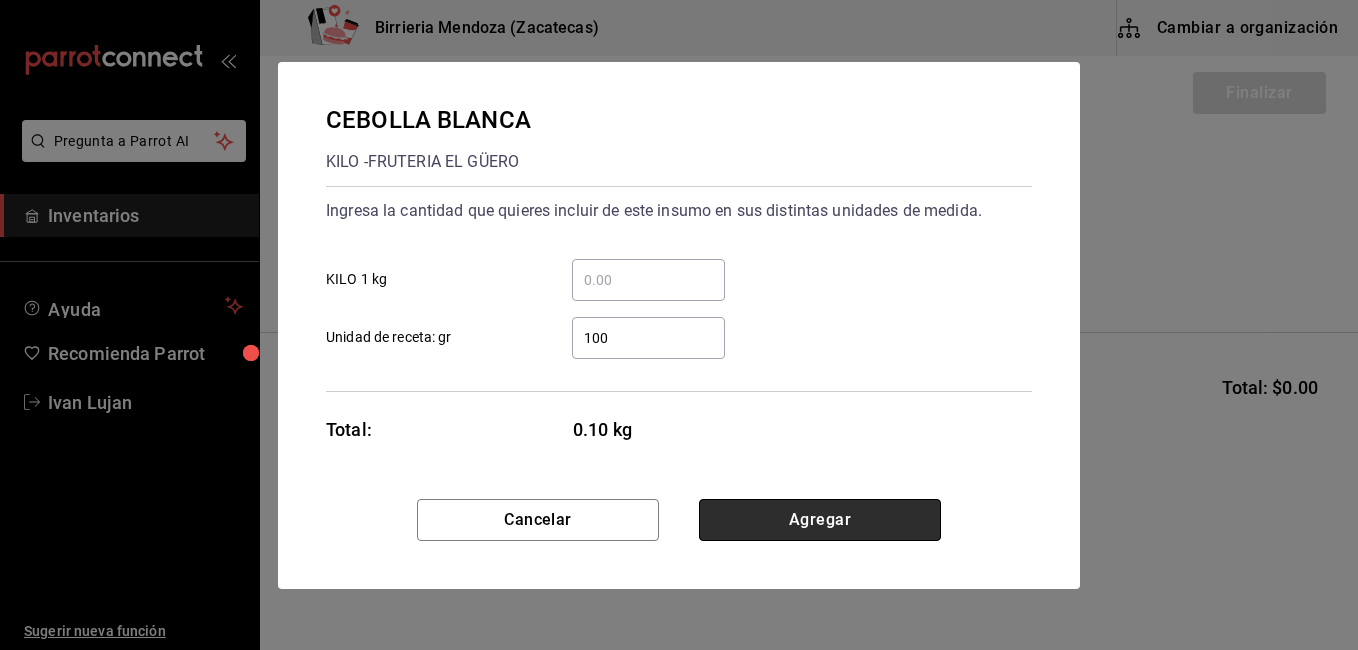 click on "Agregar" at bounding box center (820, 520) 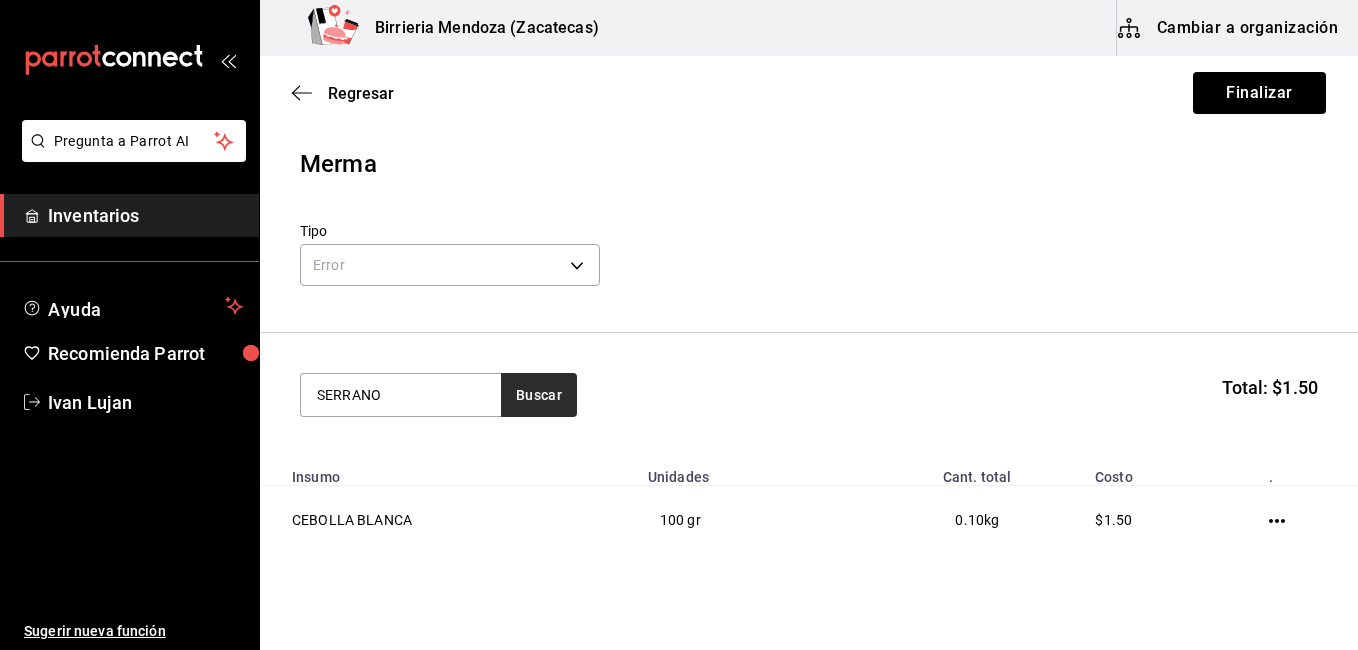 type on "SERRANO" 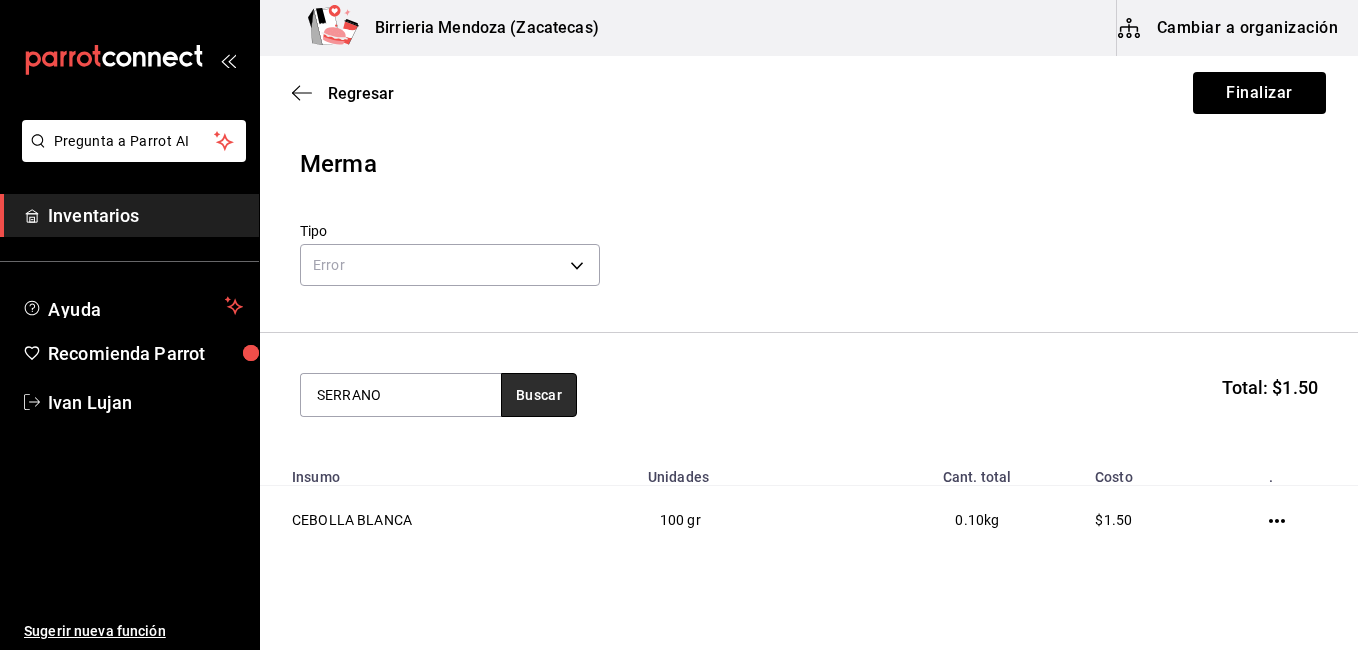 click on "Buscar" at bounding box center [539, 395] 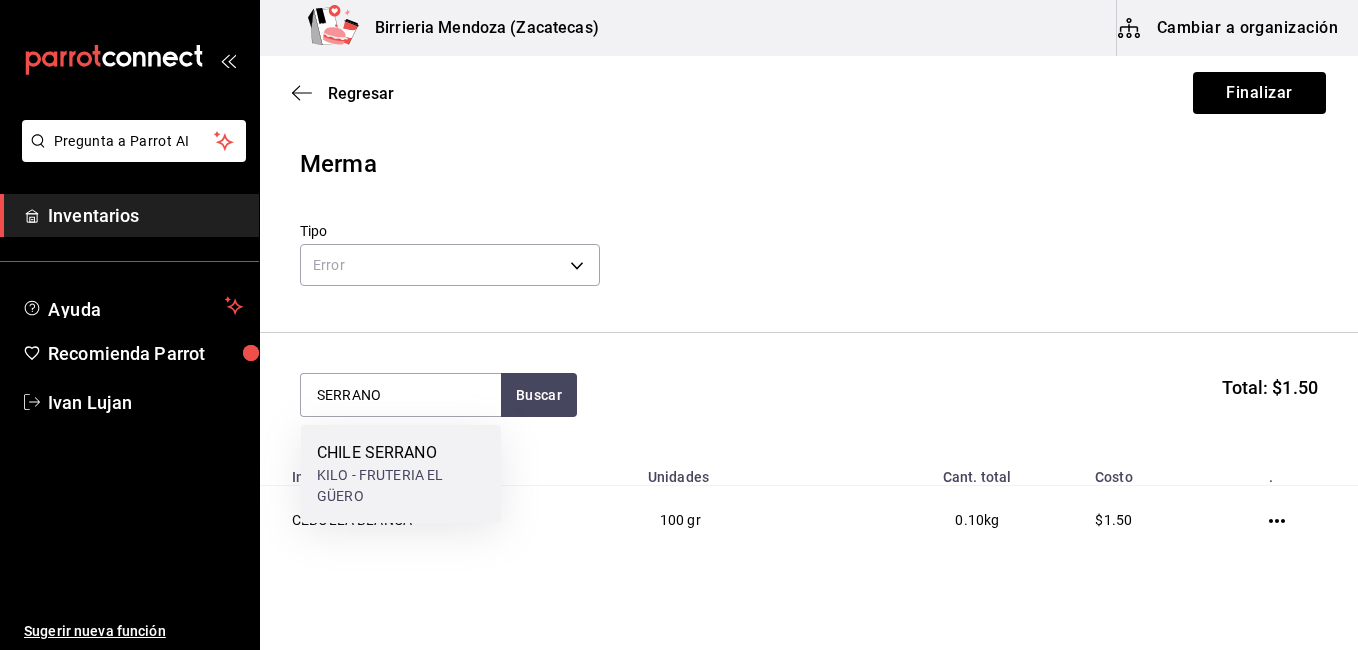 click on "KILO - FRUTERIA EL GÜERO" at bounding box center (401, 486) 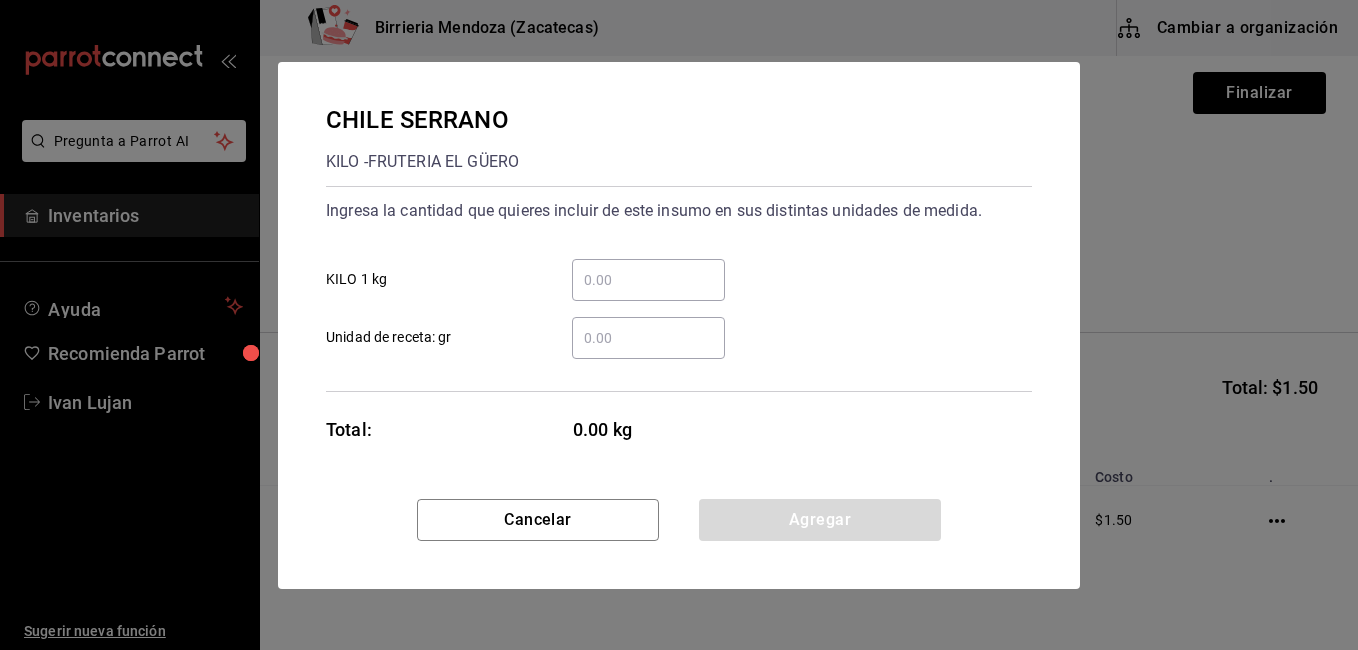 click on "​ Unidad de receta: gr" at bounding box center [648, 338] 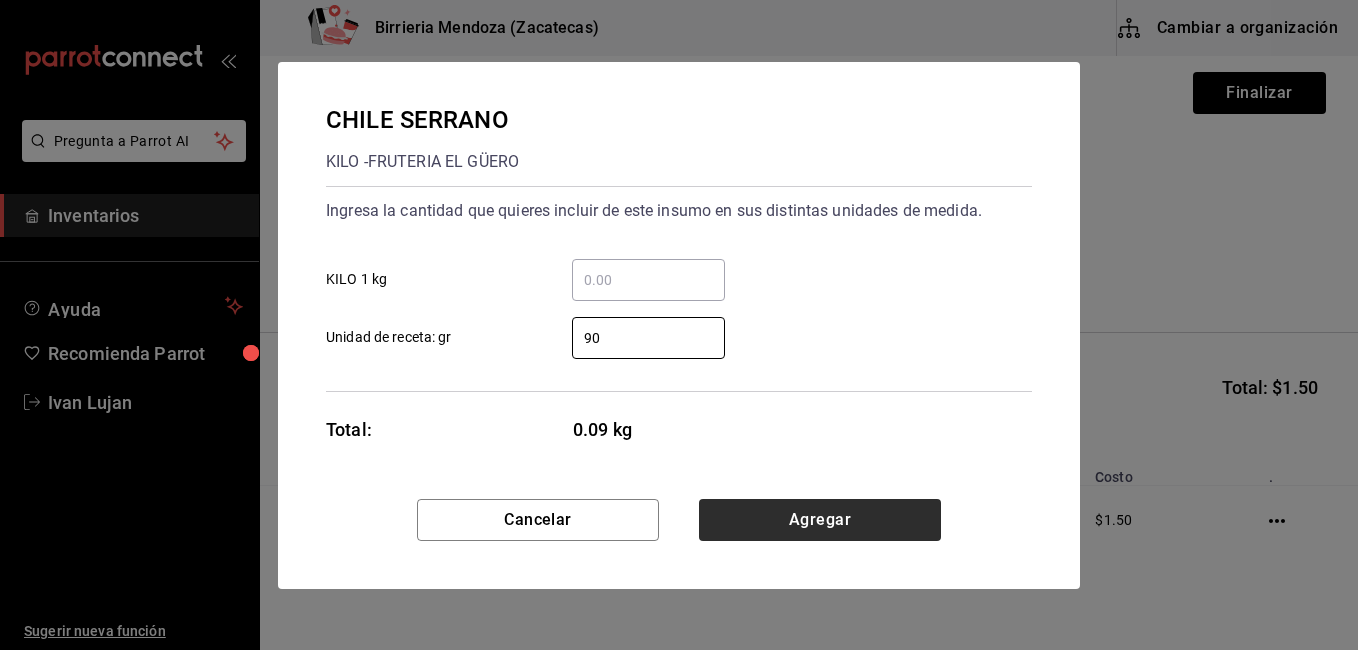 type on "90" 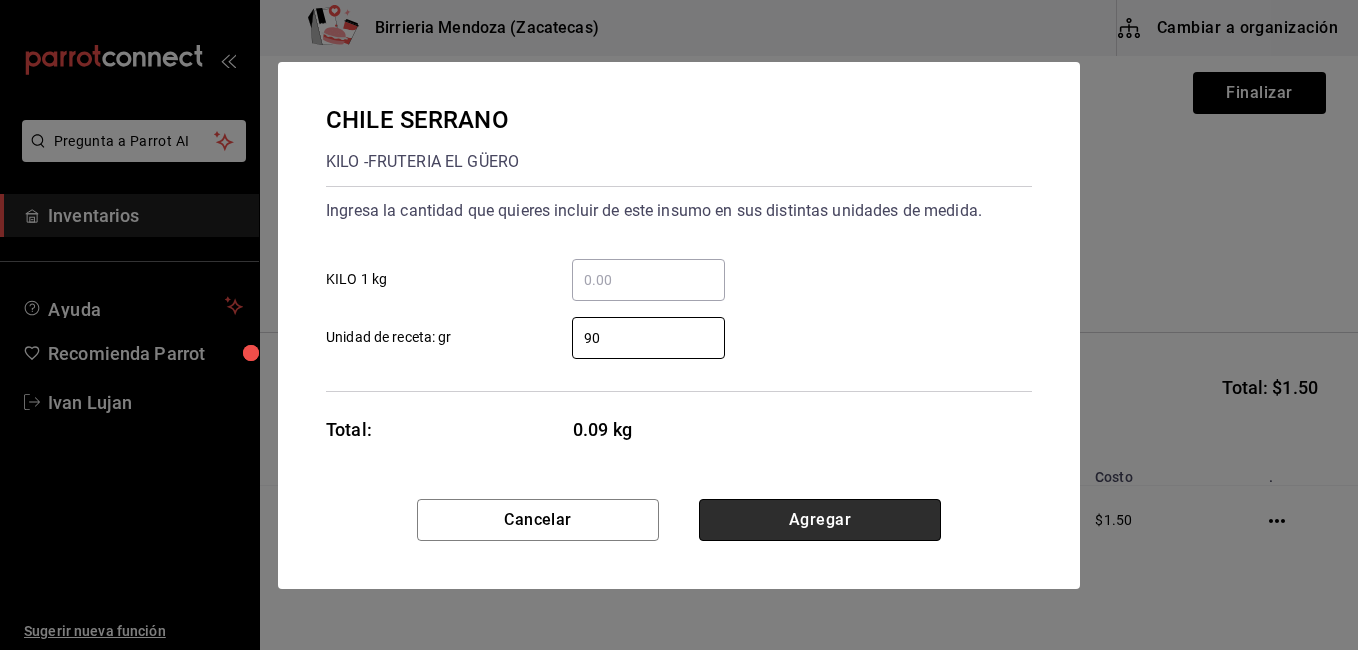 click on "Agregar" at bounding box center [820, 520] 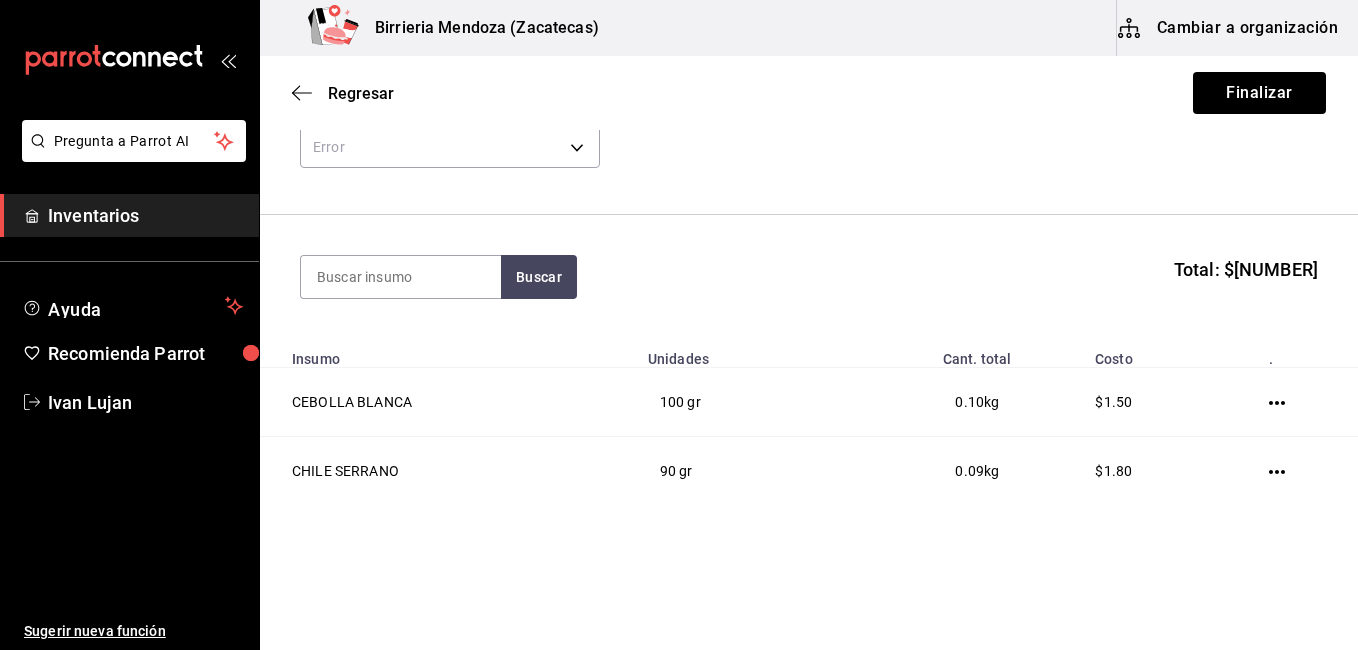 scroll, scrollTop: 120, scrollLeft: 0, axis: vertical 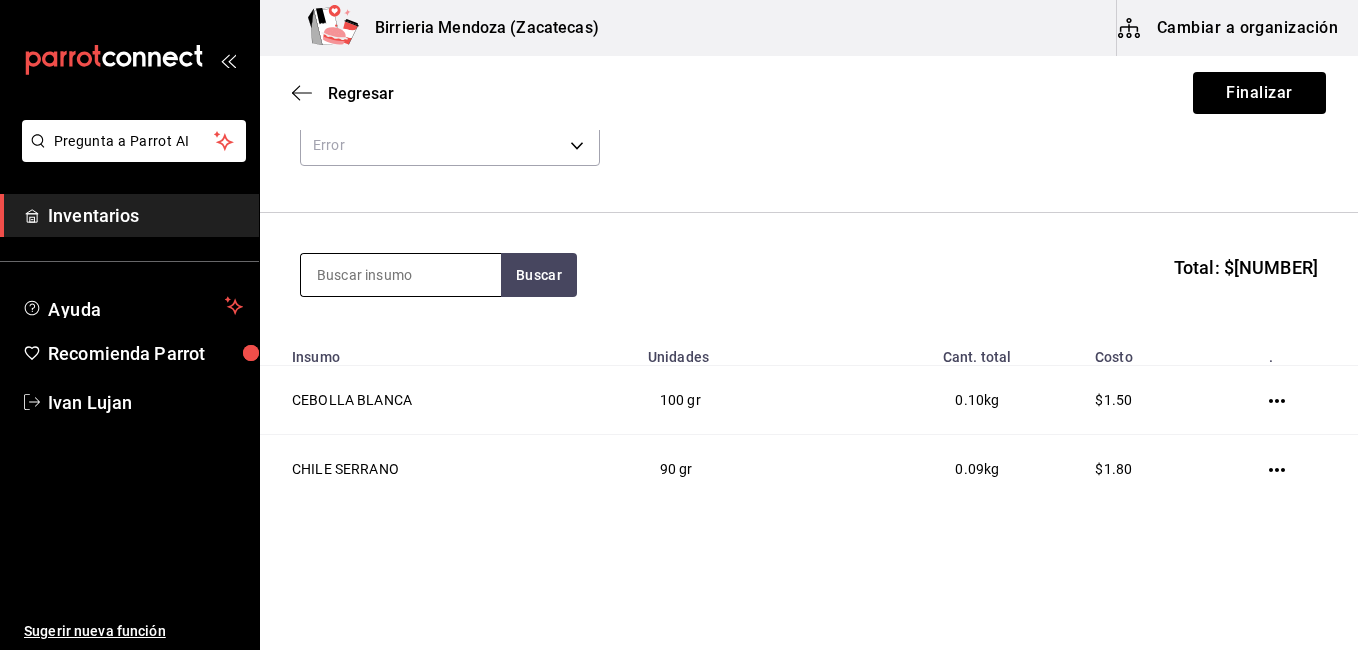 click at bounding box center [401, 275] 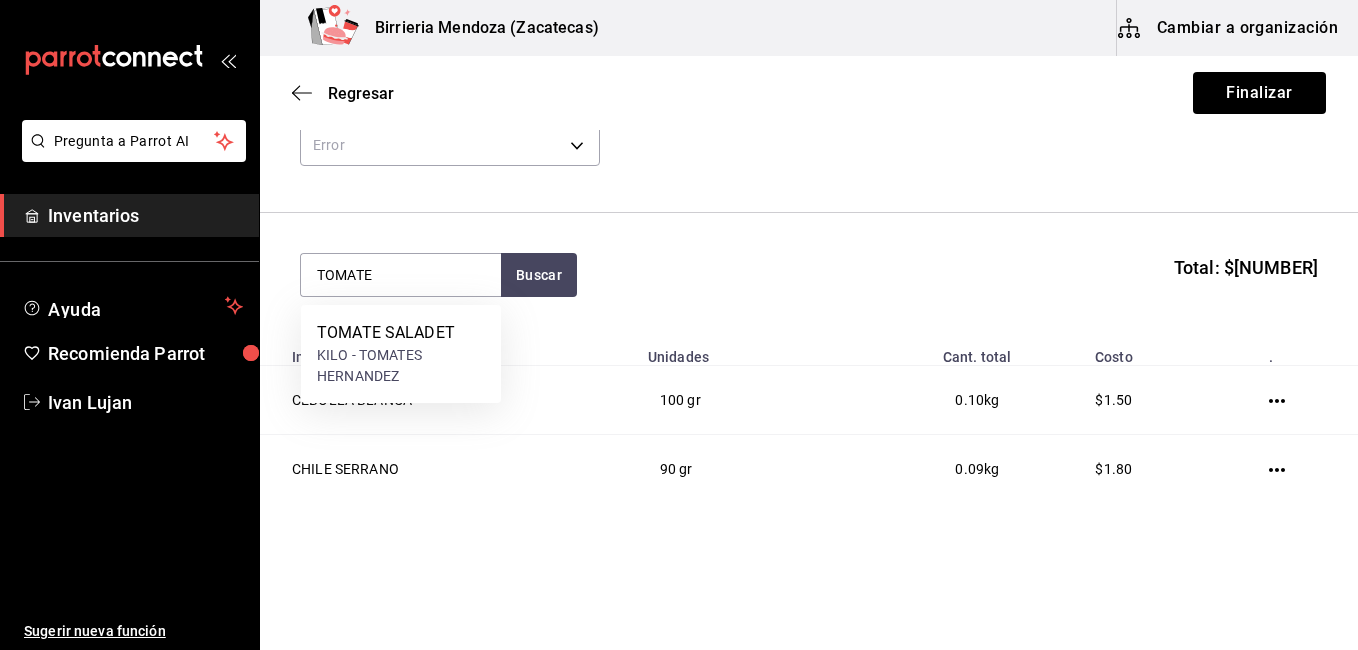 type on "TOMATE" 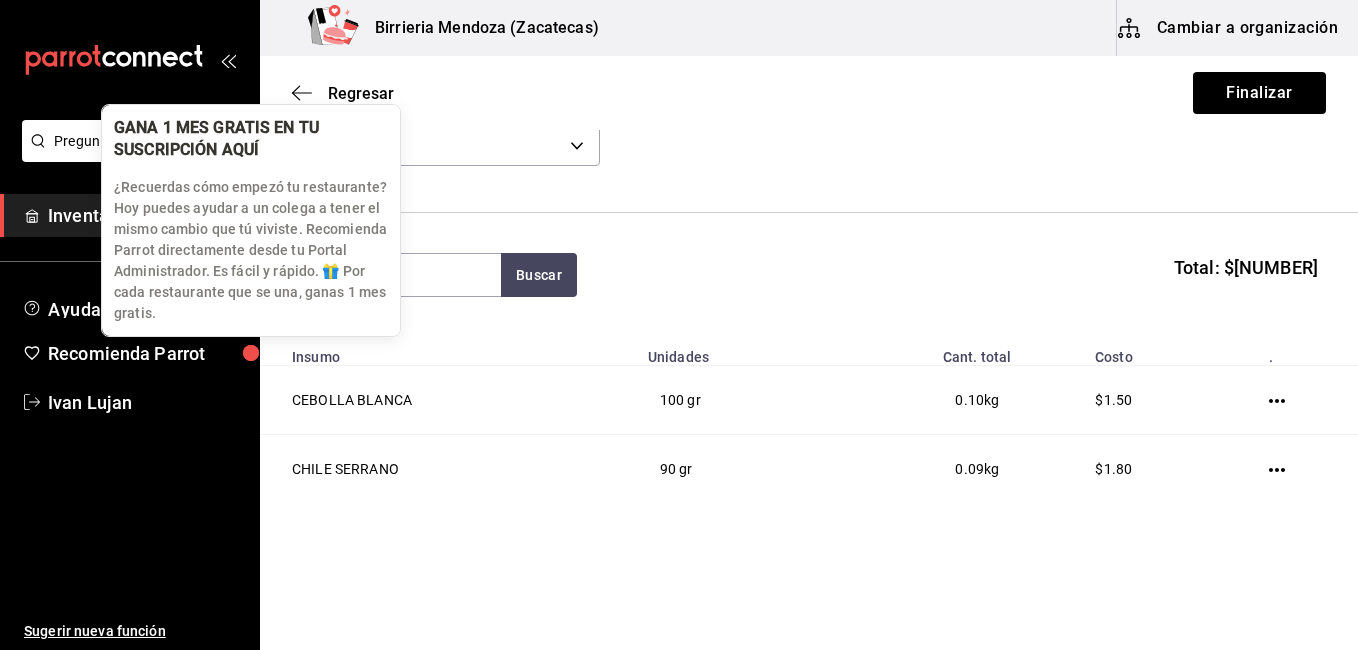 click on "GANA 1 MES GRATIS EN TU SUSCRIPCIÓN AQUÍ ¿Recuerdas cómo empezó tu restaurante?
Hoy puedes ayudar a un colega a tener el mismo cambio que tú viviste.
Recomienda Parrot directamente desde tu Portal Administrador.
Es fácil y rápido.
🎁 Por cada restaurante que se una, ganas 1 mes gratis." at bounding box center [251, 220] 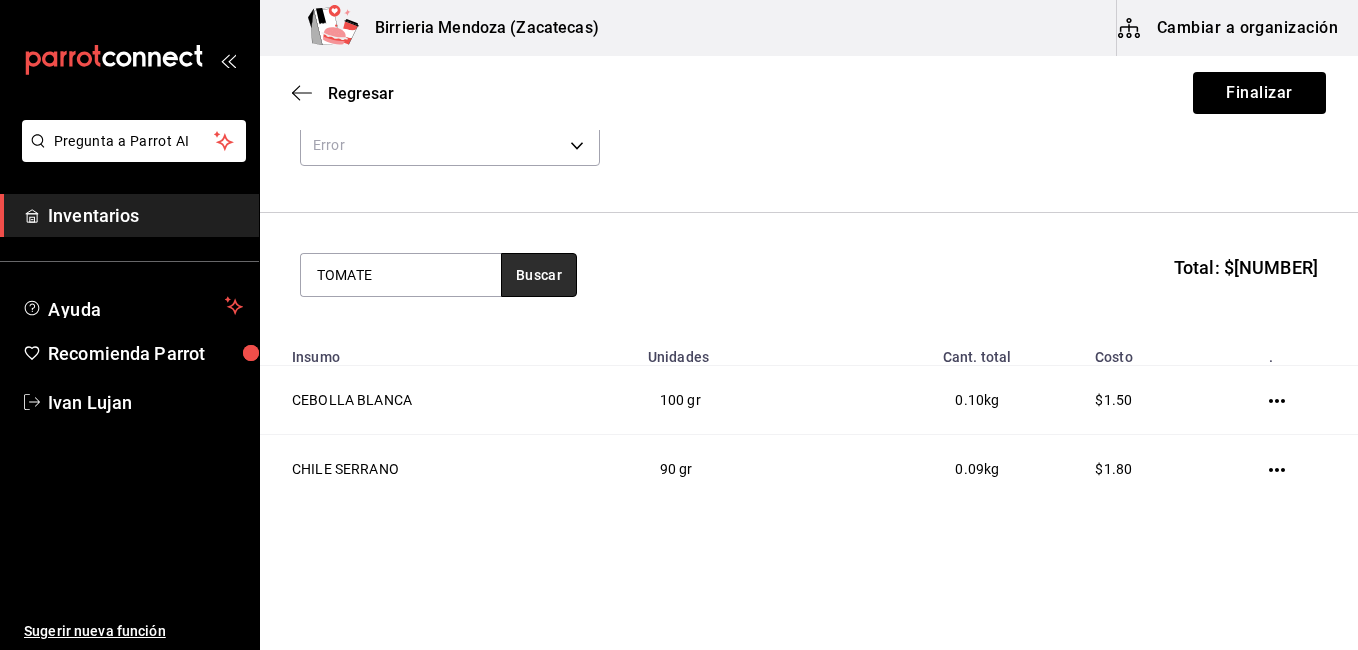 click on "Buscar" at bounding box center (539, 275) 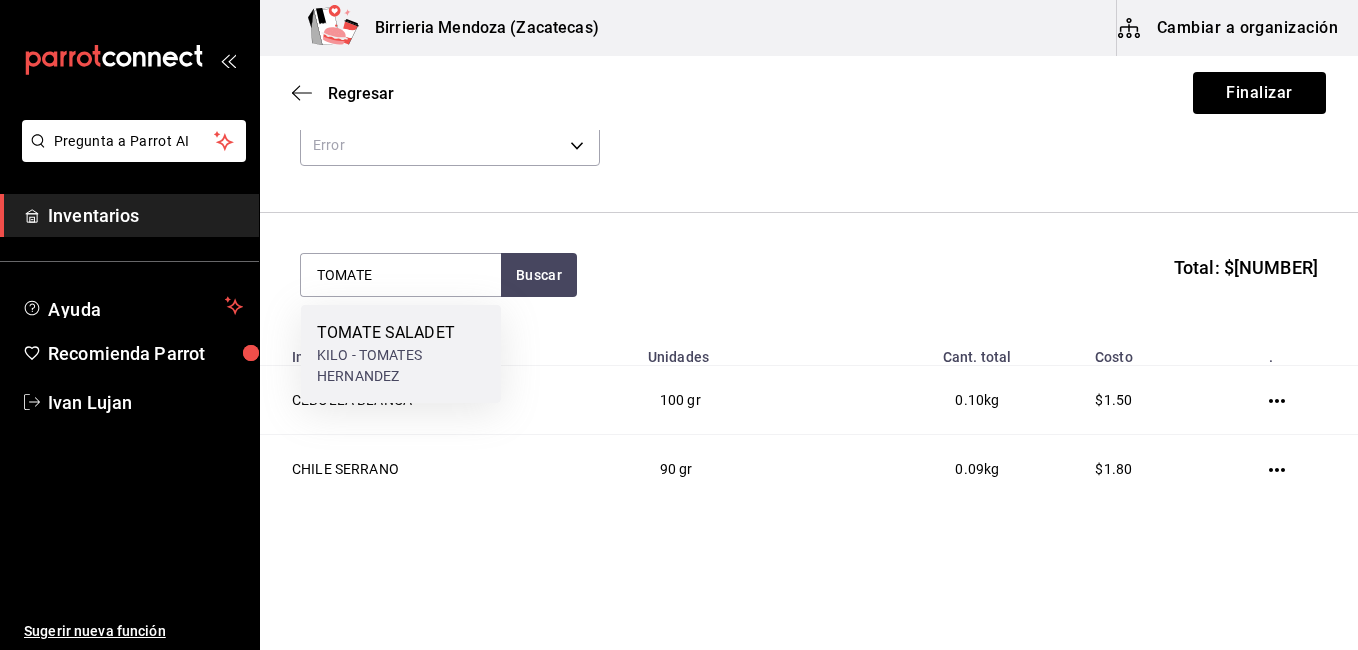 click on "KILO - TOMATES HERNANDEZ" at bounding box center (401, 366) 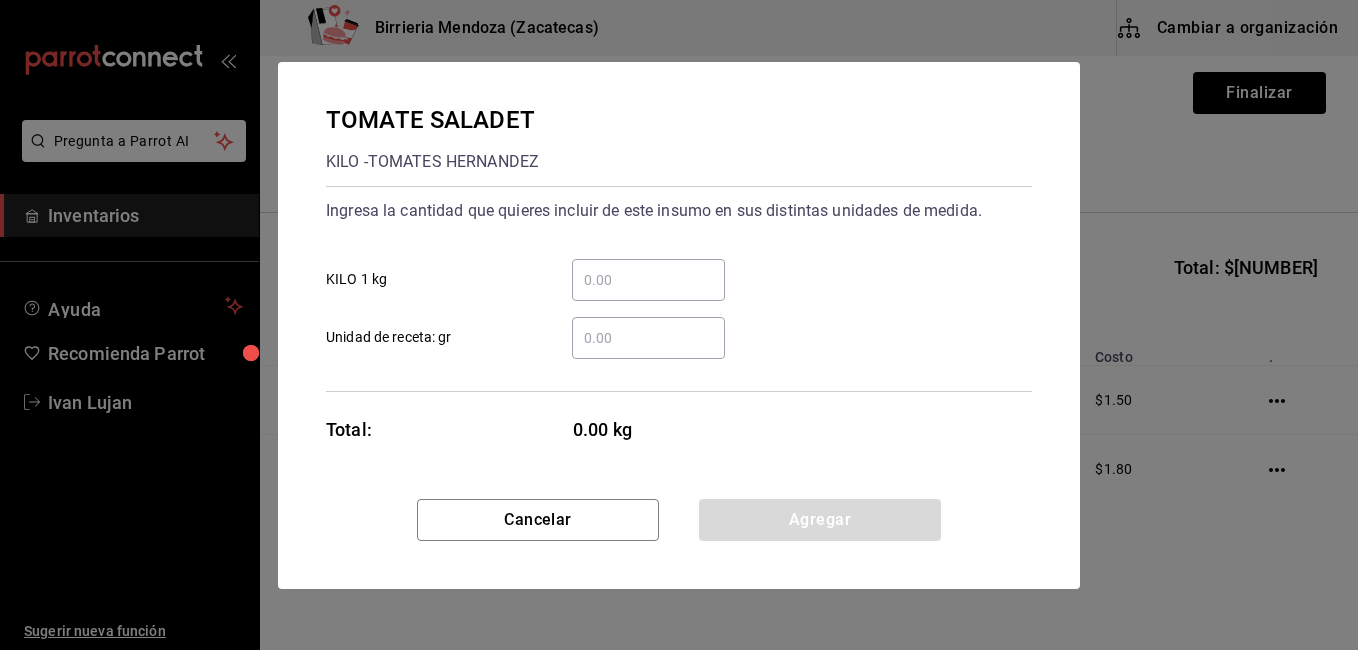 click on "​ Unidad de receta: gr" at bounding box center [648, 338] 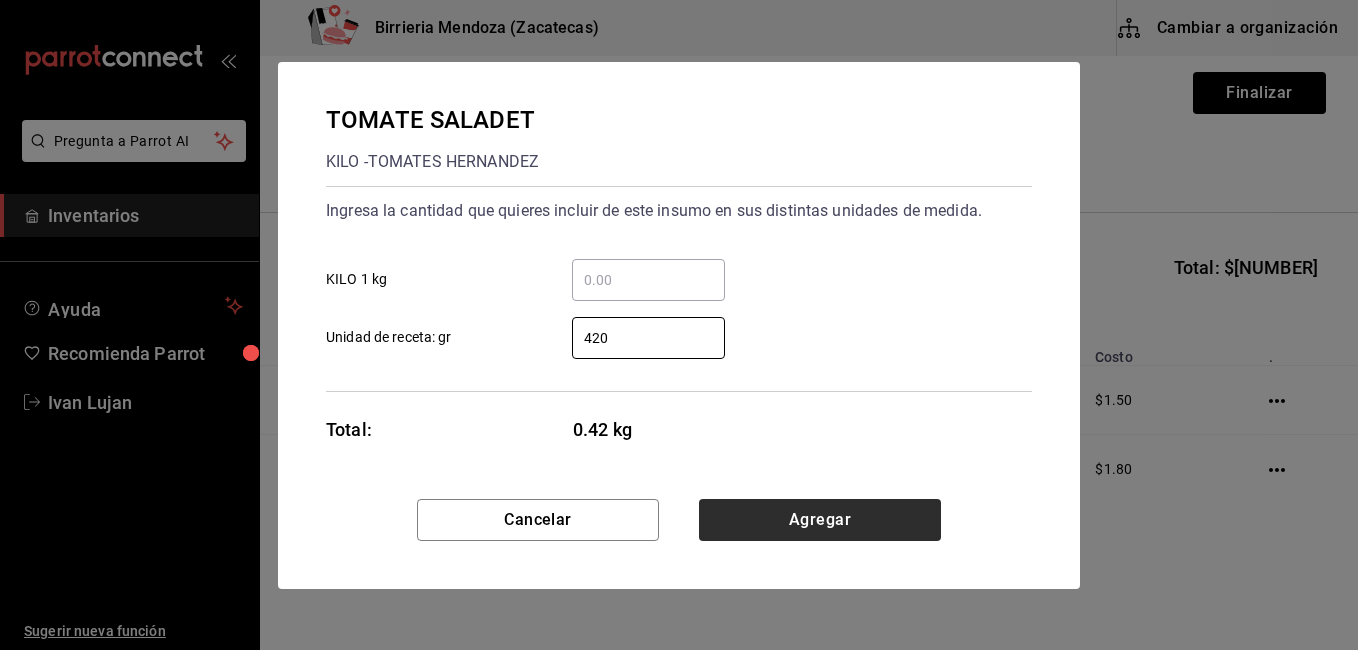 type on "420" 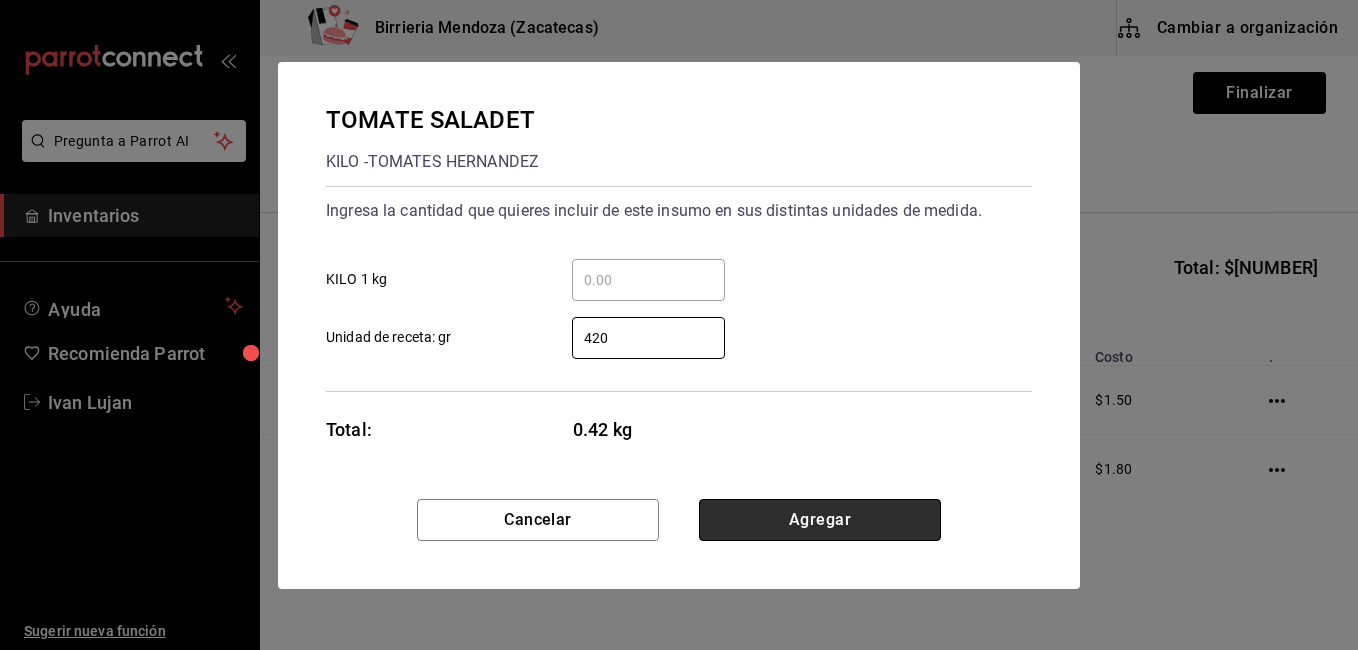 click on "Agregar" at bounding box center (820, 520) 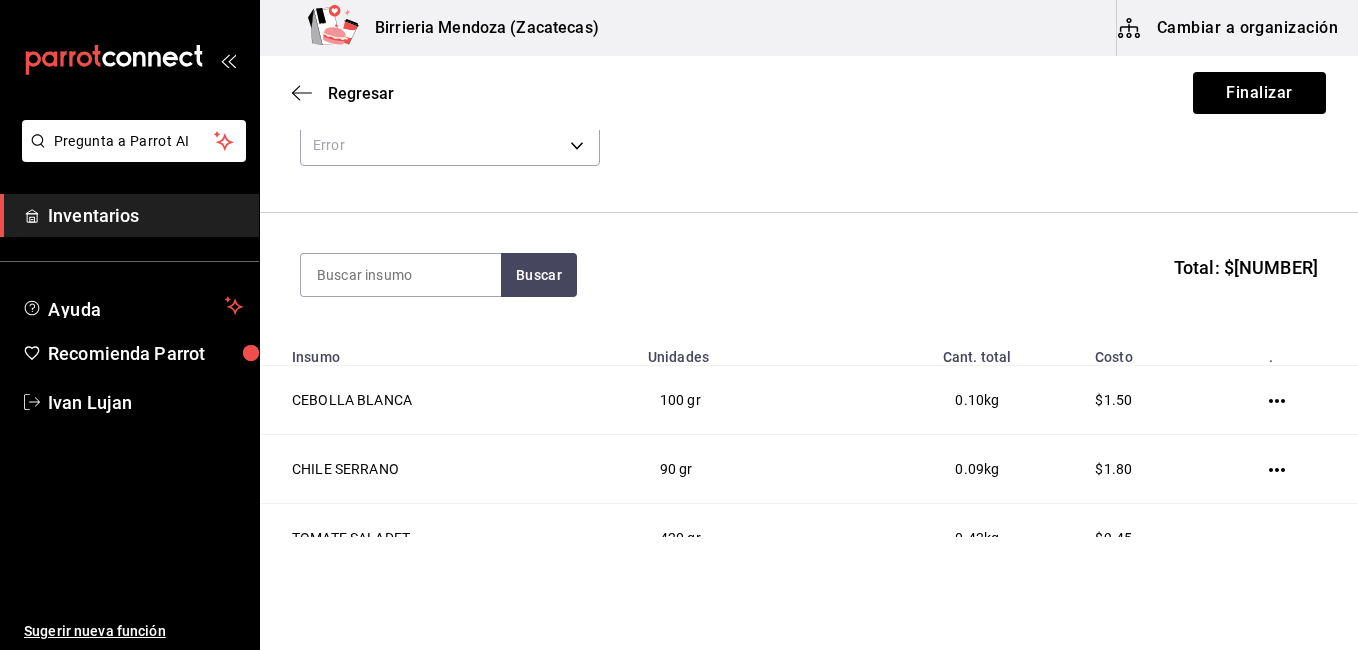 scroll, scrollTop: 220, scrollLeft: 0, axis: vertical 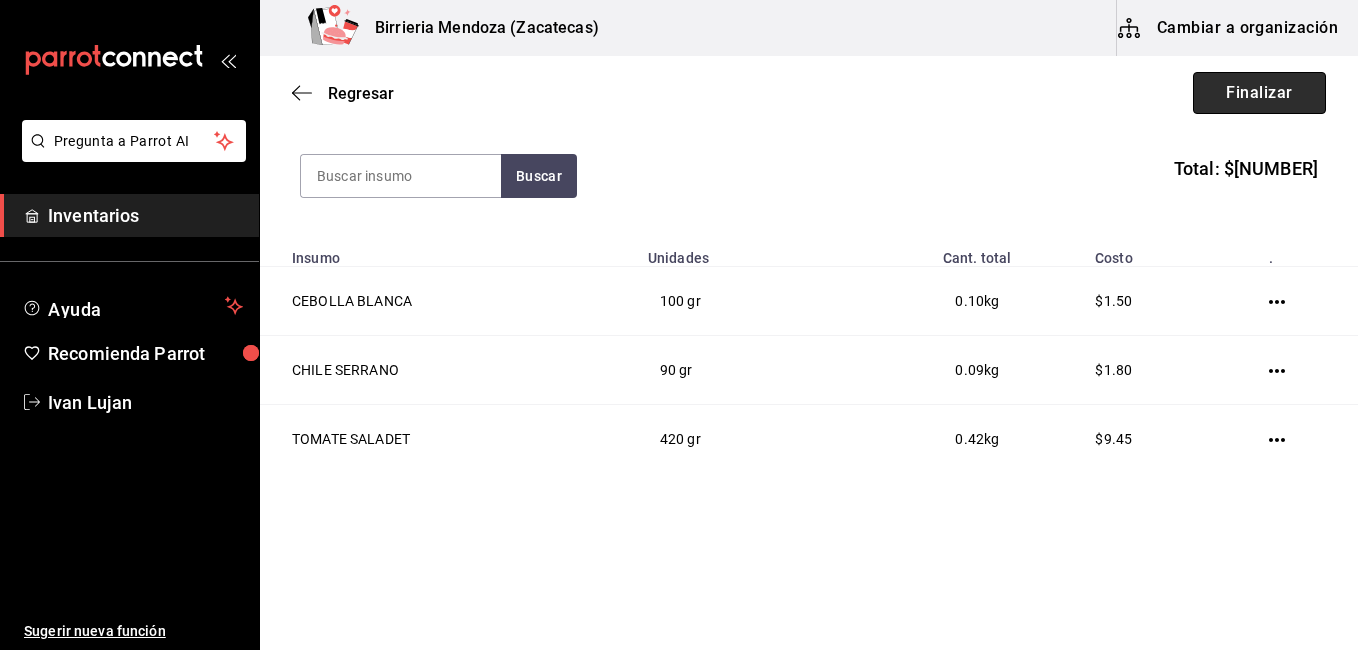 click on "Finalizar" at bounding box center [1259, 93] 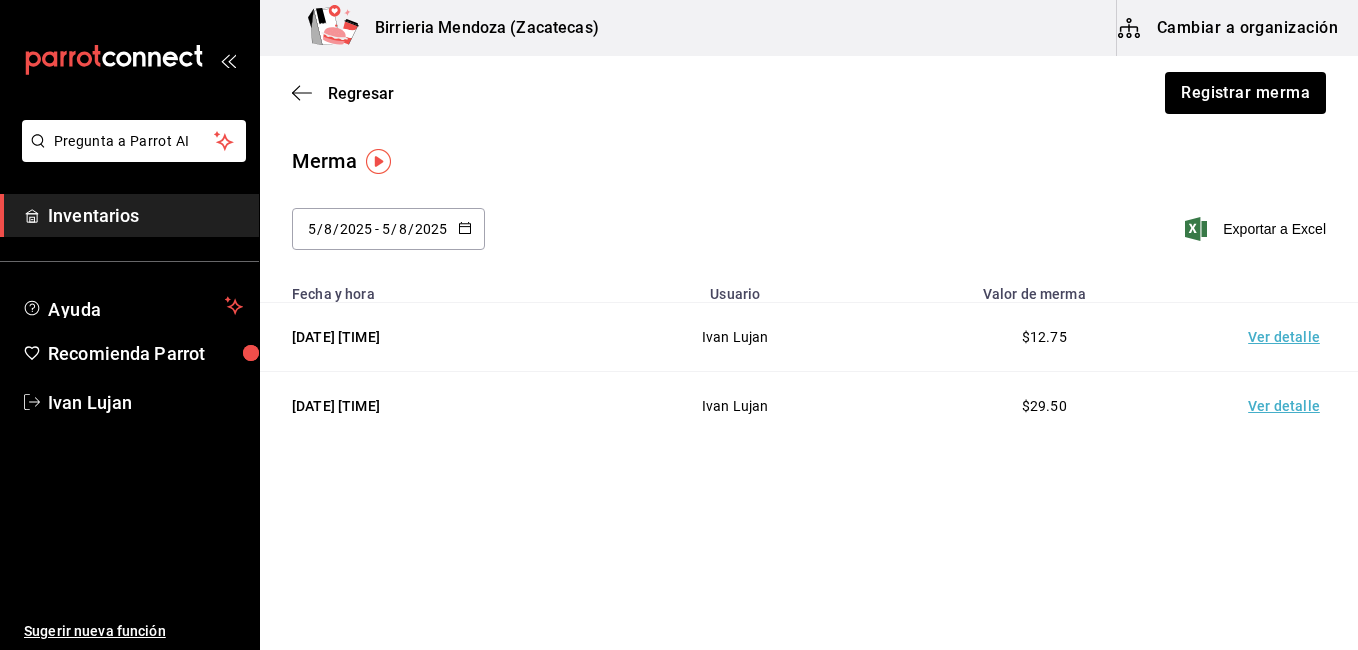 click on "Inventarios" at bounding box center (145, 215) 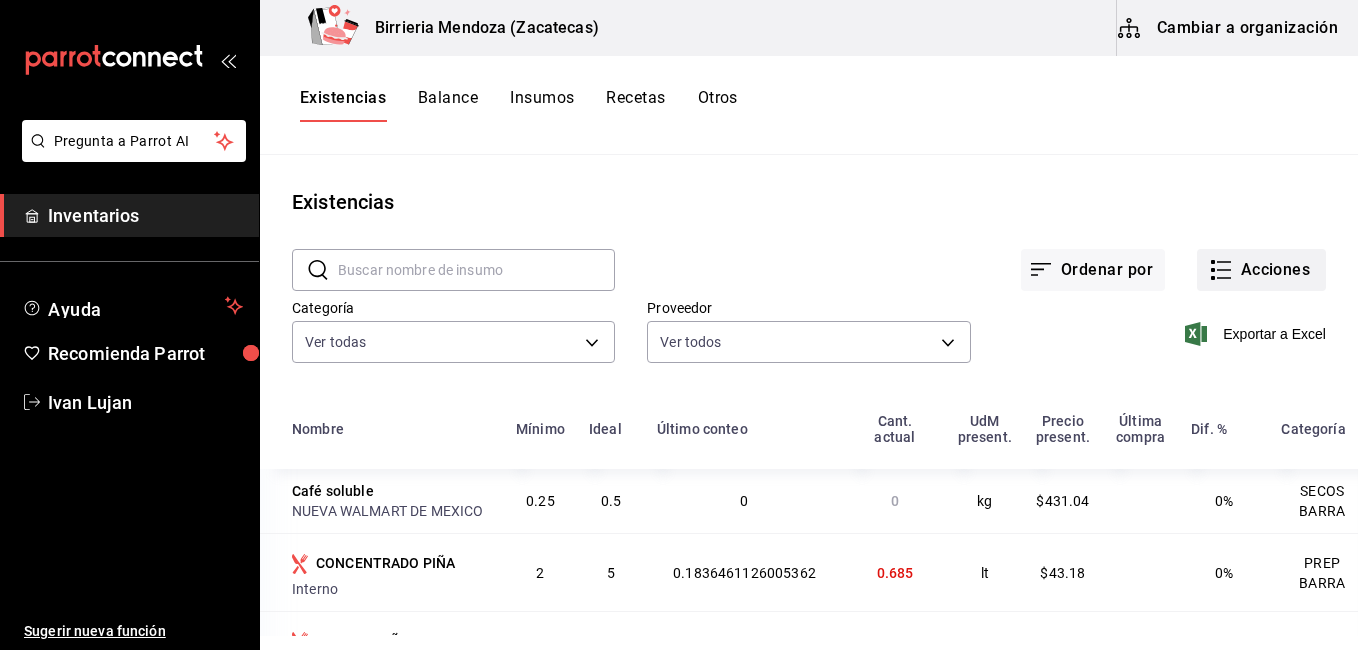 click on "Acciones" at bounding box center (1261, 270) 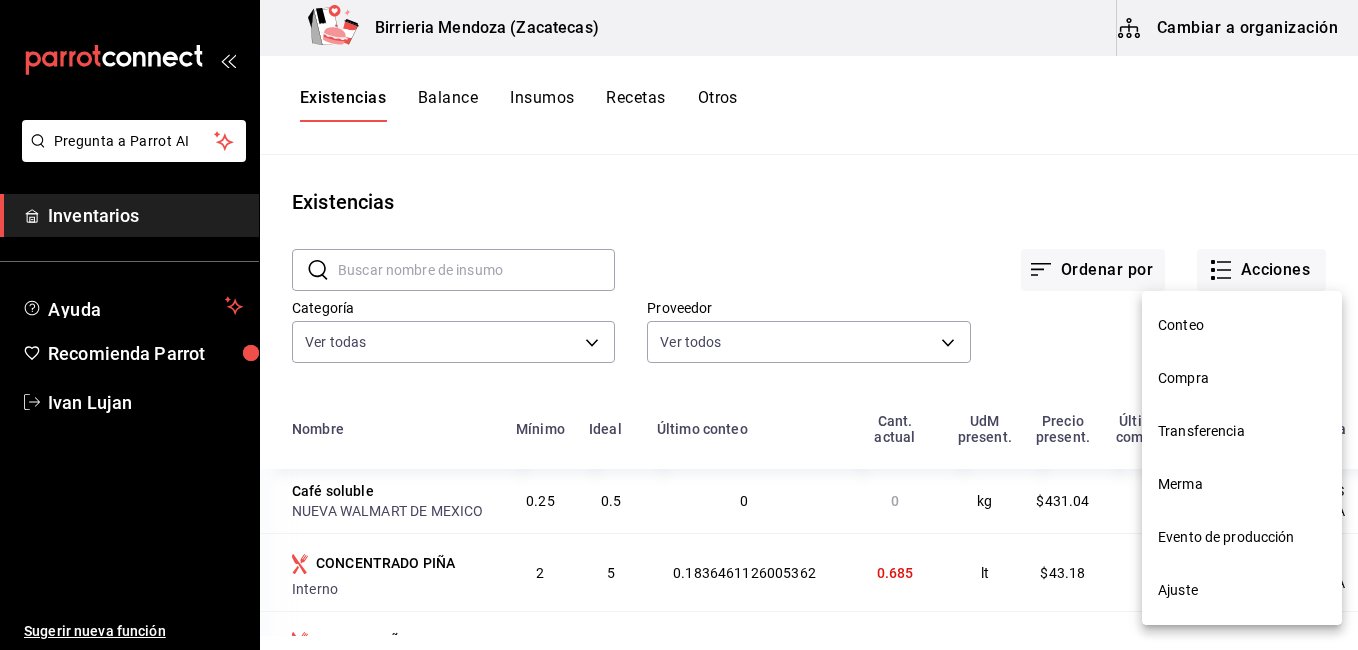 click on "Compra" at bounding box center [1242, 378] 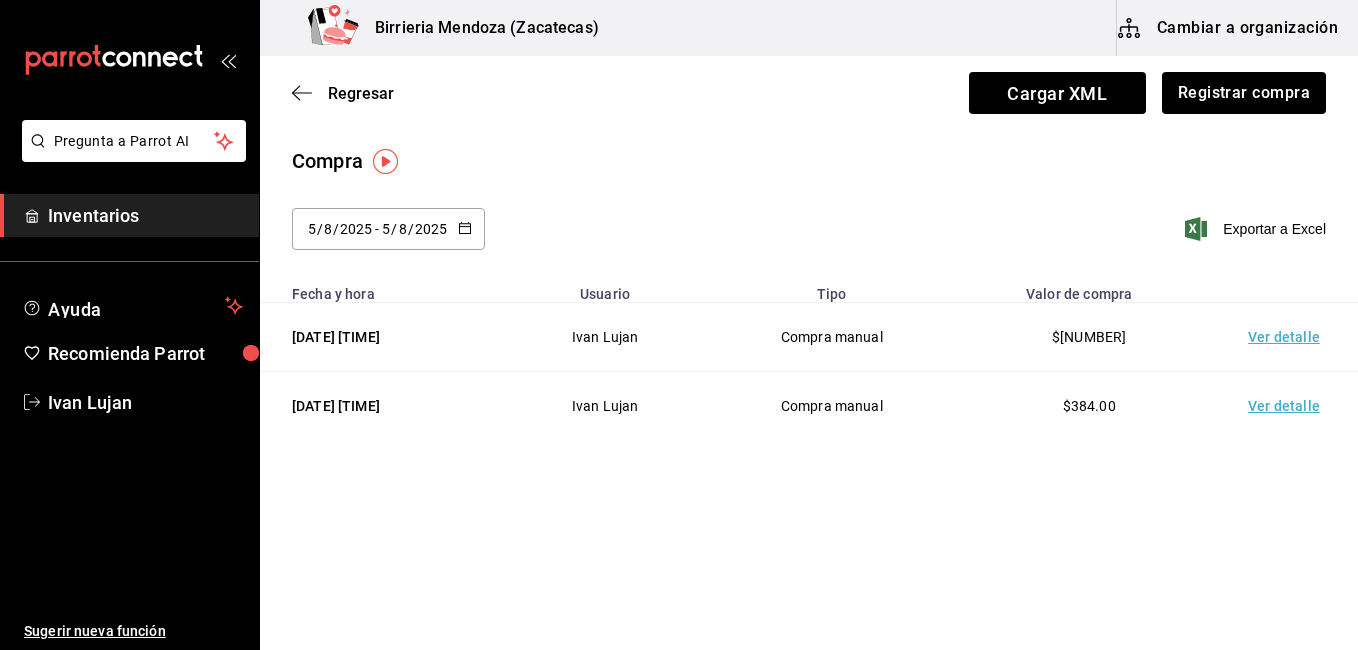 click at bounding box center [465, 229] 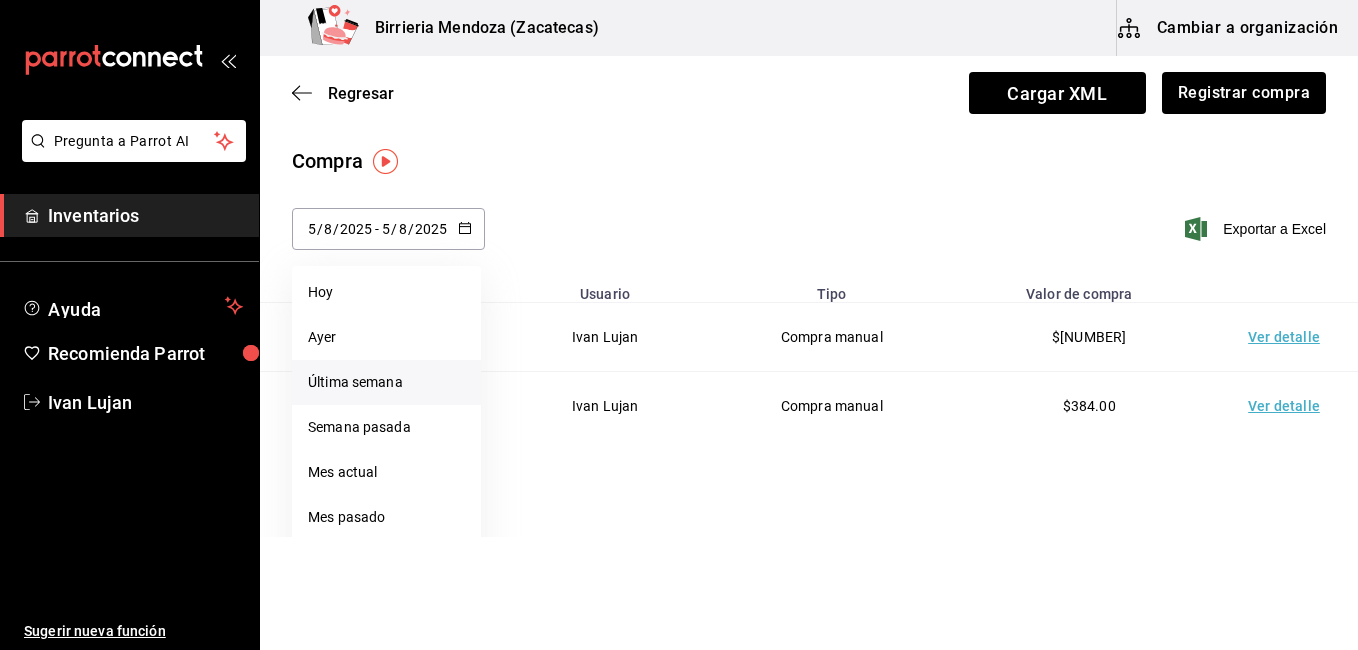 click on "Última semana" at bounding box center [386, 382] 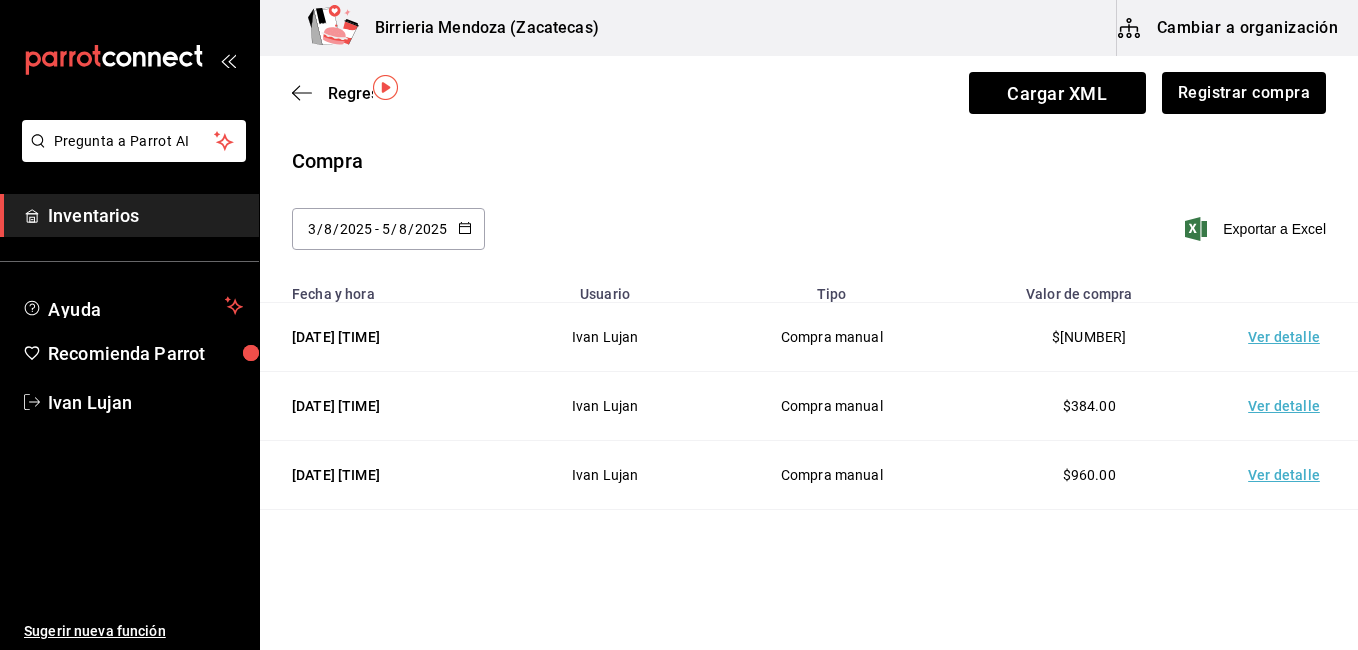 scroll, scrollTop: 74, scrollLeft: 0, axis: vertical 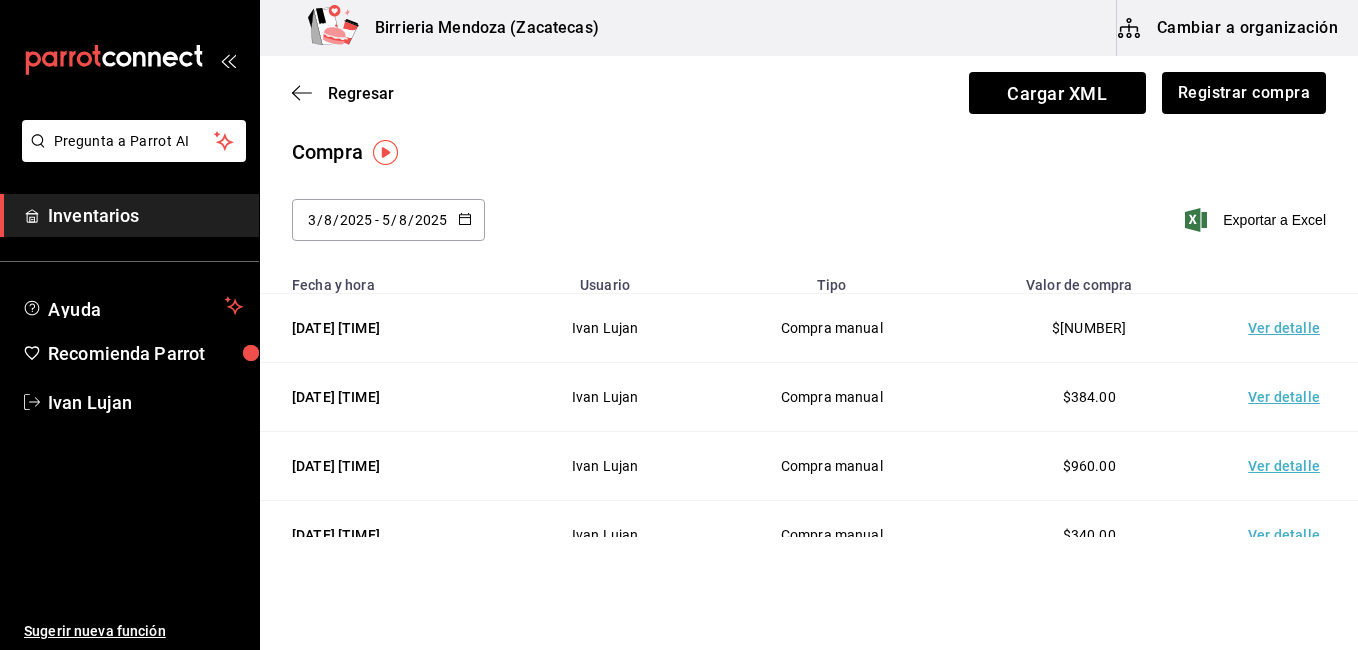 drag, startPoint x: 1313, startPoint y: 412, endPoint x: 1284, endPoint y: 362, distance: 57.801384 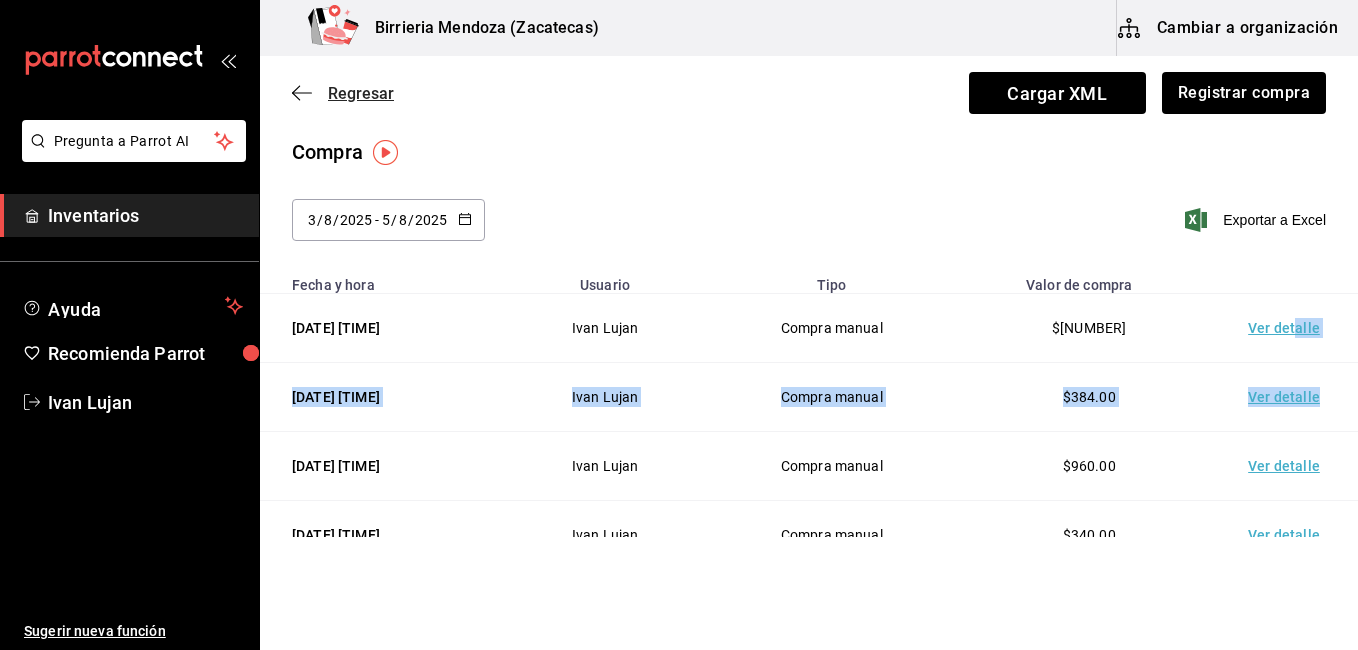 click on "Regresar" at bounding box center [361, 93] 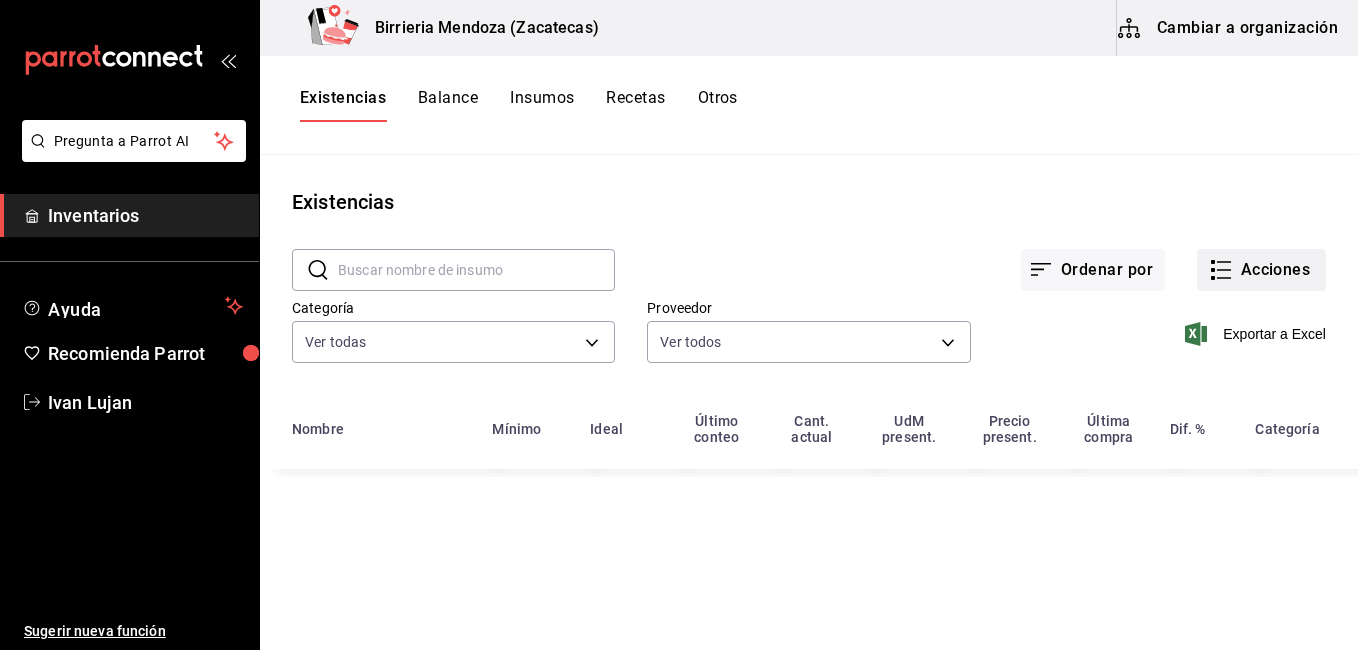 click on "Acciones" at bounding box center [1261, 270] 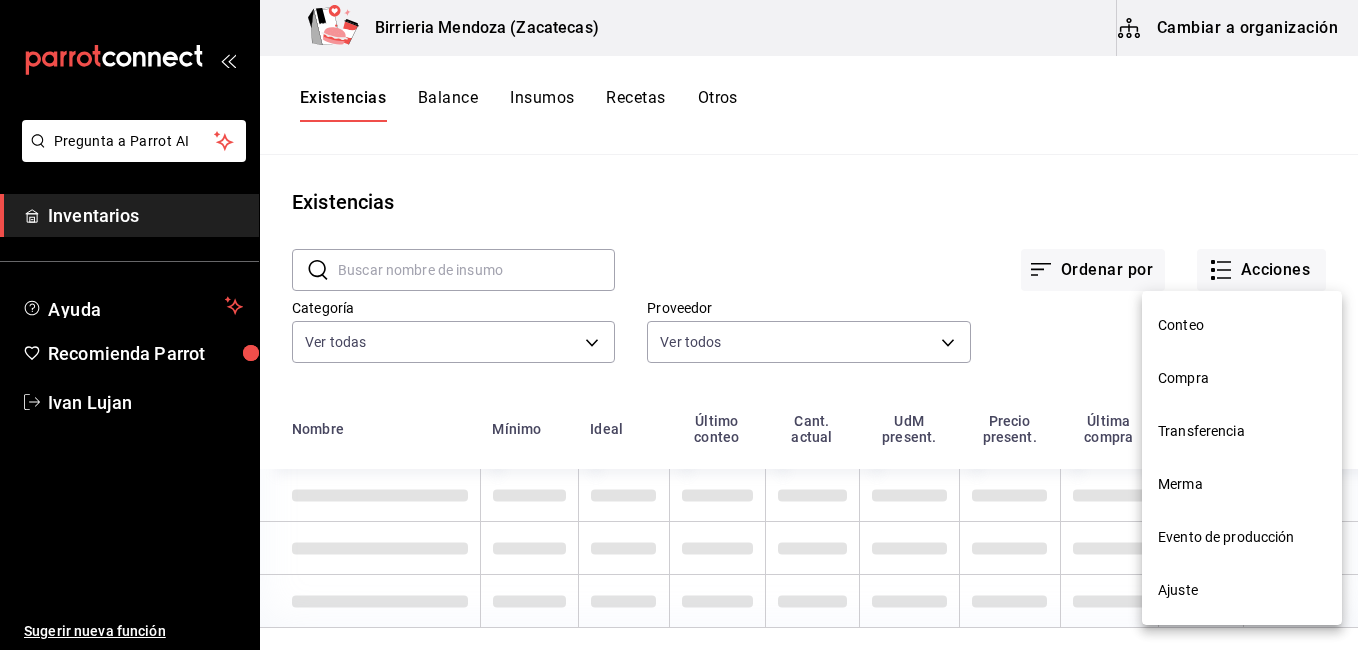 click on "Evento de producción" at bounding box center (1242, 537) 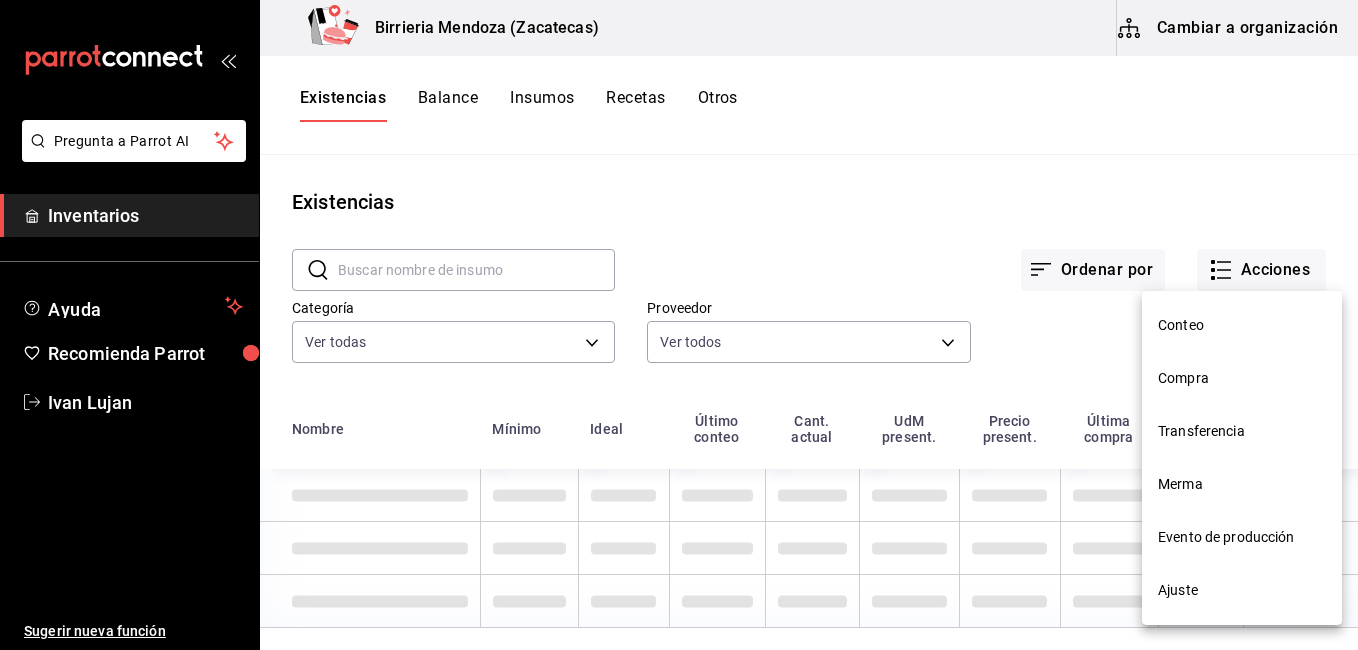 click on "Pregunta a Parrot AI Inventarios   Ayuda Recomienda Parrot   Ivan Lujan   Sugerir nueva función   Birrieria Mendoza (Zacatecas) Cambiar a organización Existencias Balance Insumos Recetas Otros Existencias ​ ​ Ordenar por Acciones Categoría Ver todas 9f1475d1-f46d-4cd7-b512-abe5d833bb75,f5217d7b-3010-4b74-99d5-3f69a0f083de,4ff65864-0862-4bdd-8ed1-a9048bd906c5,e6bc060a-2ad9-4666-889f-7079637271f1,ccf6f270-7856-47b8-878f-eac292fdd961,07bcac53-6a08-40e8-a6ba-3d06f5ae17d5,cc78b49f-794d-4abc-96d6-6ad22da9a61e,be901a98-147a-49e7-a0c0-40943da55557,d5606fae-6ca2-434a-8573-92e9fc0ad571,ec1073d0-eb6e-455f-bca3-03989c284c64,95160941-27d0-4bd5-8722-61e4eb70a1ec,2a55c830-8a5c-4221-9c74-a5743a6edde6,01921651-932e-4853-9623-1081fef52038,f862ff32-e39e-4f97-a691-92da34bf3f4c Proveedor Ver todos Exportar a Excel Nombre Mínimo Ideal Último conteo Cant. actual UdM present. Precio present. Última compra Dif. % Categoría GANA 1 MES GRATIS EN TU SUSCRIPCIÓN AQUÍ Ver video tutorial Ir a video Ver video tutorial   Ayuda" at bounding box center [679, 318] 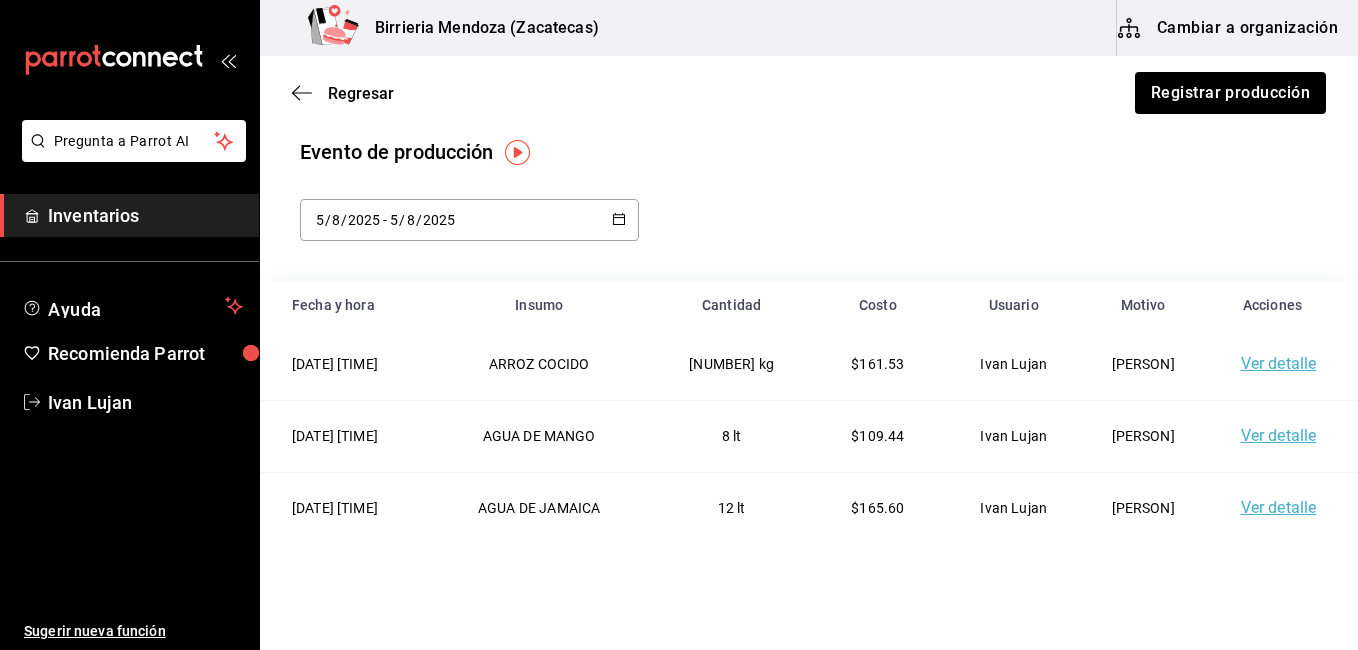 scroll, scrollTop: 4, scrollLeft: 0, axis: vertical 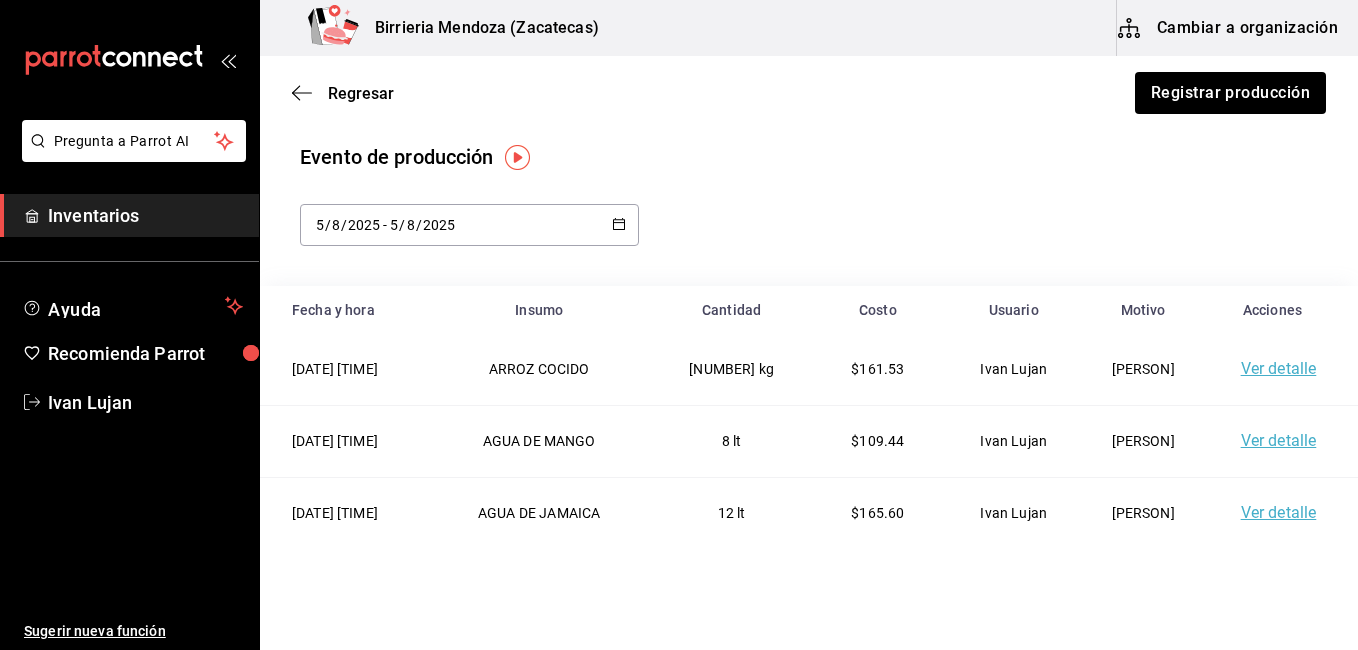 click 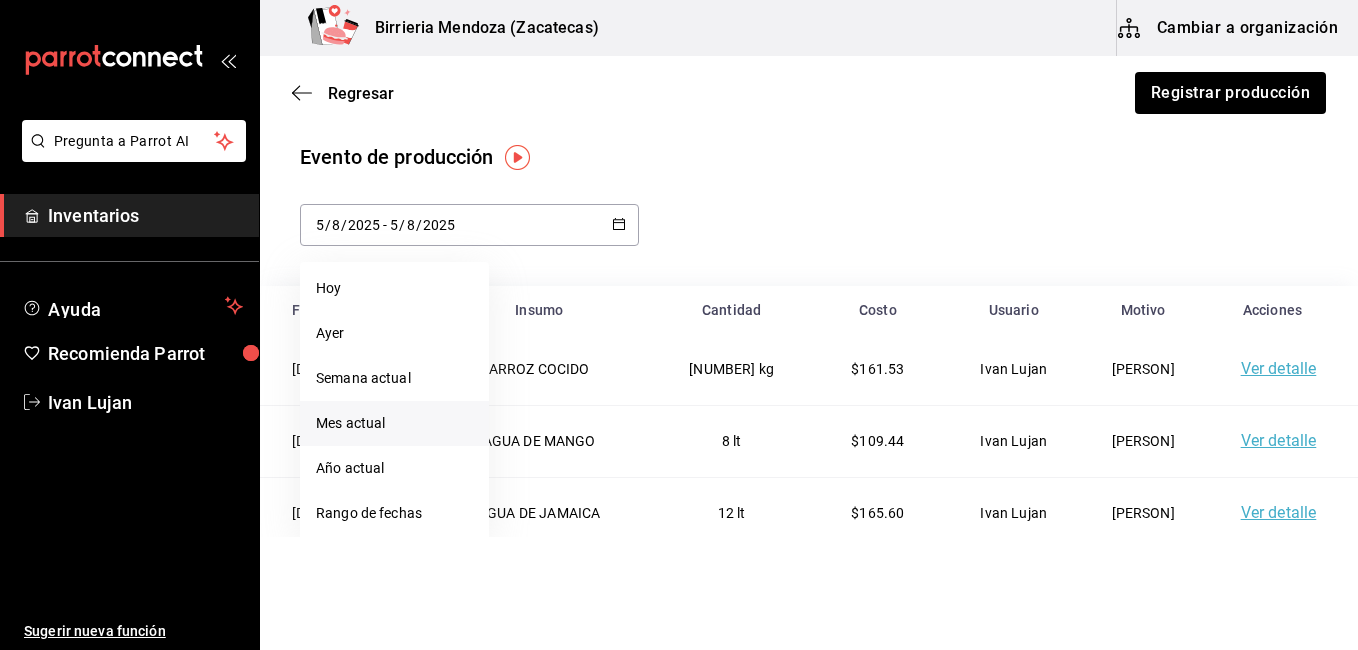 click on "Mes actual" at bounding box center [394, 423] 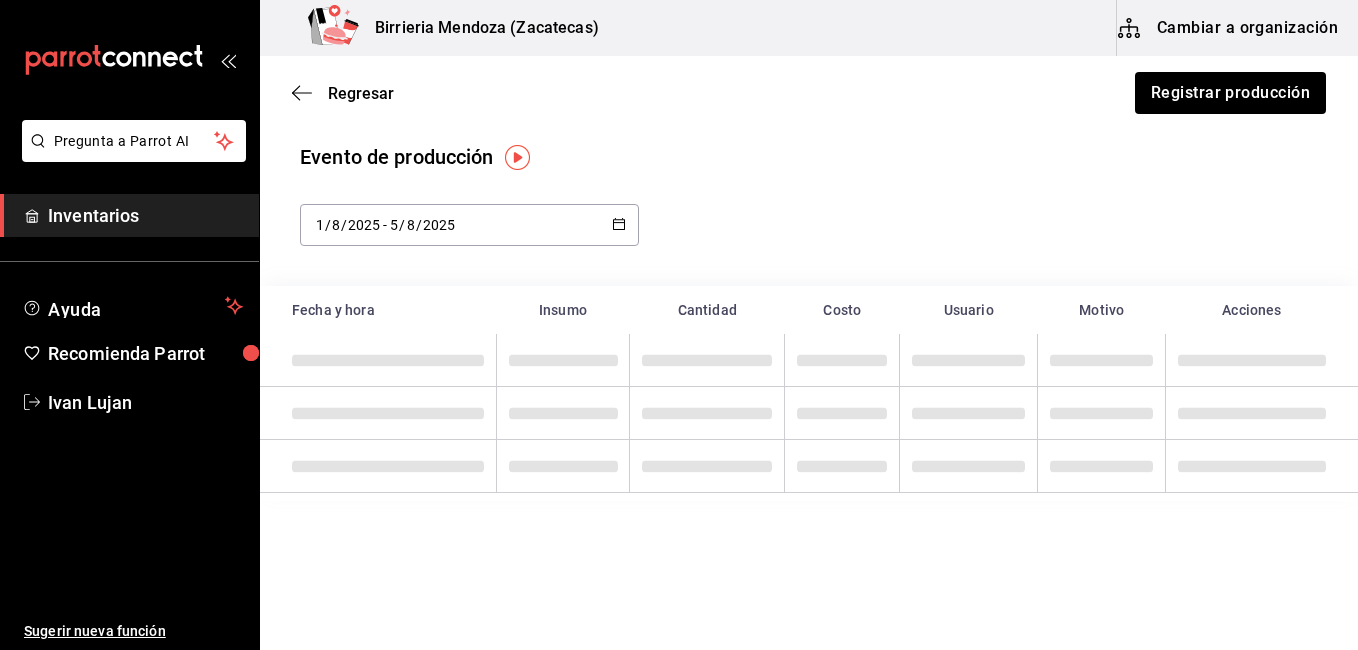 type on "2025-08-01" 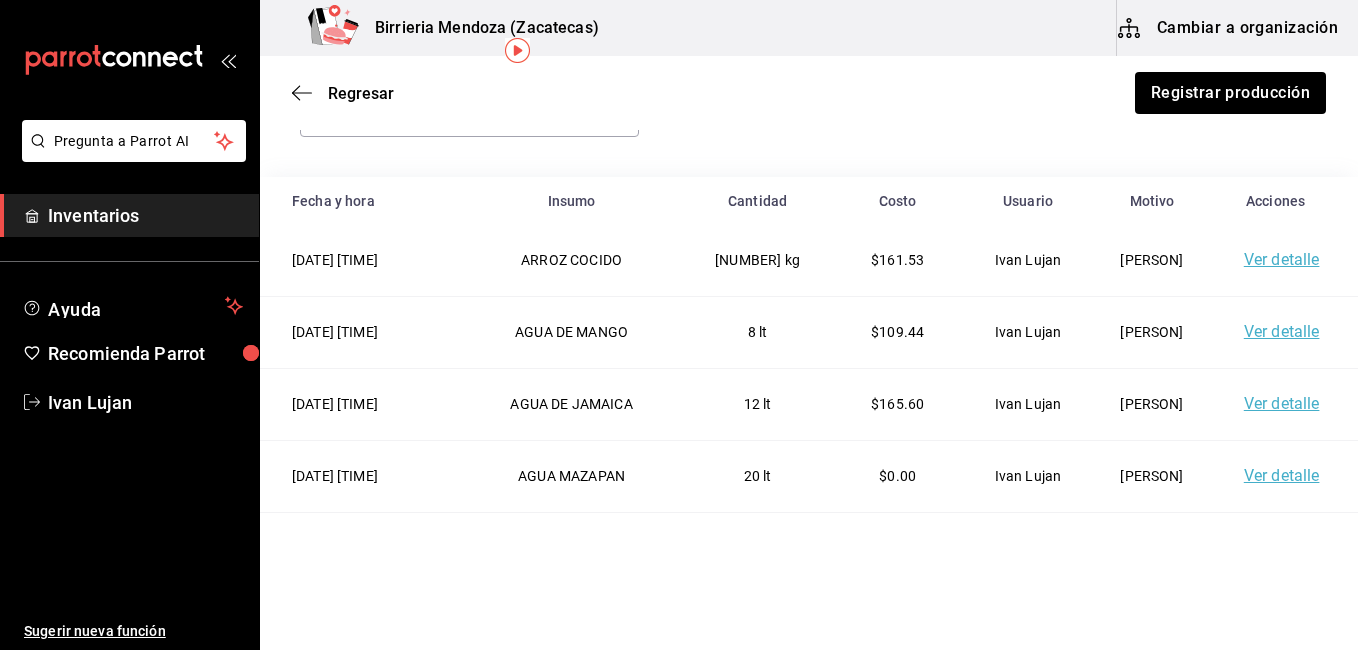 scroll, scrollTop: 91, scrollLeft: 0, axis: vertical 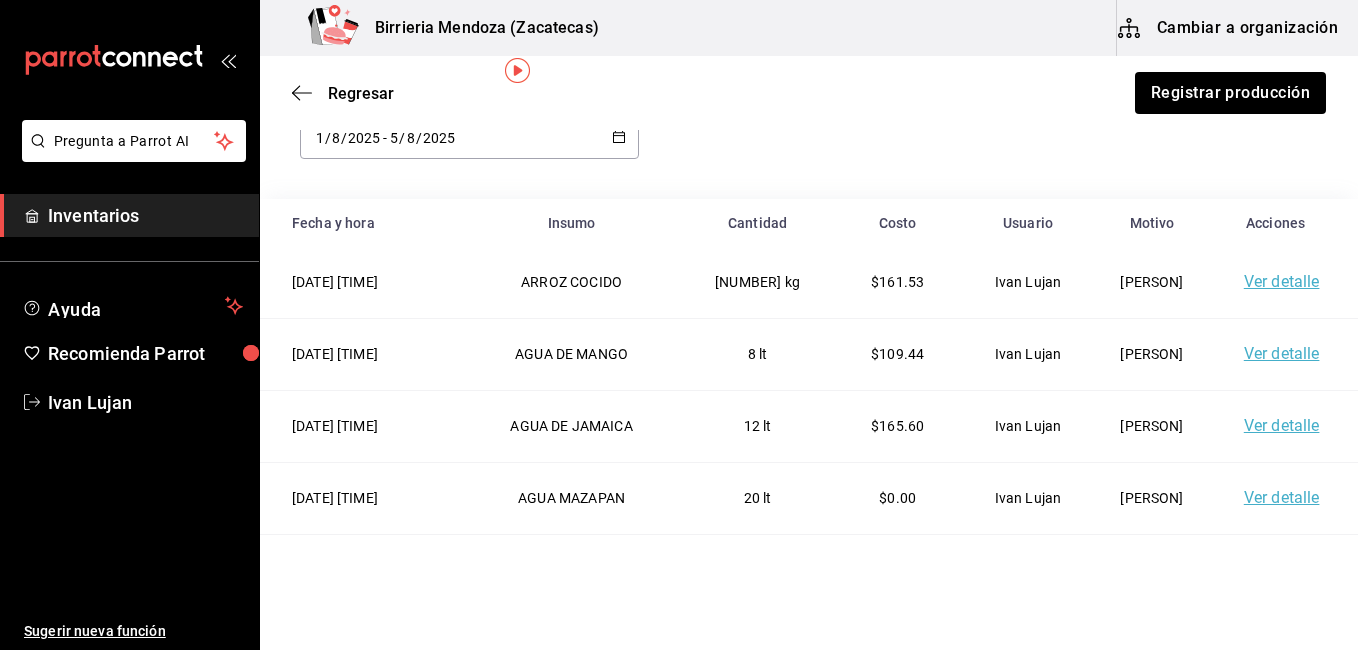 click at bounding box center (619, 138) 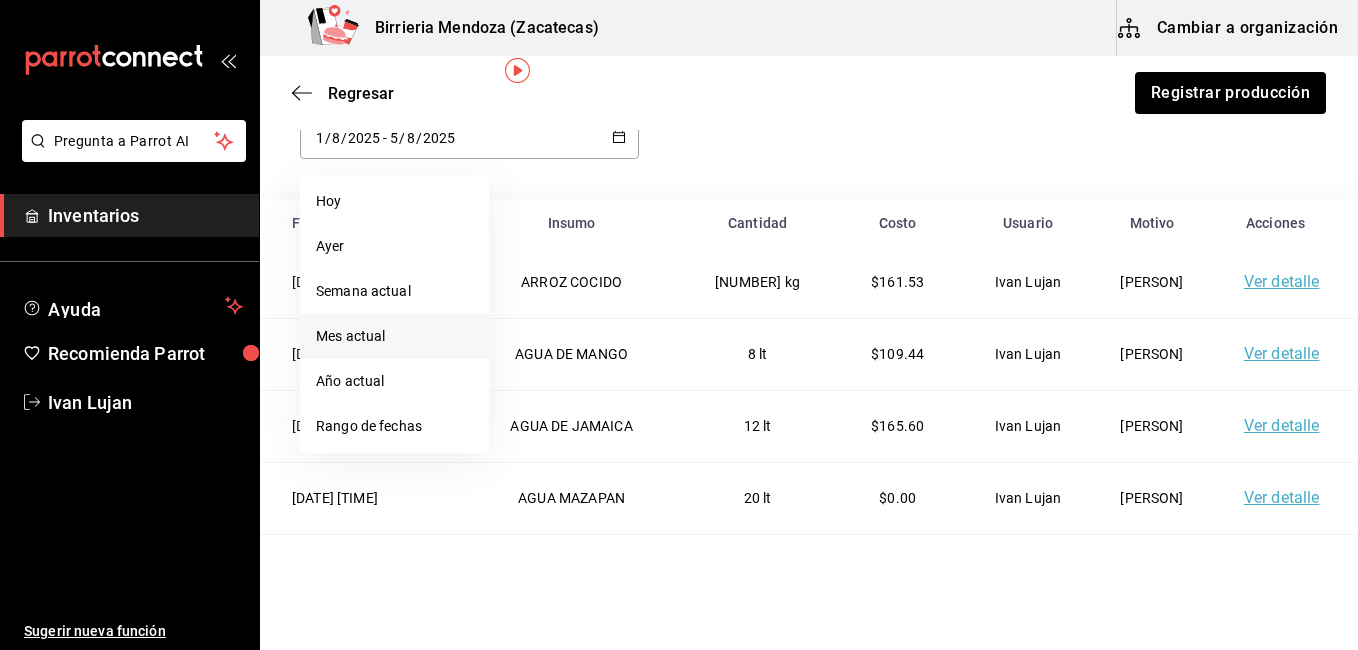 click on "Mes actual" at bounding box center [394, 336] 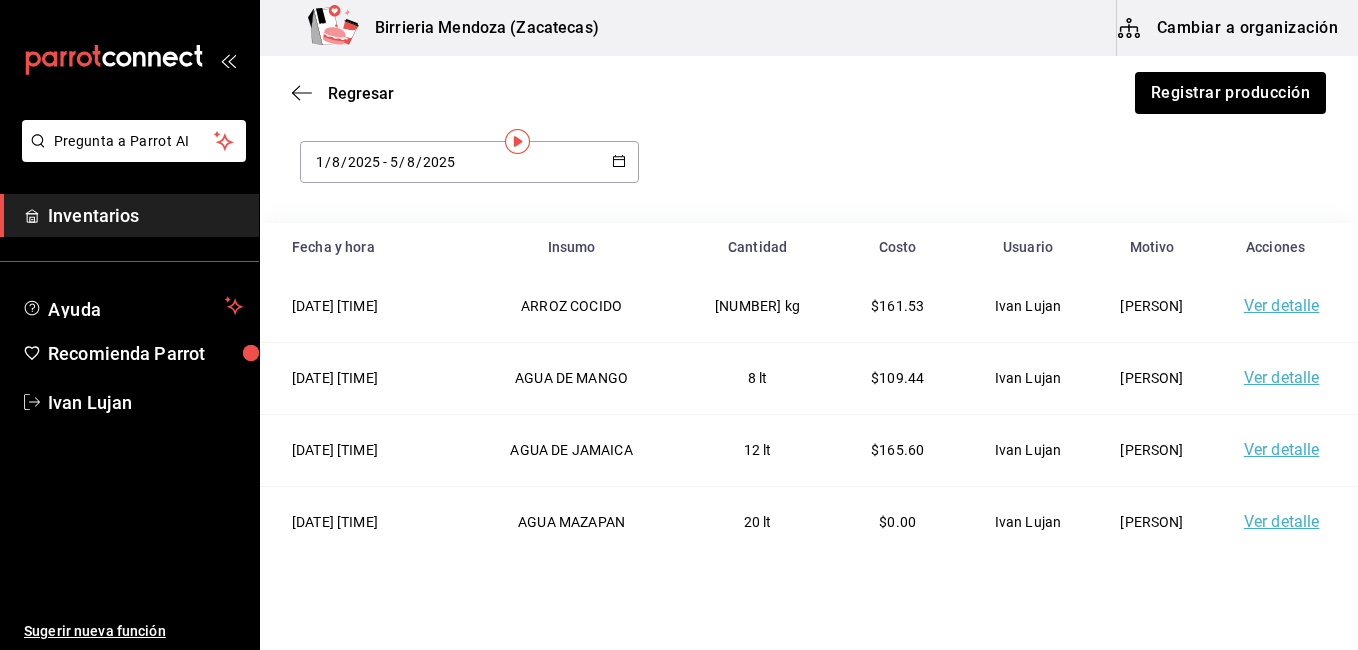 scroll, scrollTop: 13, scrollLeft: 0, axis: vertical 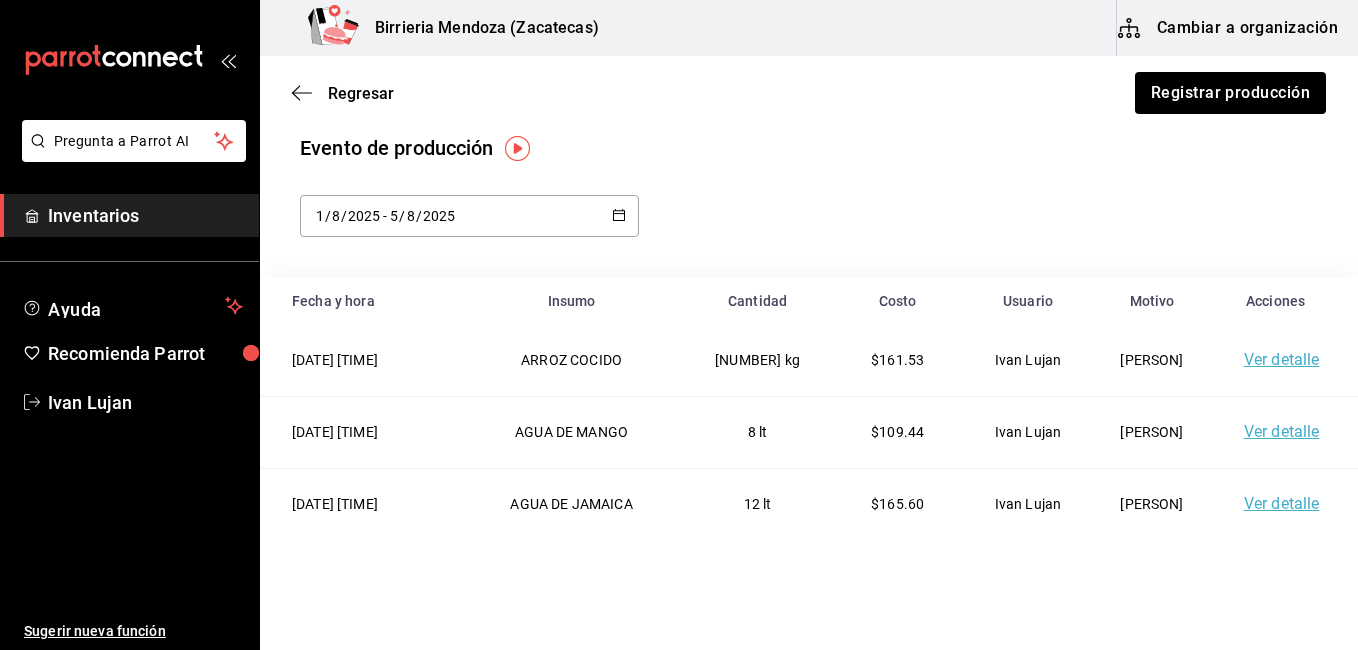 click 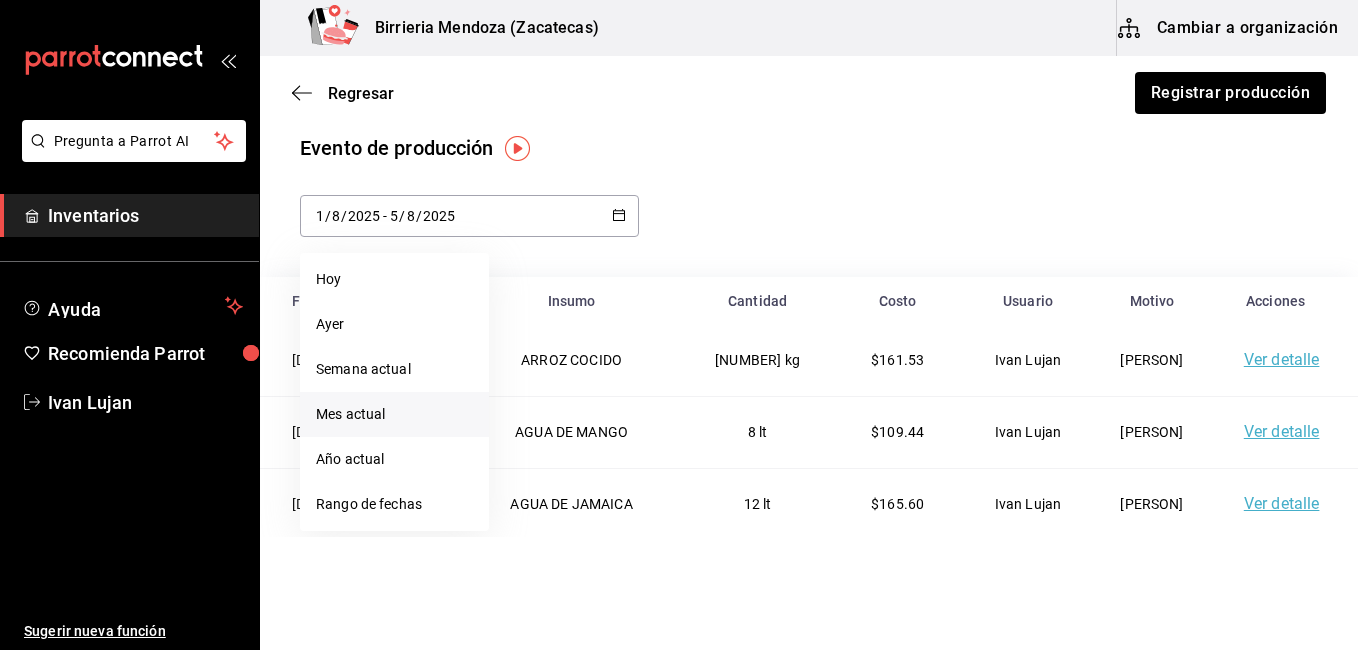click on "Mes actual" at bounding box center [394, 414] 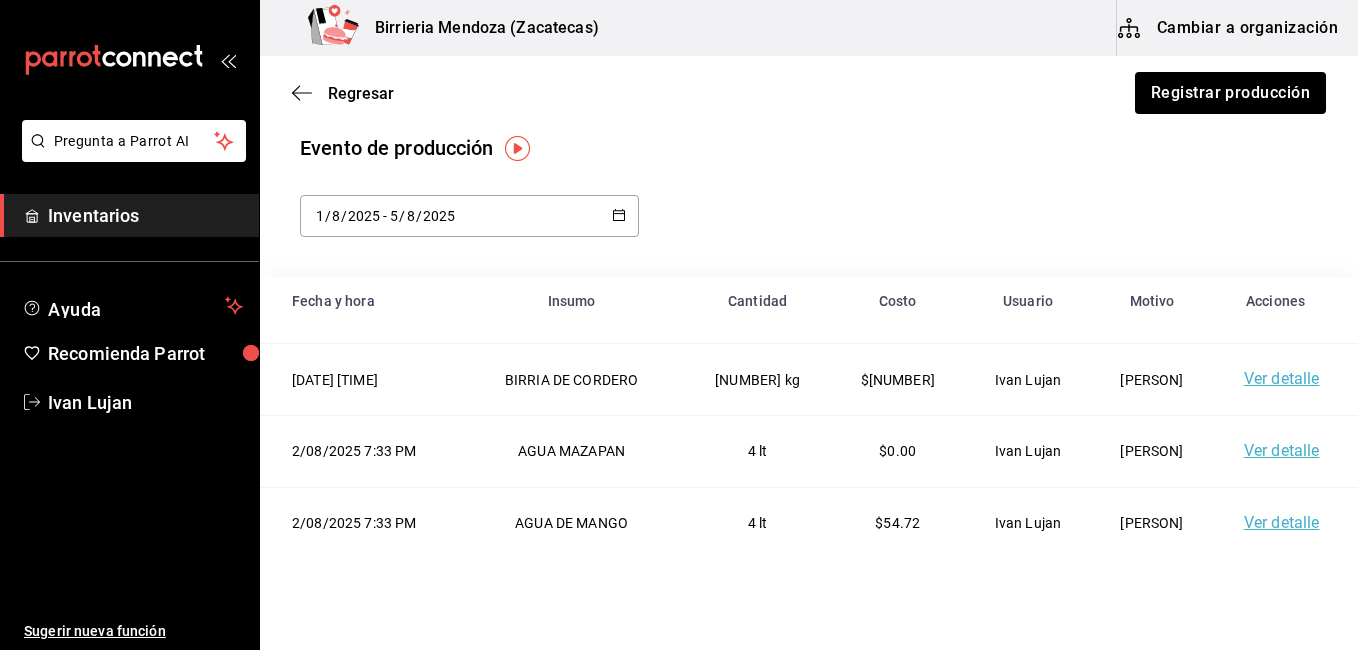 scroll, scrollTop: 0, scrollLeft: 0, axis: both 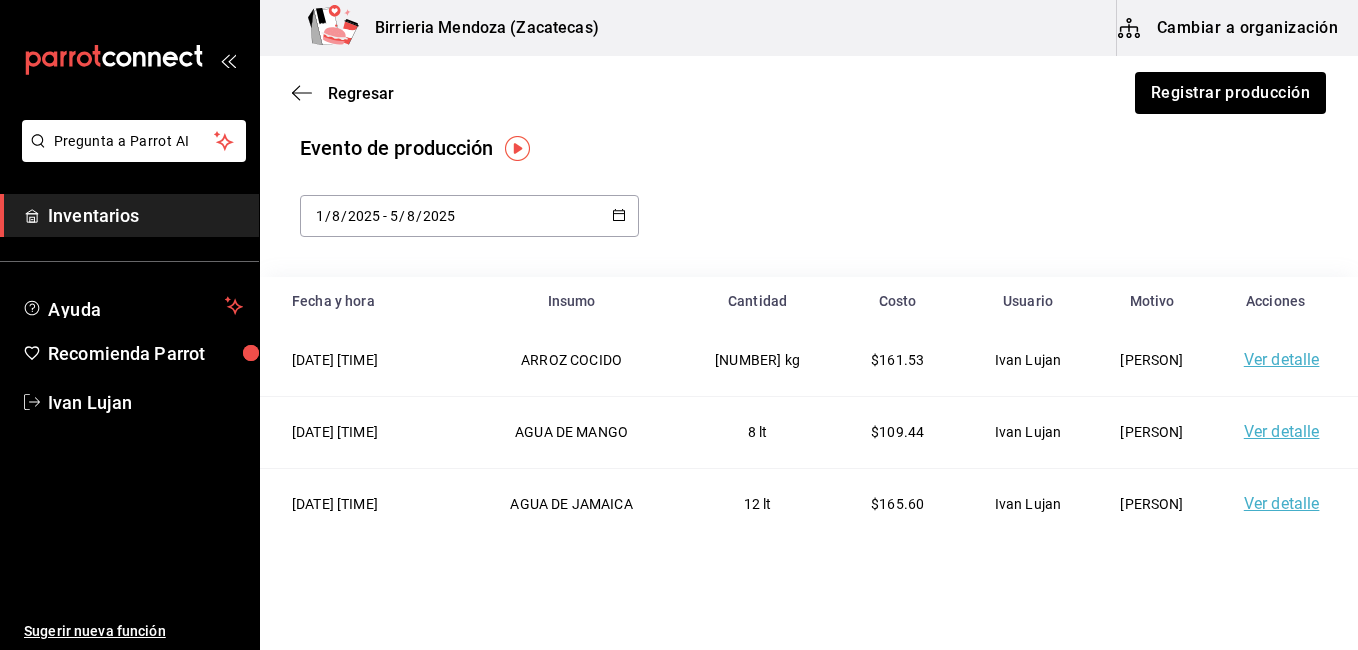 click on "Evento de producción 2025-08-01 1 / 8 / 2025 - 2025-08-05 5 / 8 / 2025" at bounding box center [809, 185] 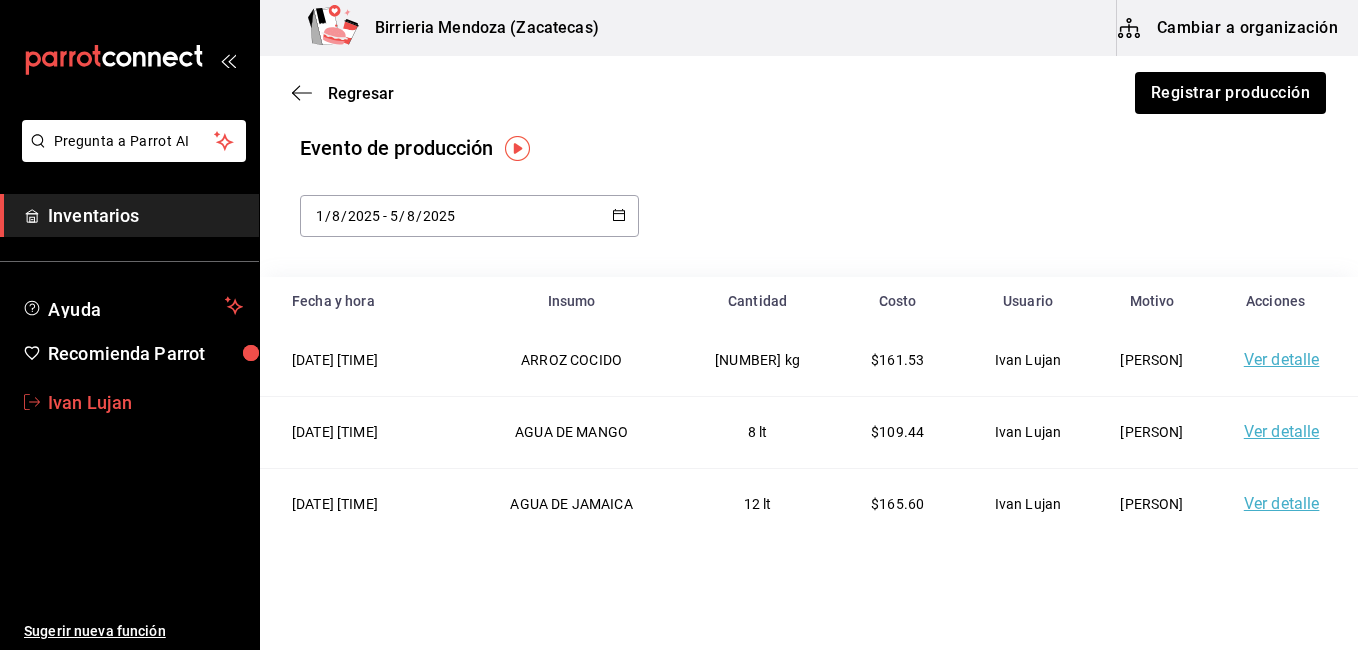 click on "Ivan Lujan" at bounding box center (145, 402) 